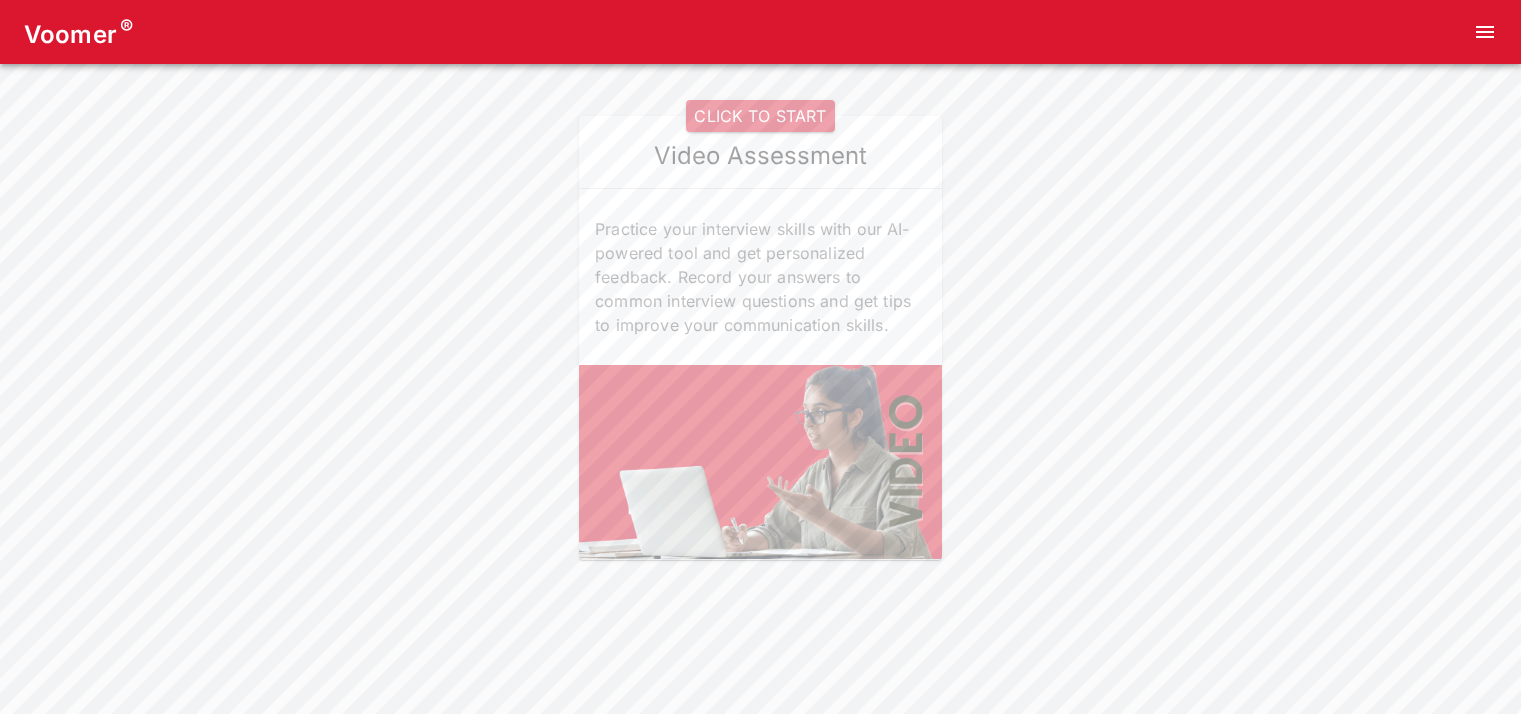 scroll, scrollTop: 0, scrollLeft: 0, axis: both 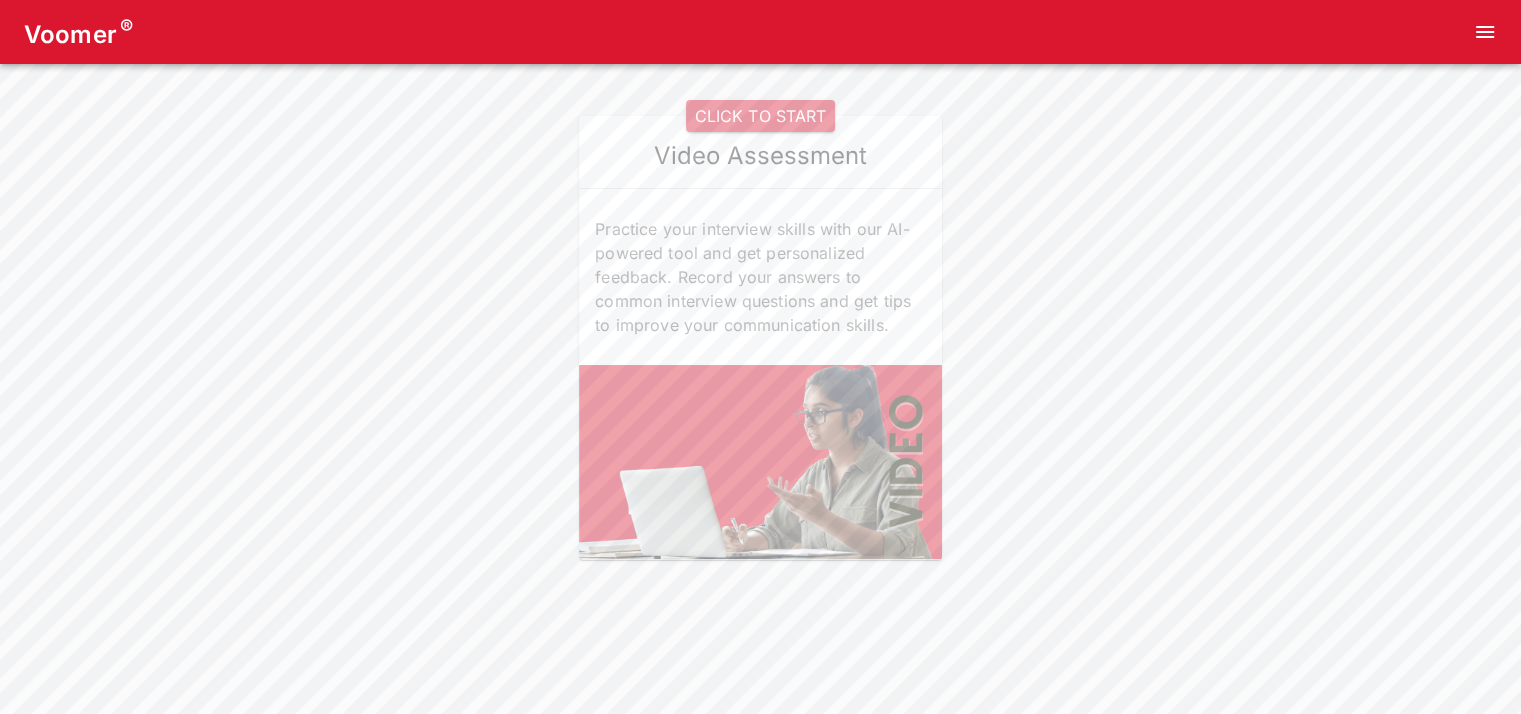 click on "Voomer ® CLICK TO START Video Assessment Practice your interview skills with our AI-powered tool and get personalized feedback. Record your answers to common interview questions and get tips to improve your communication skills." at bounding box center (760, 286) 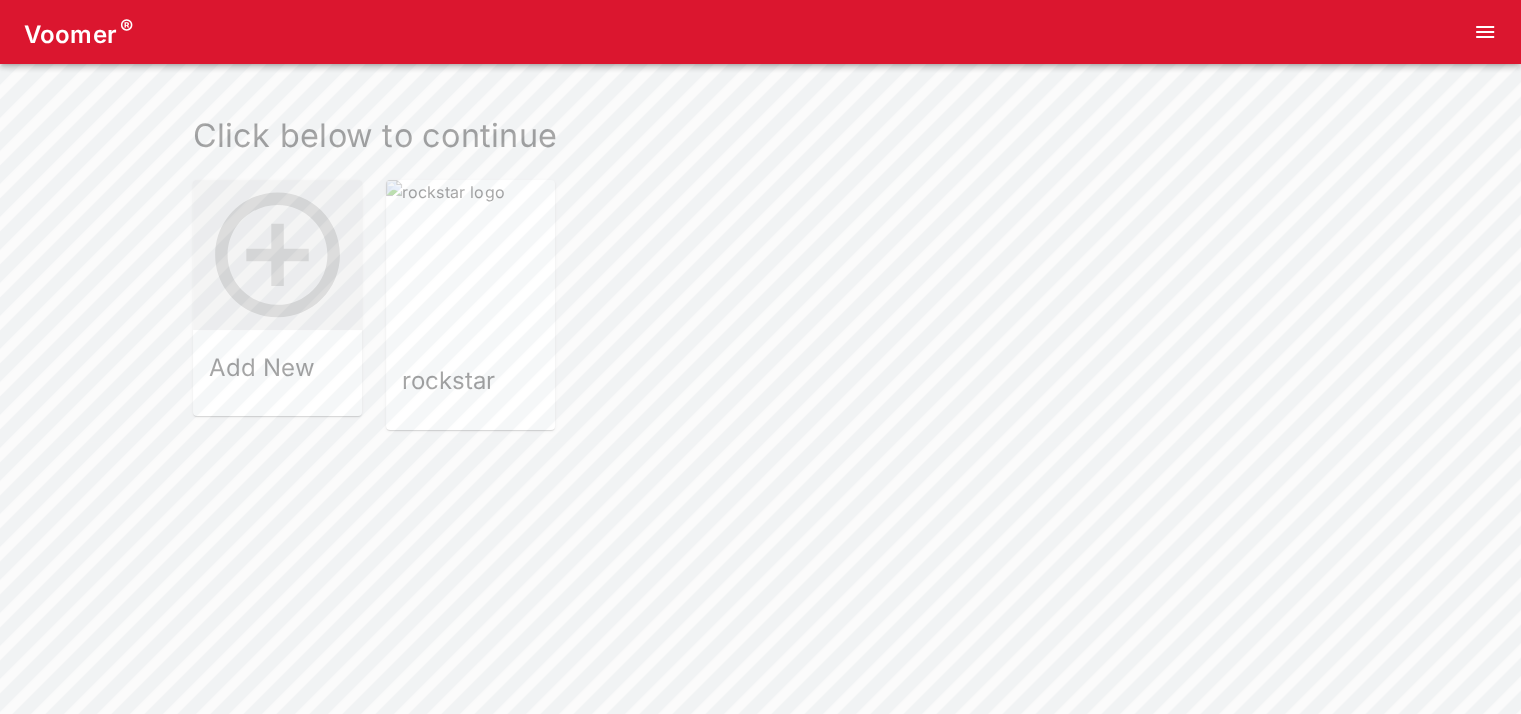click at bounding box center (470, 264) 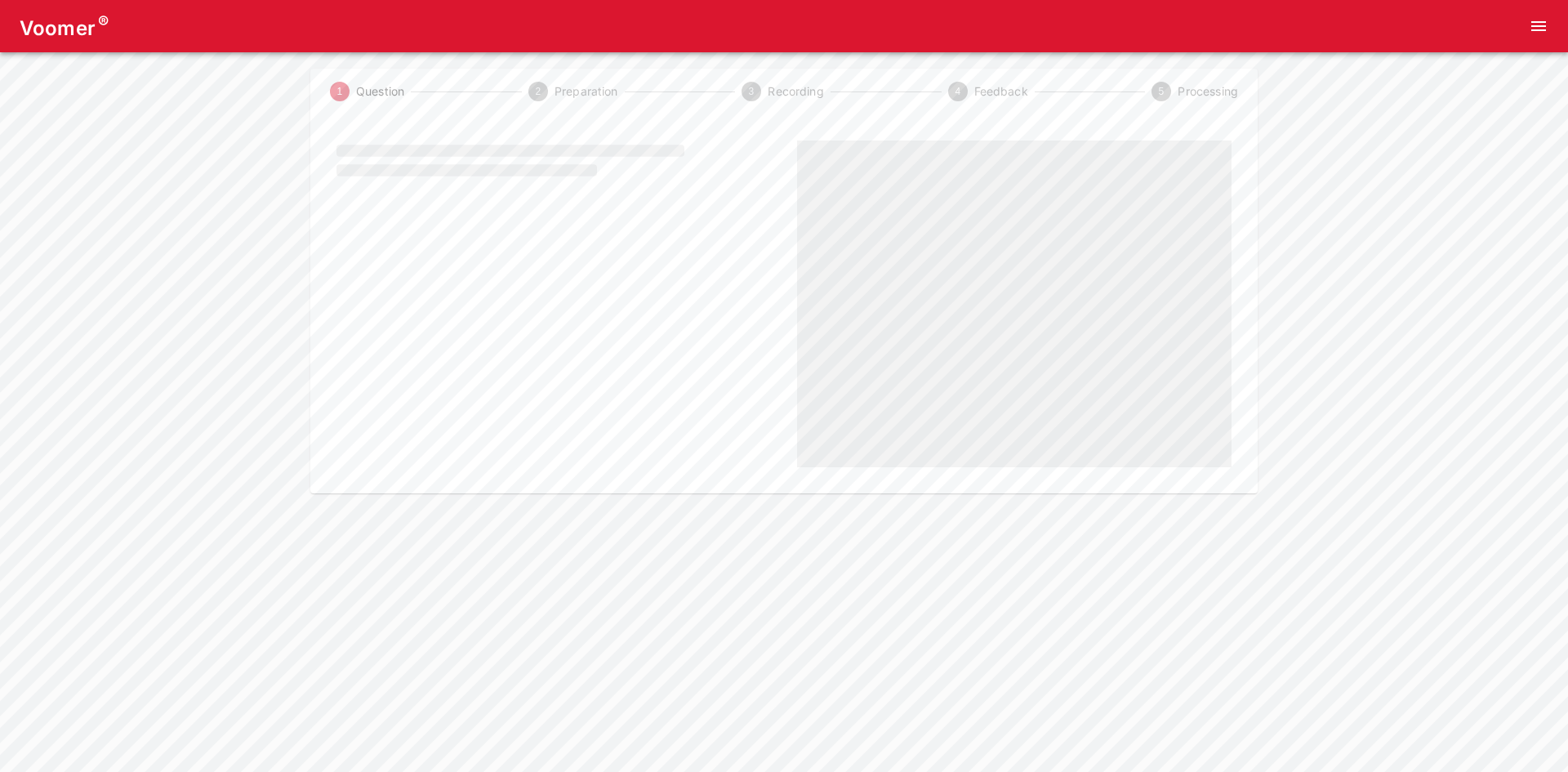 scroll, scrollTop: 0, scrollLeft: 0, axis: both 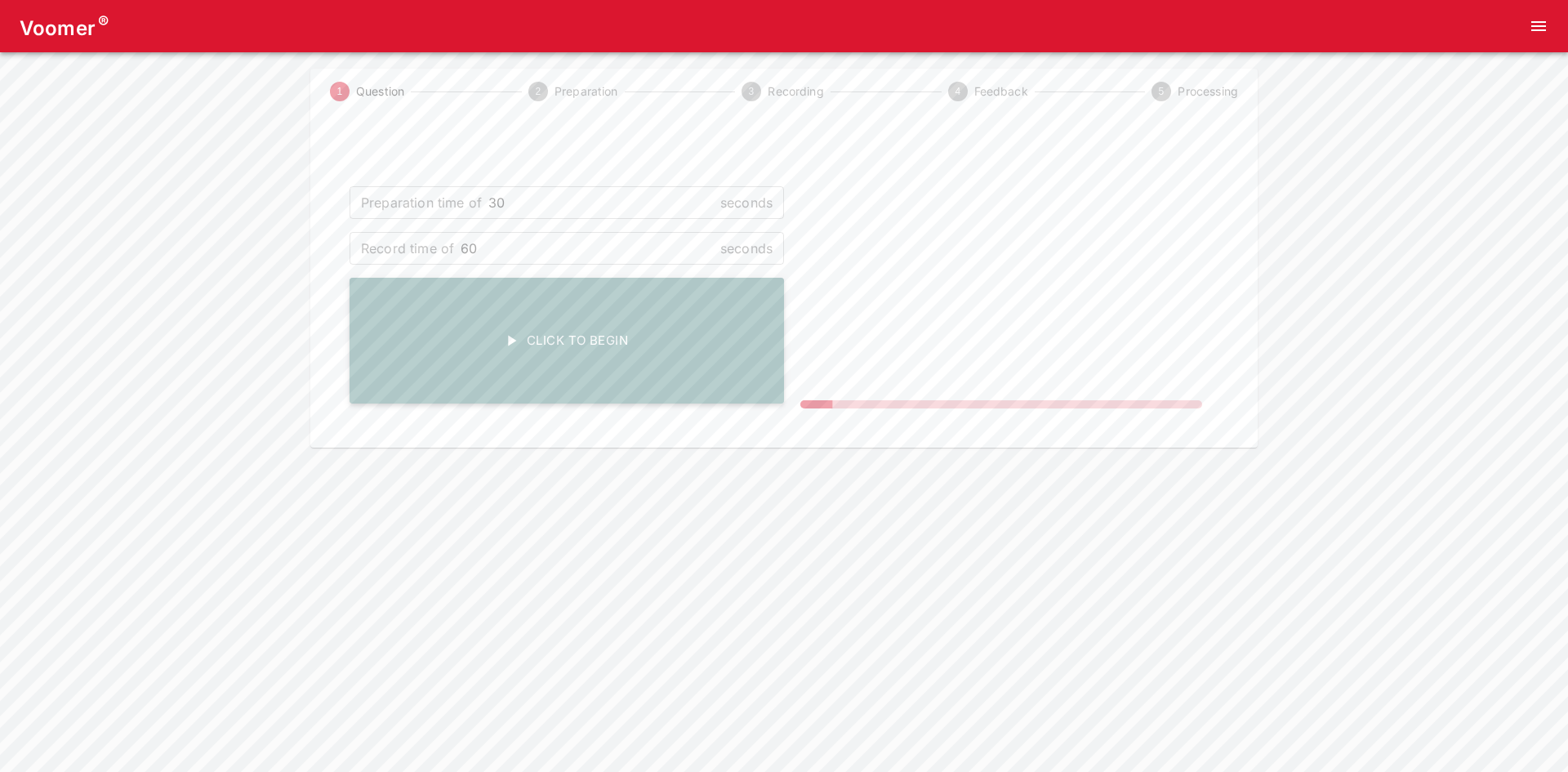 click on "Click To Begin" at bounding box center (567, 341) 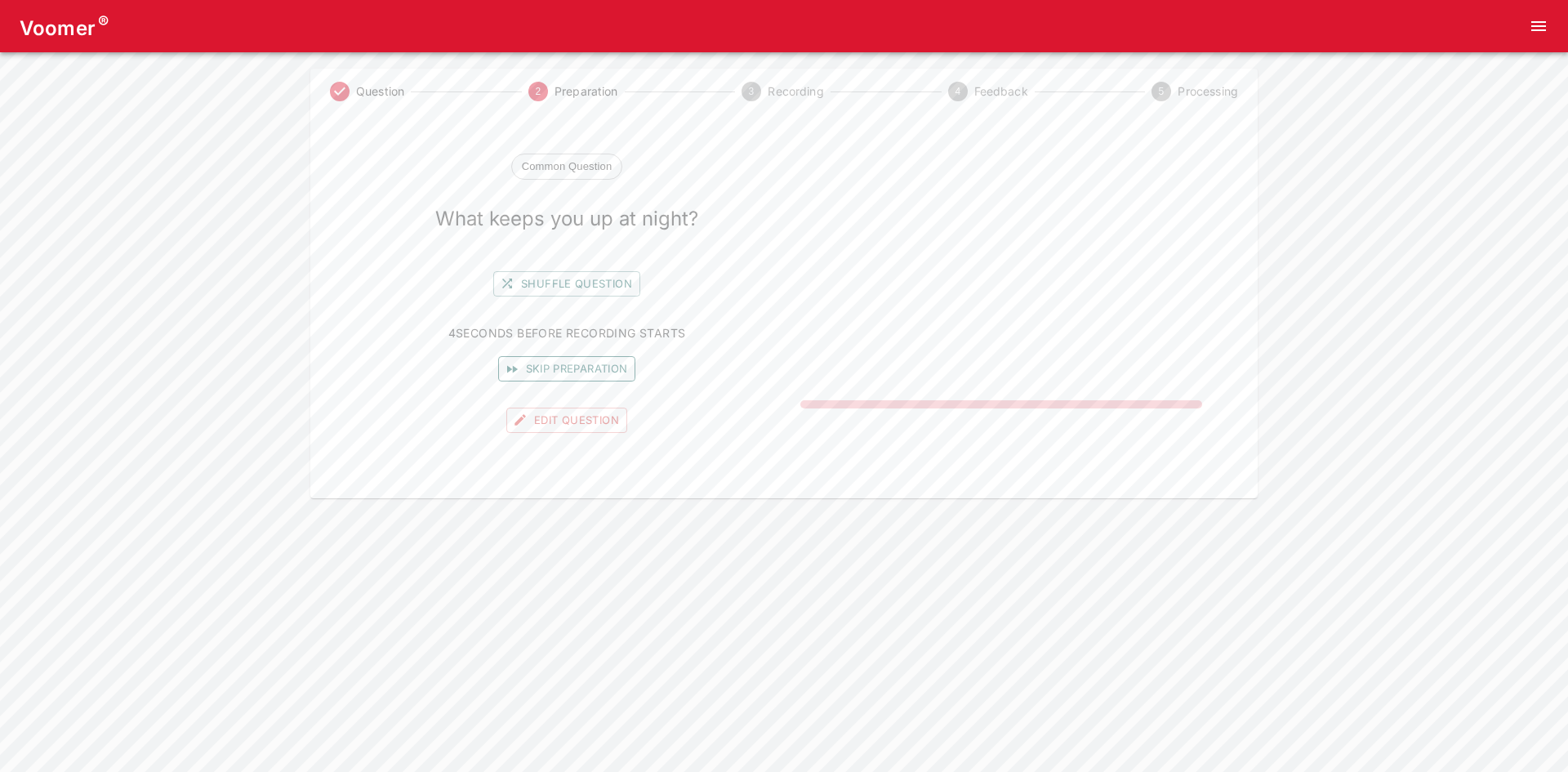 click on "Skip preparation" at bounding box center (567, 368) 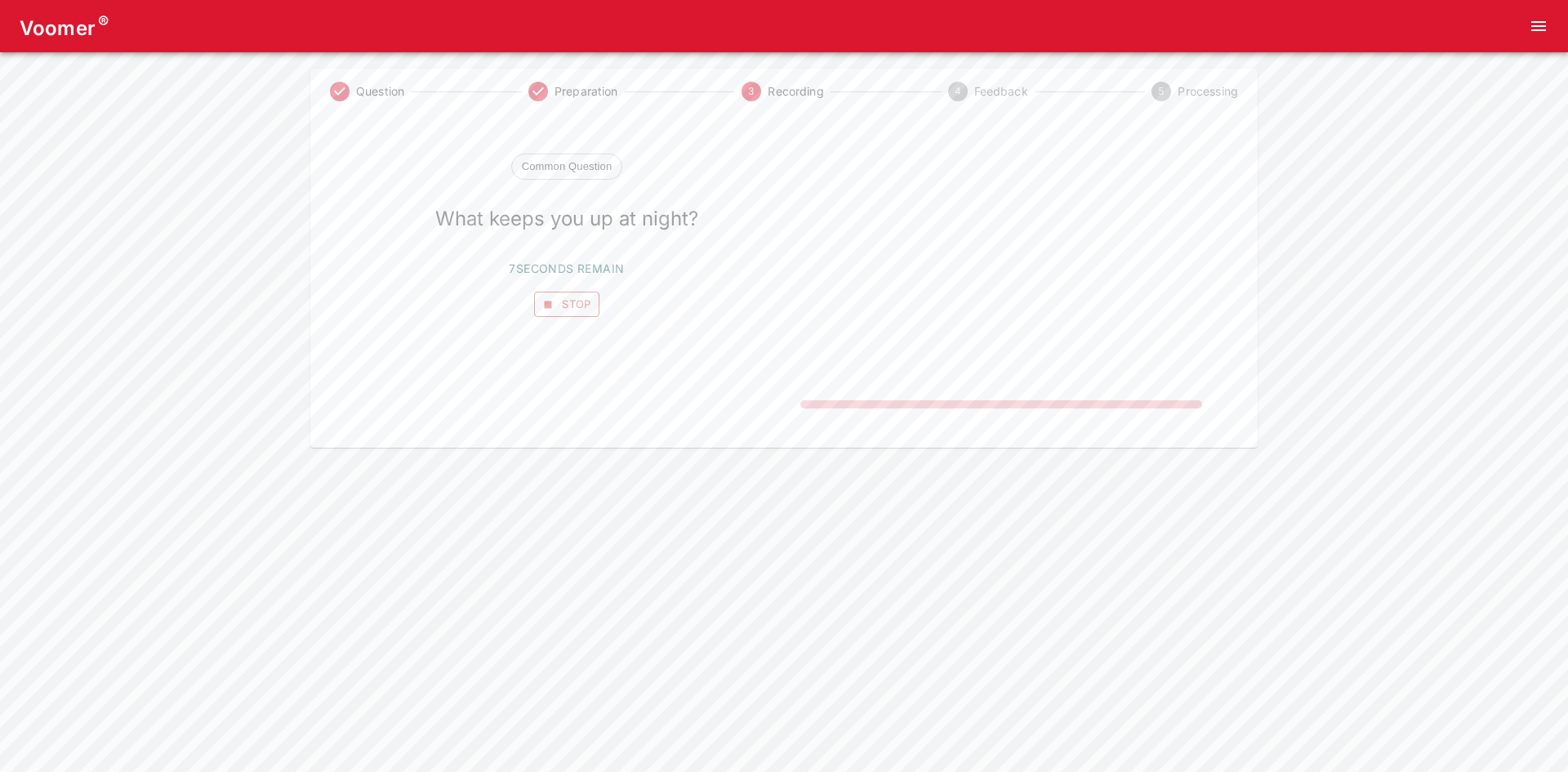 click on "Stop" at bounding box center (567, 304) 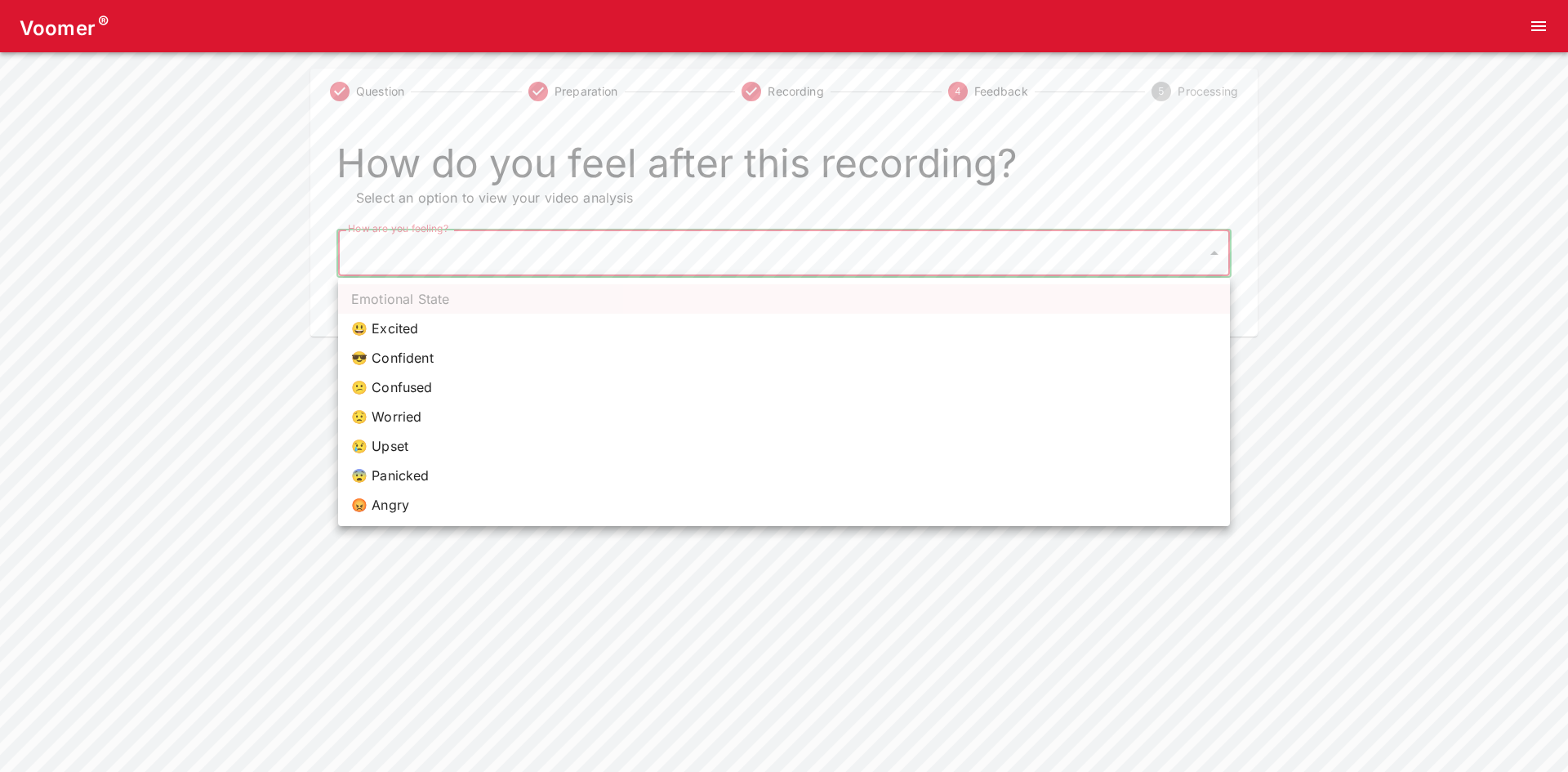 click on "Voomer ® Question Preparation Recording 4 Feedback 5 Processing How do you feel after this recording? Select an option to view your video analysis How are you feeling? ​ How are you feeling? Home Analysis Tokens: ~ Pricing Log Out Emotional State  😃 Excited  😎 Confident  😕 Confused 😟 Worried  😢 Upset  😨 Panicked  😡 Angry" at bounding box center [784, 168] 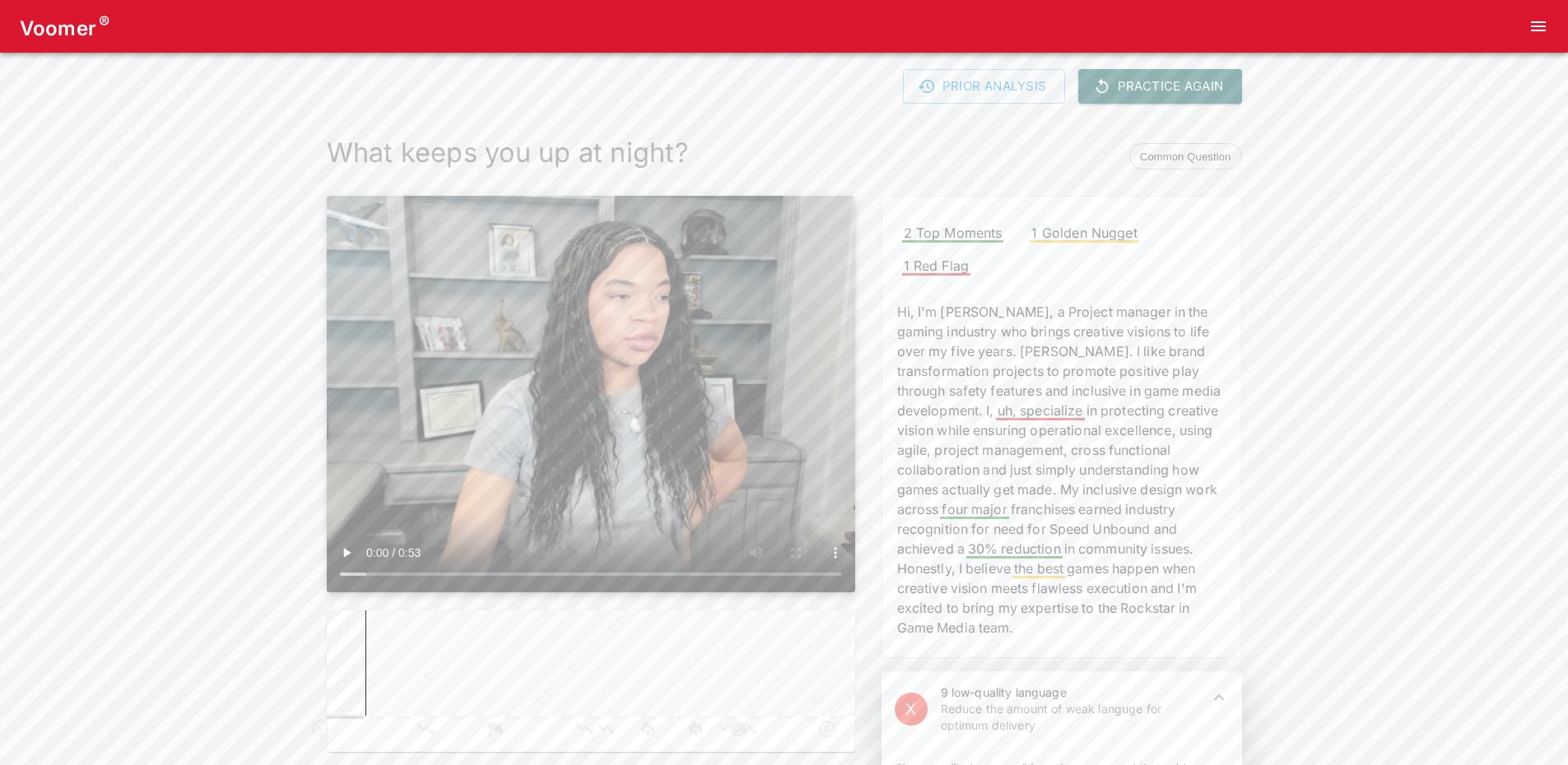 type 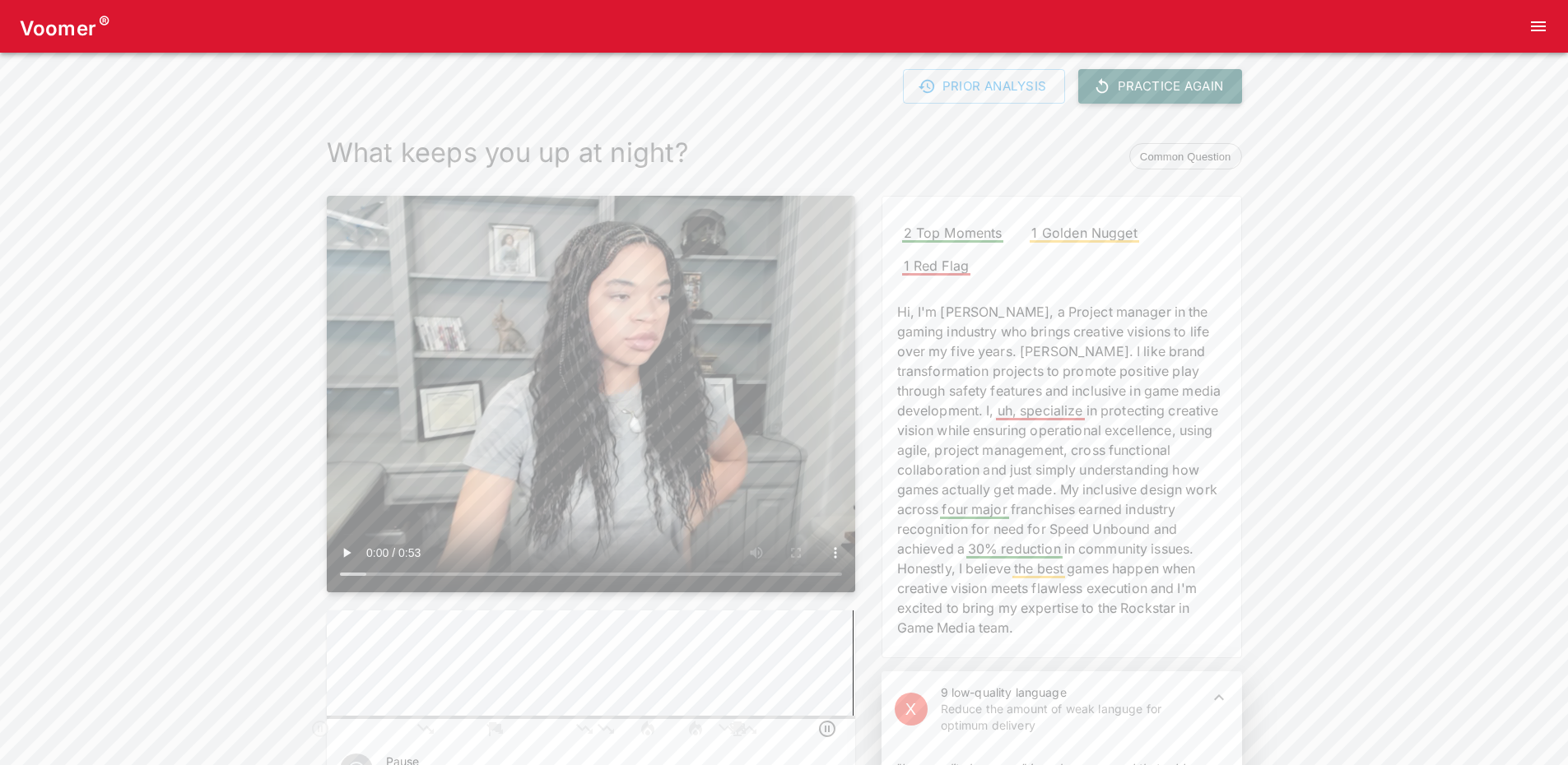 click on "Practice Again" at bounding box center (1160, 86) 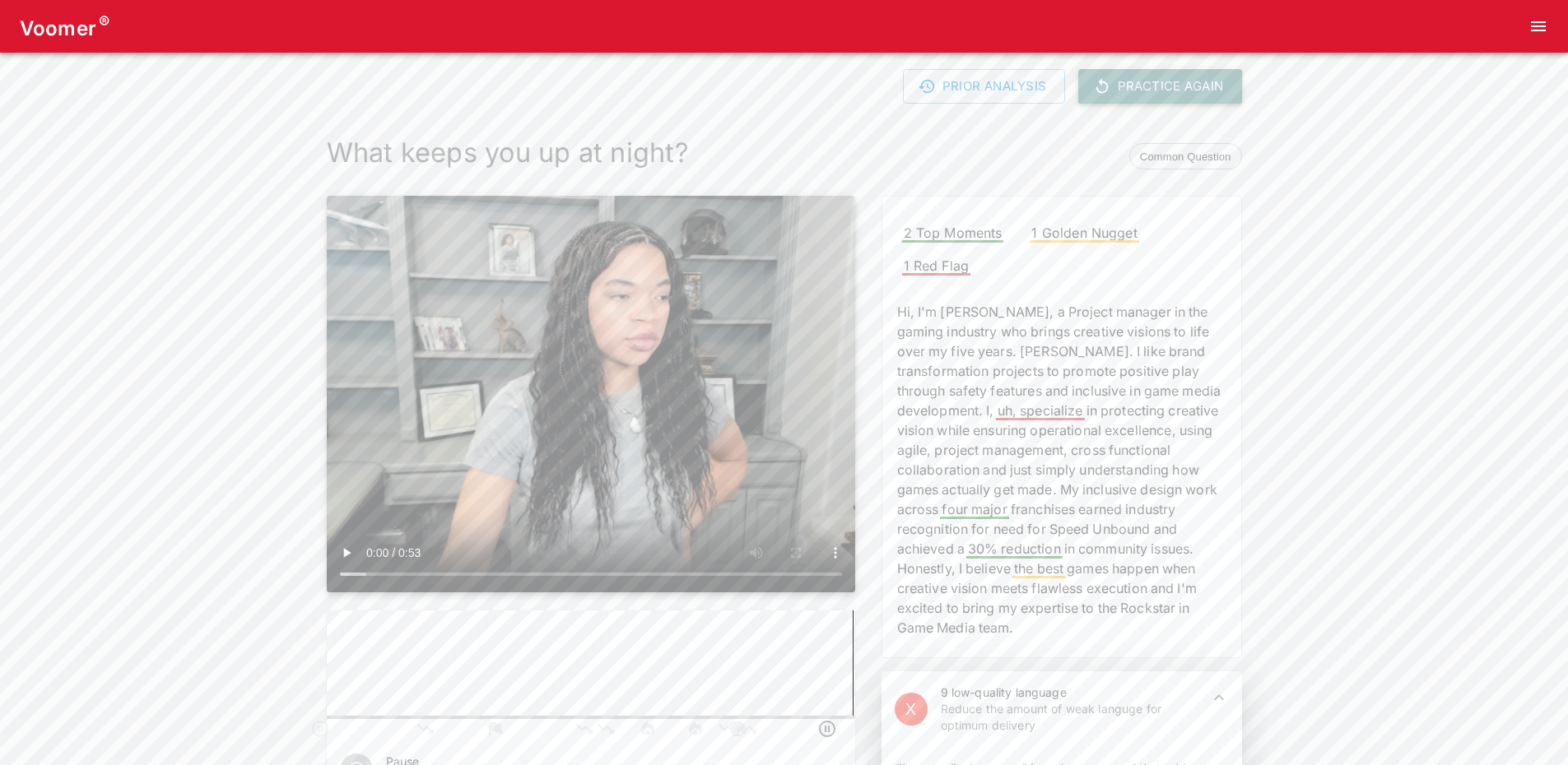 click 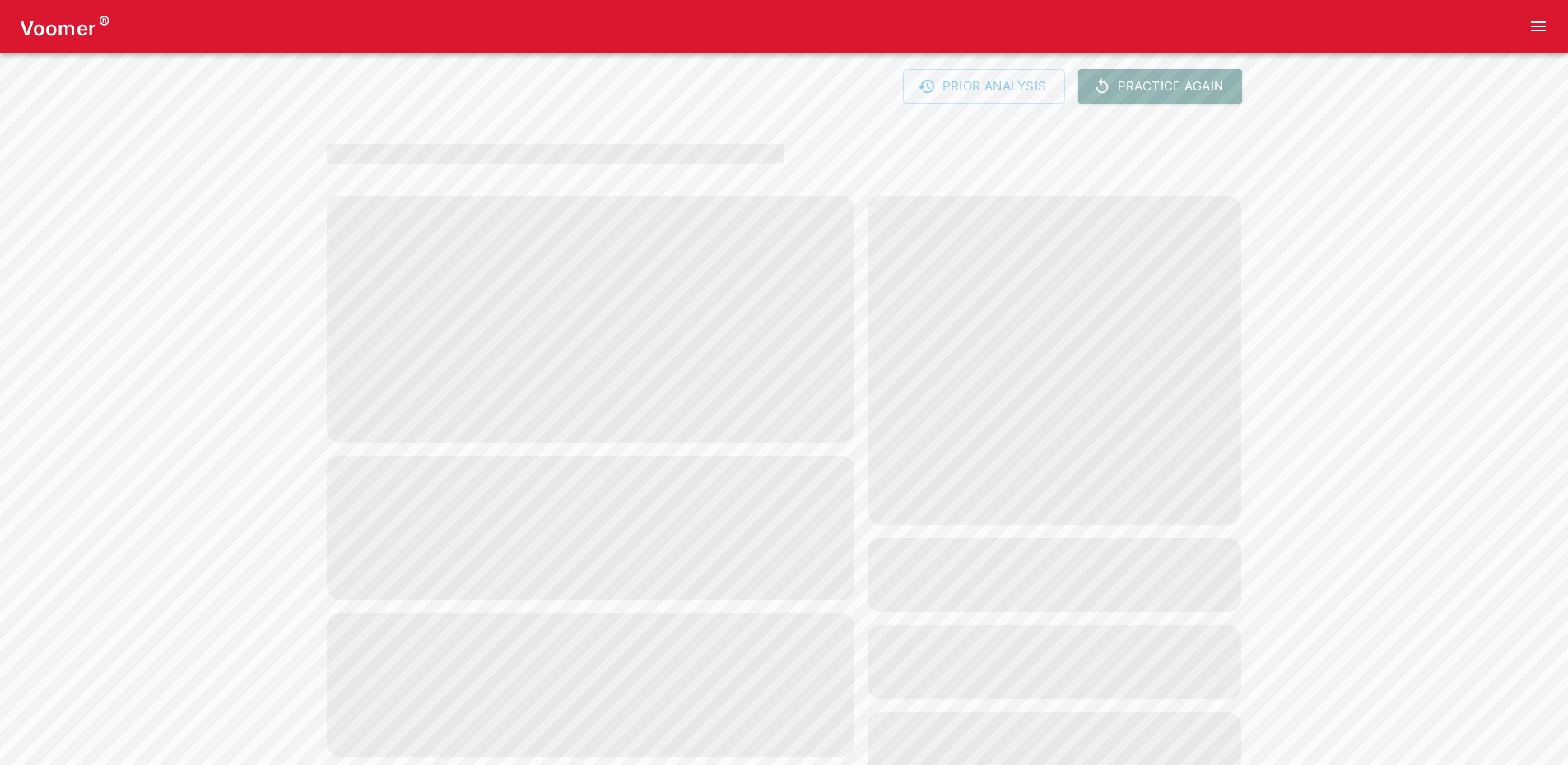 scroll, scrollTop: 0, scrollLeft: 0, axis: both 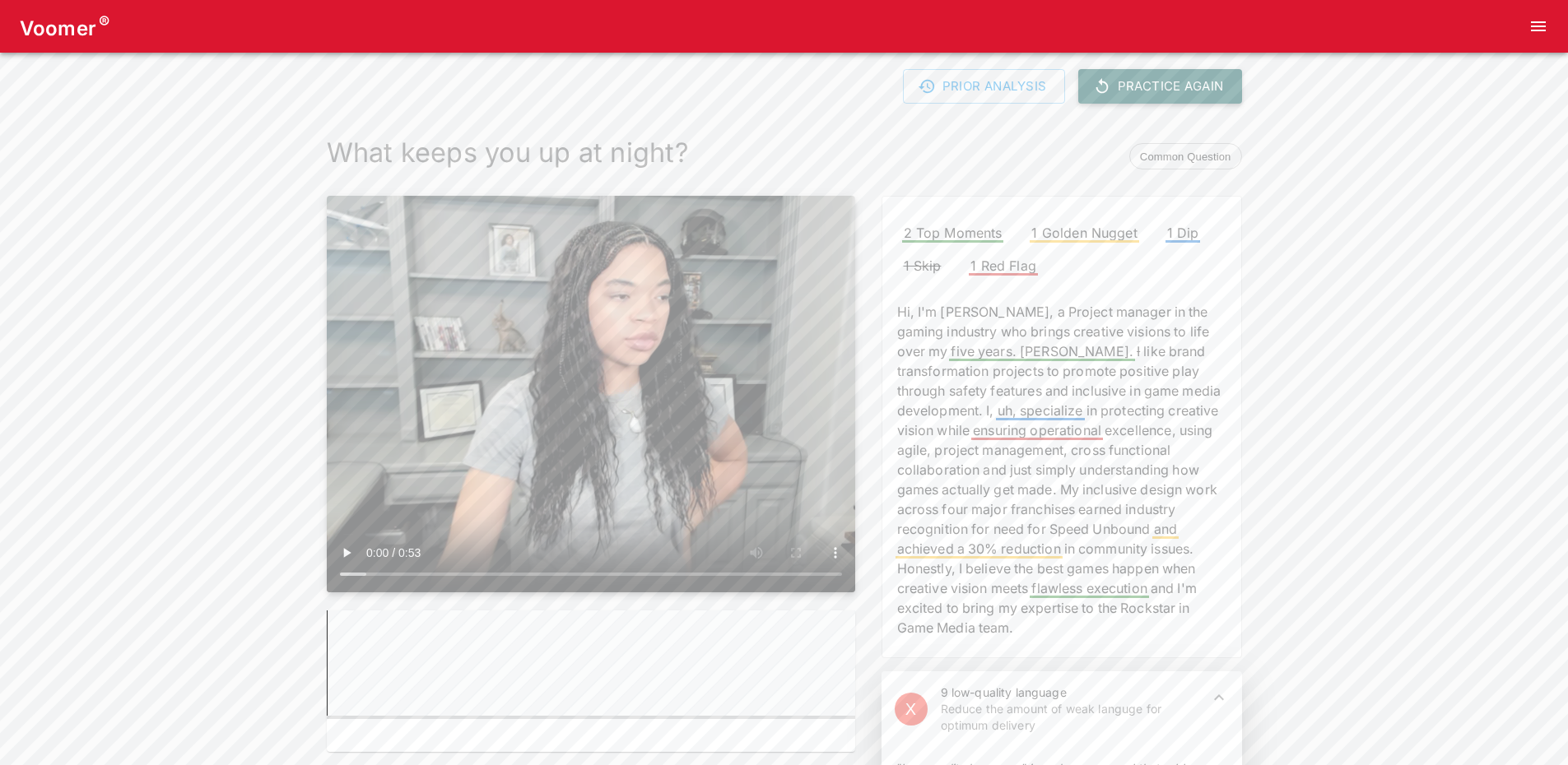 click on "Practice Again" at bounding box center [1160, 86] 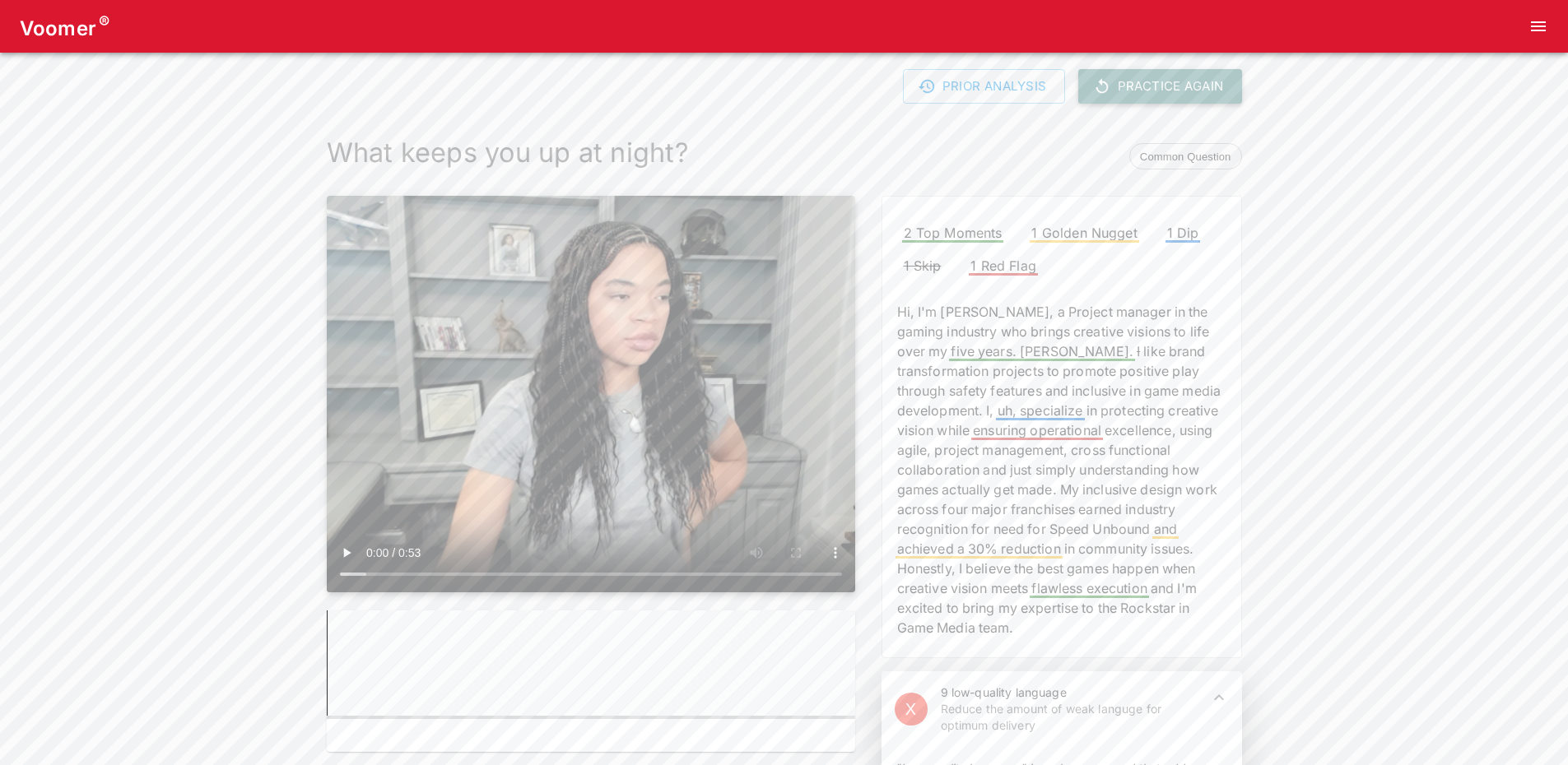 click on "Practice Again" at bounding box center [1160, 86] 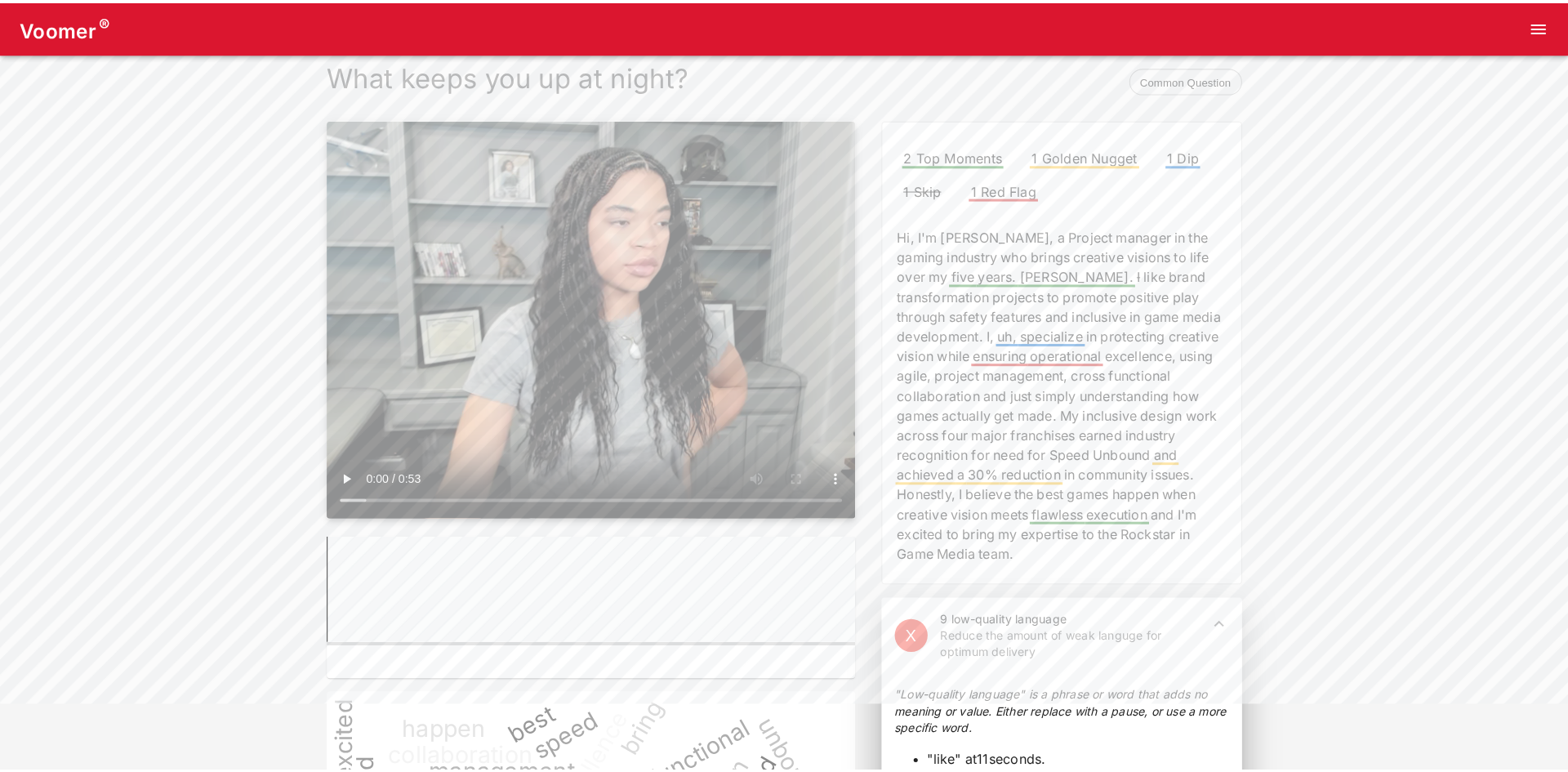 scroll, scrollTop: 0, scrollLeft: 0, axis: both 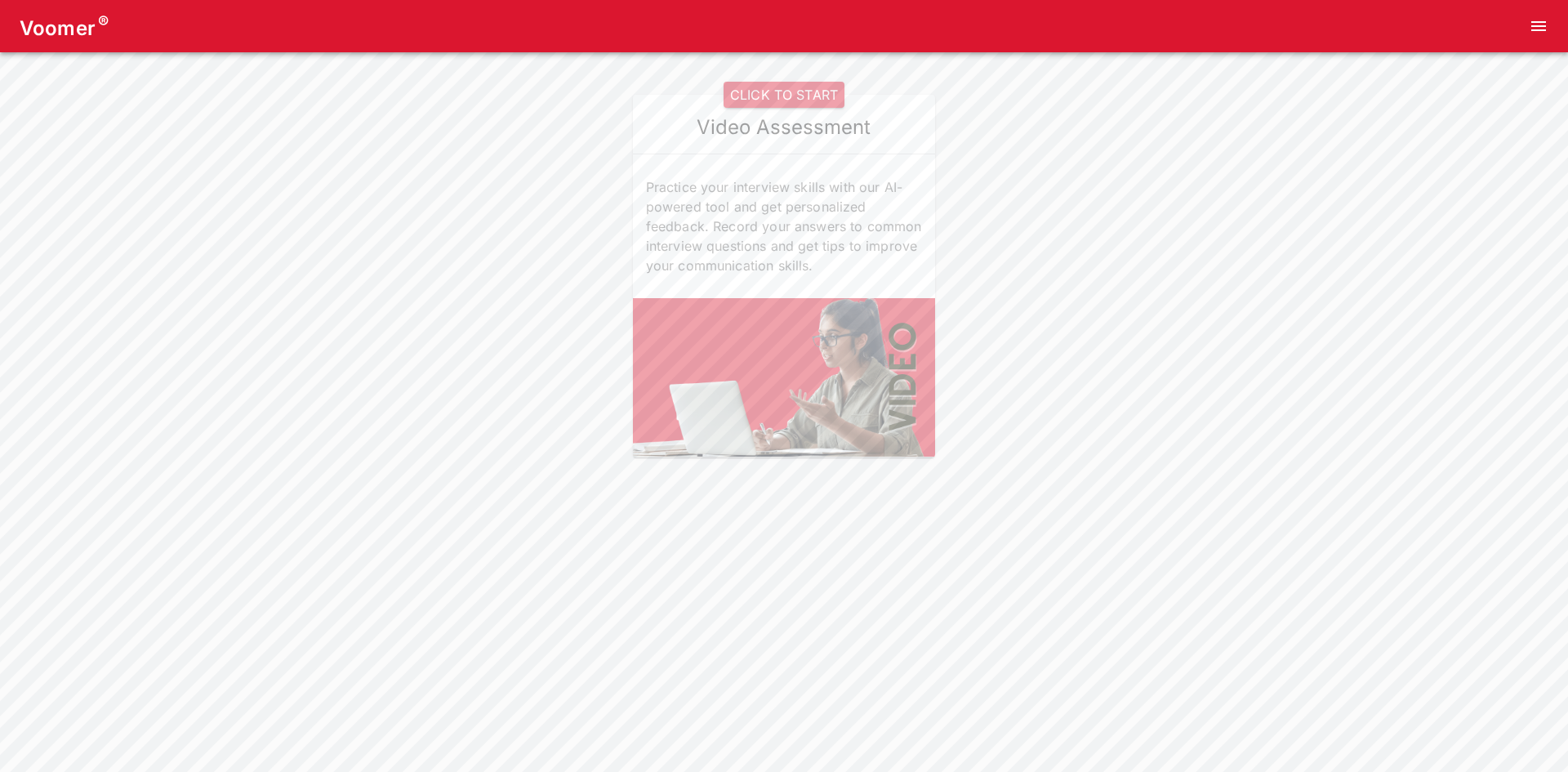 click on "CLICK TO START" at bounding box center [784, 95] 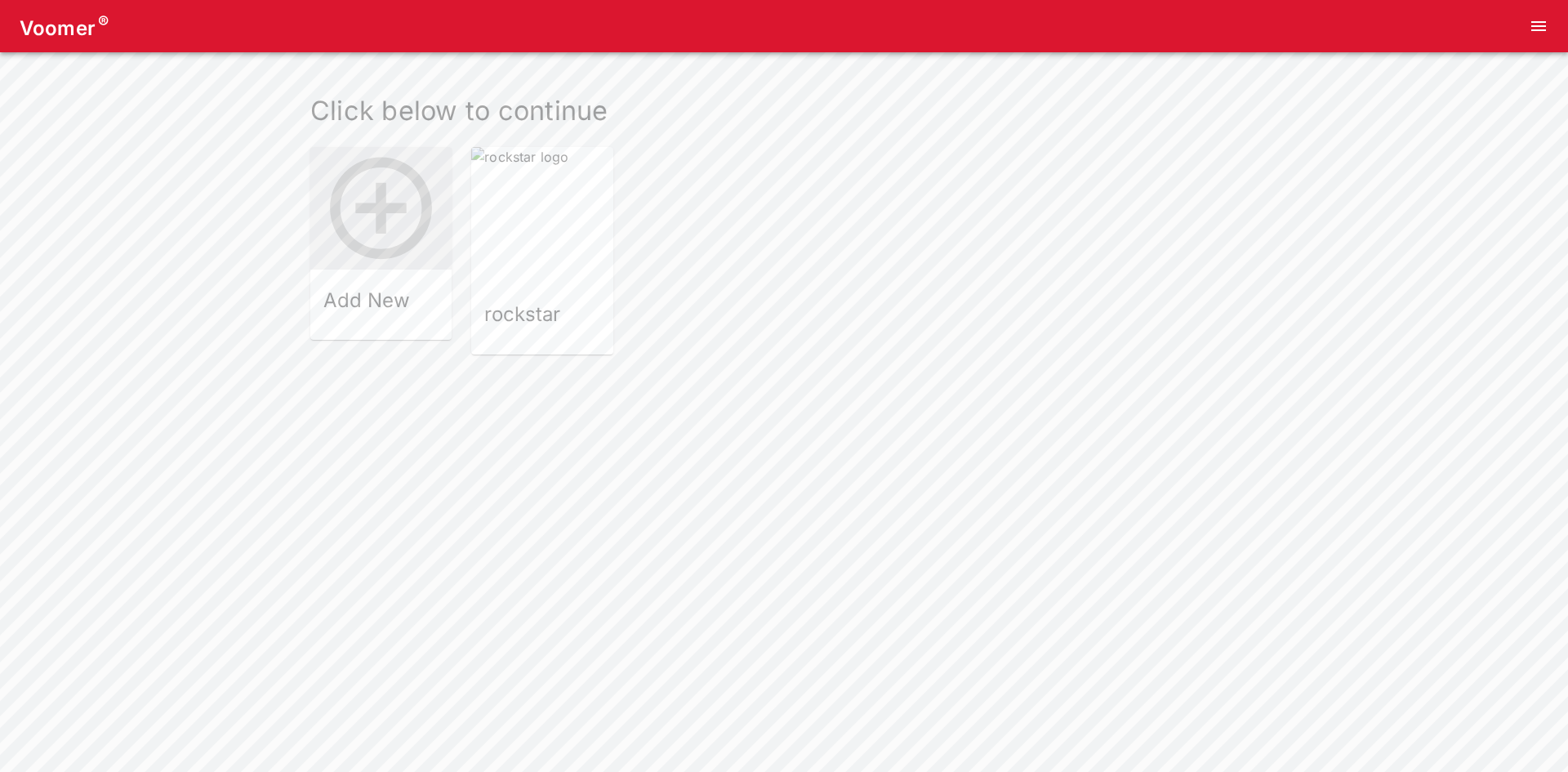 click at bounding box center (541, 217) 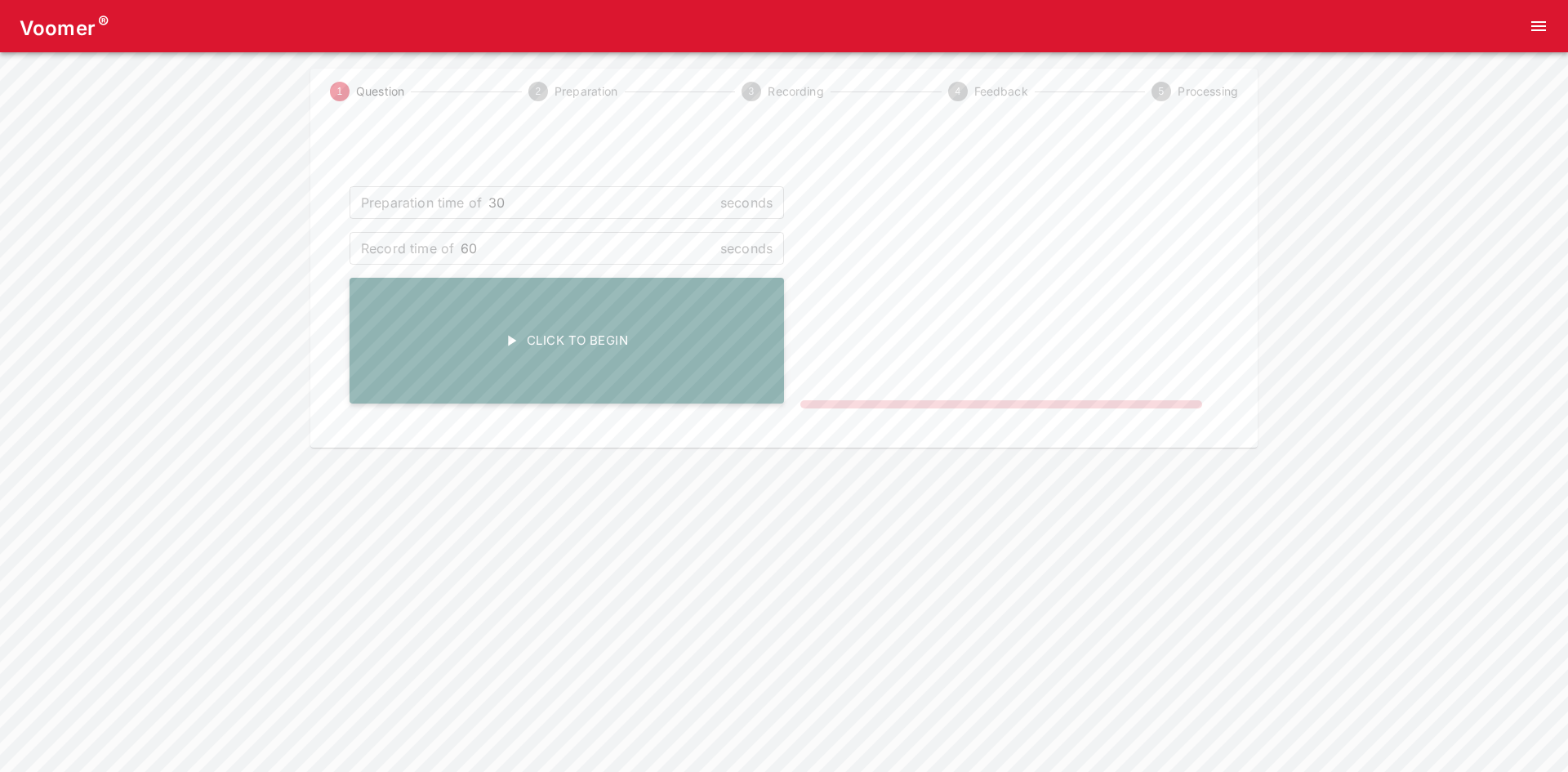 click on "Click To Begin" at bounding box center [567, 341] 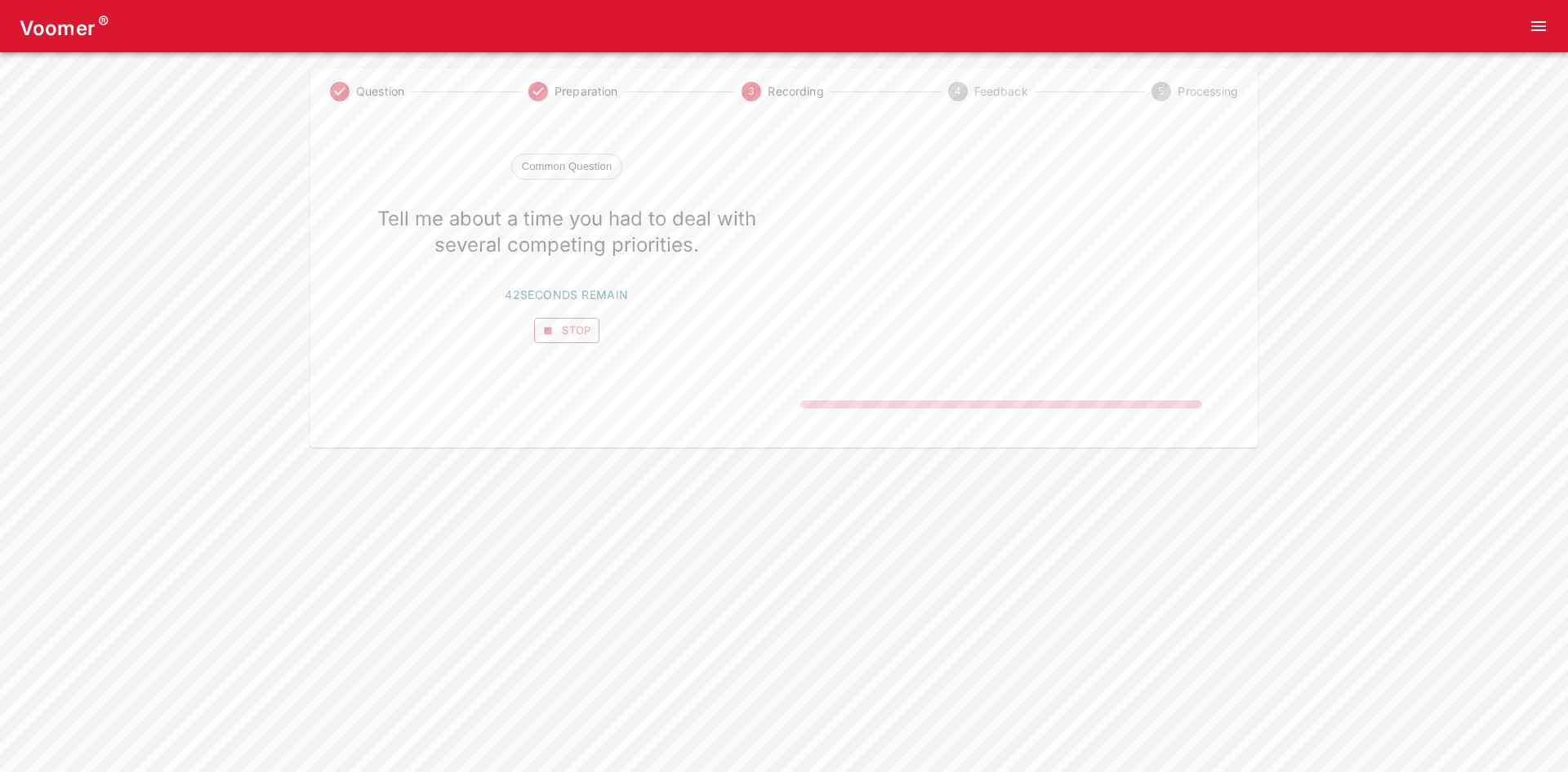 click on "Stop" at bounding box center (567, 330) 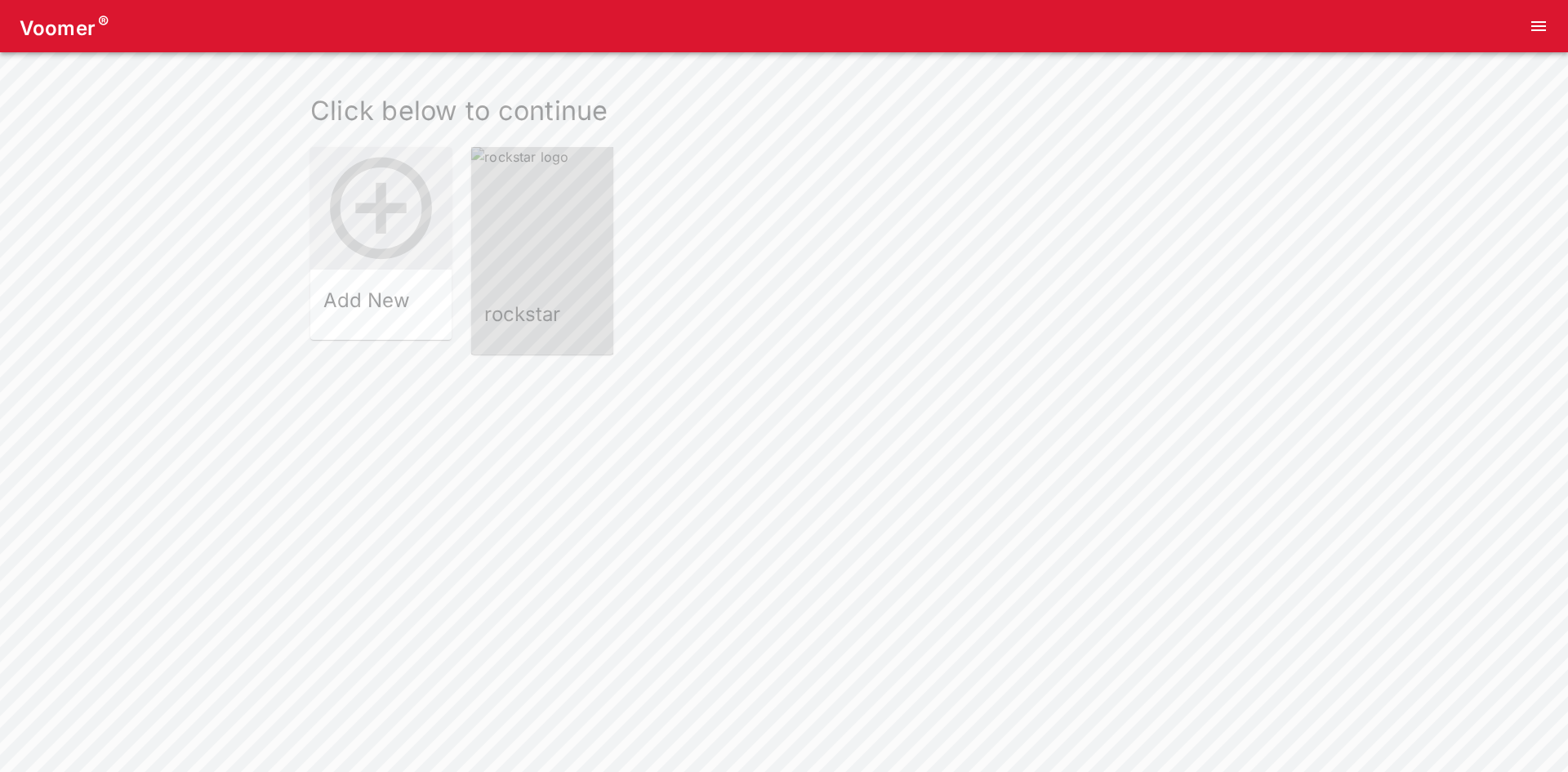 click at bounding box center [541, 217] 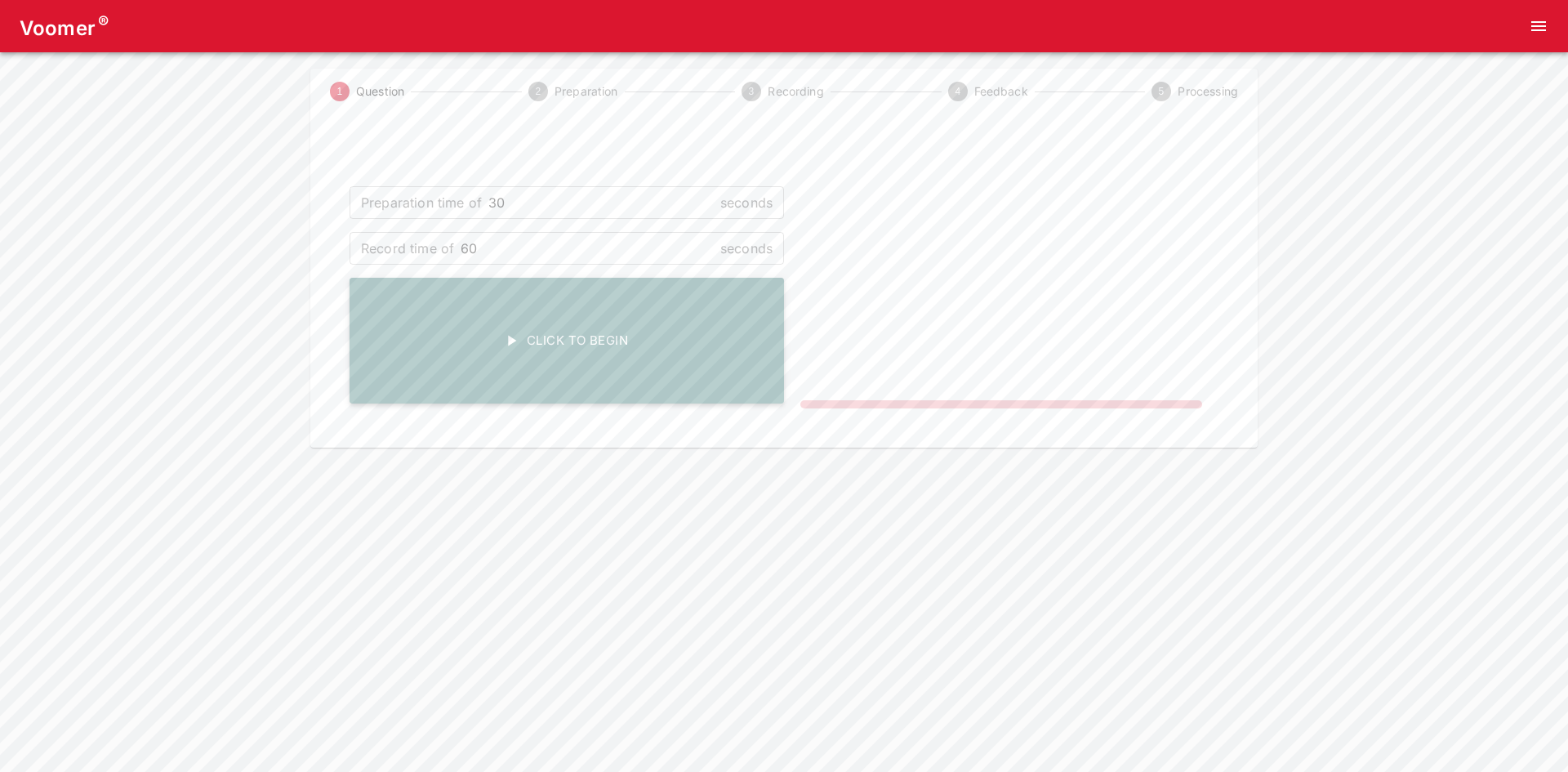 click on "Click To Begin" at bounding box center (567, 341) 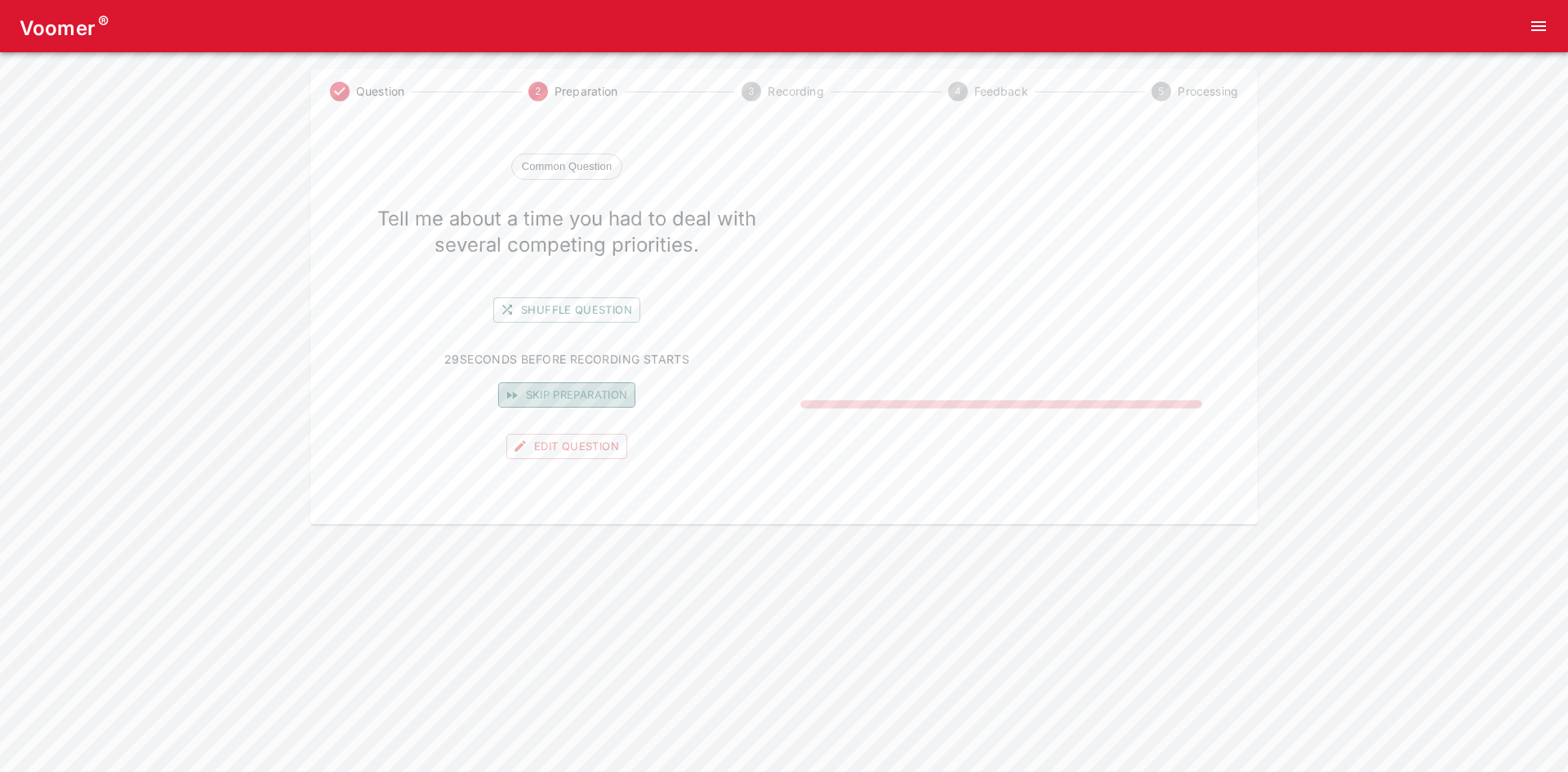 click on "Skip preparation" at bounding box center [567, 395] 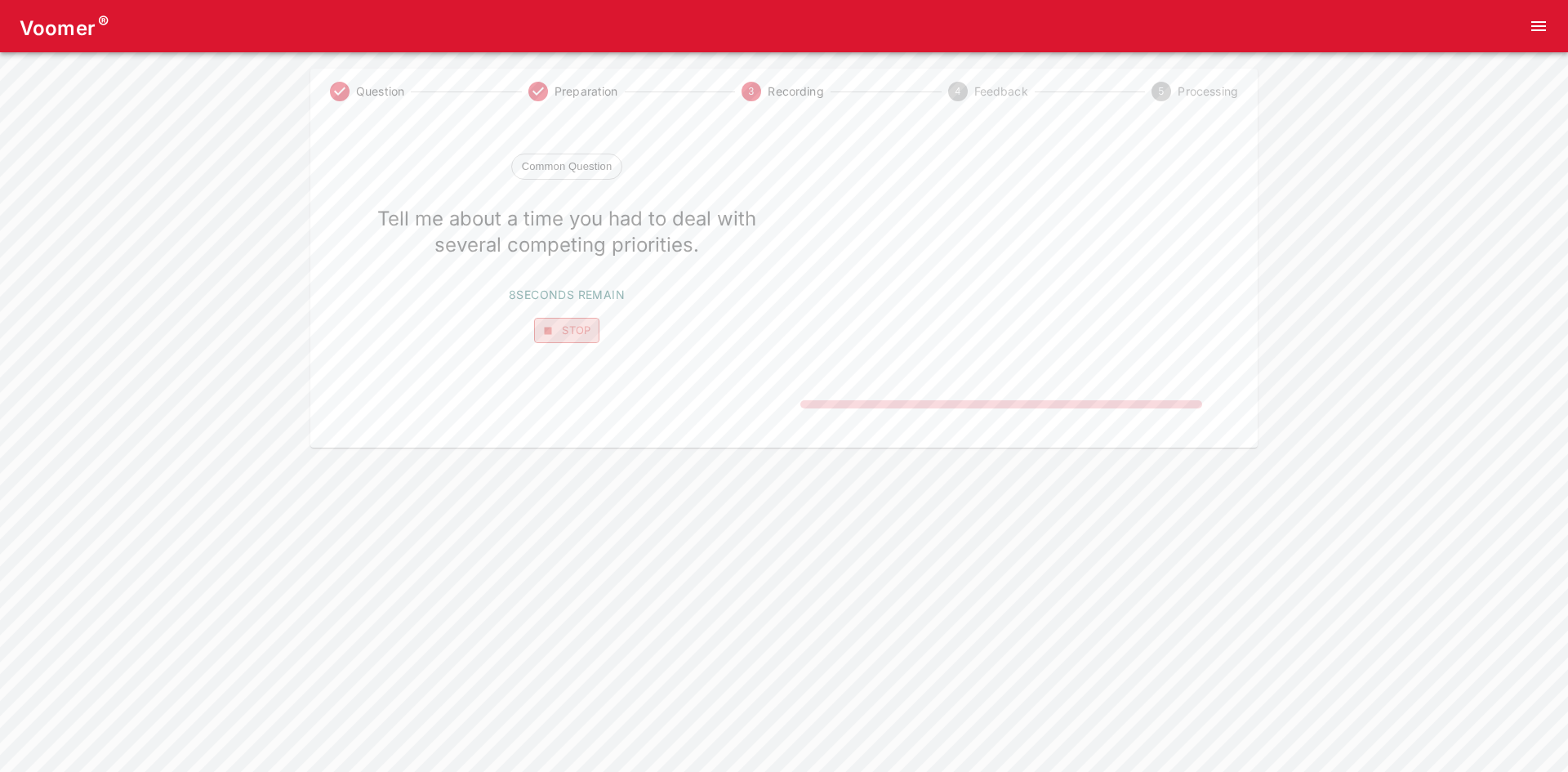 click on "Stop" at bounding box center (567, 330) 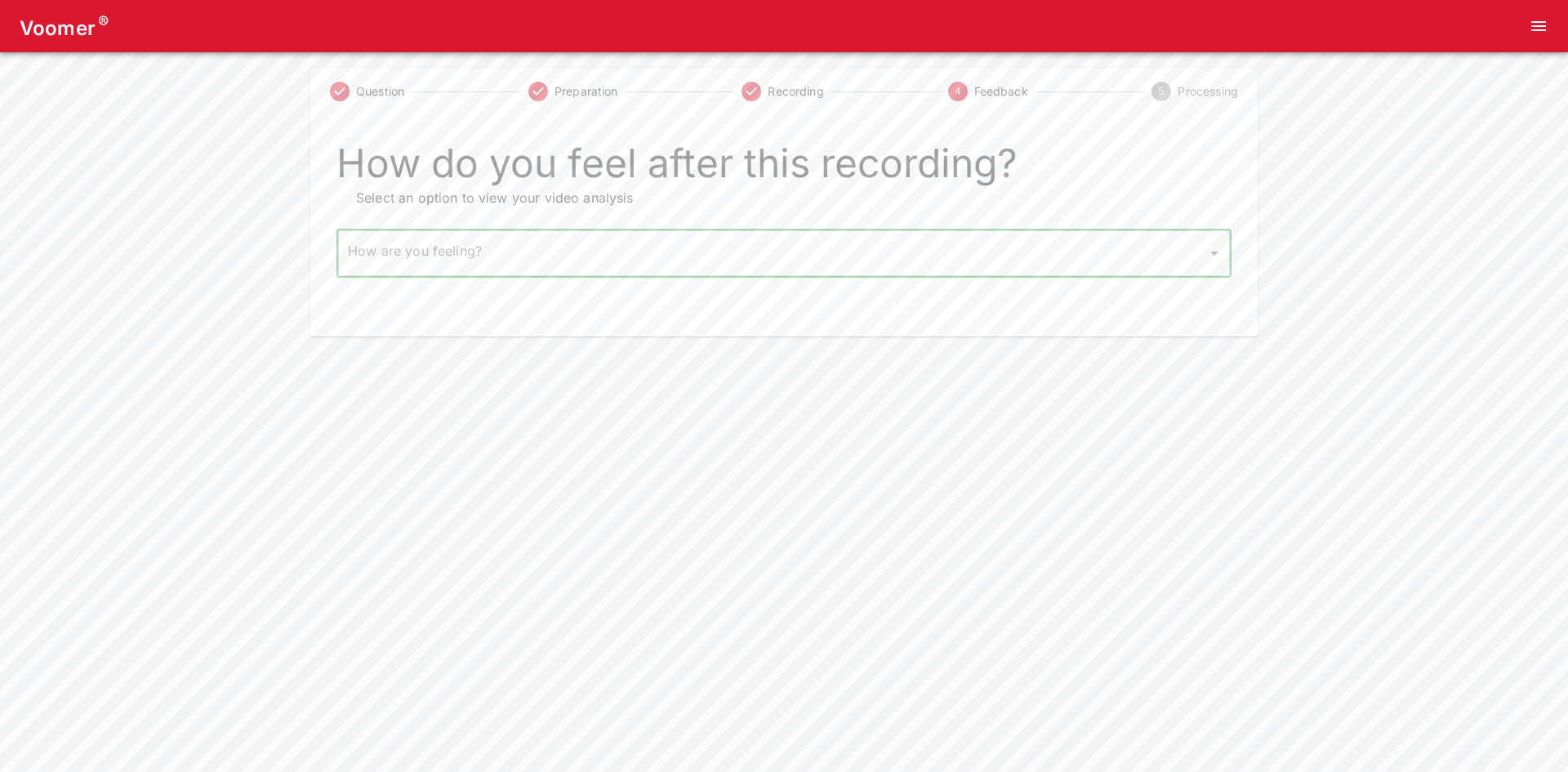 click on "Voomer ® Question Preparation Recording 4 Feedback 5 Processing How do you feel after this recording? Select an option to view your video analysis How are you feeling? ​ How are you feeling? Home Analysis Tokens: ~ Pricing Log Out" at bounding box center [784, 168] 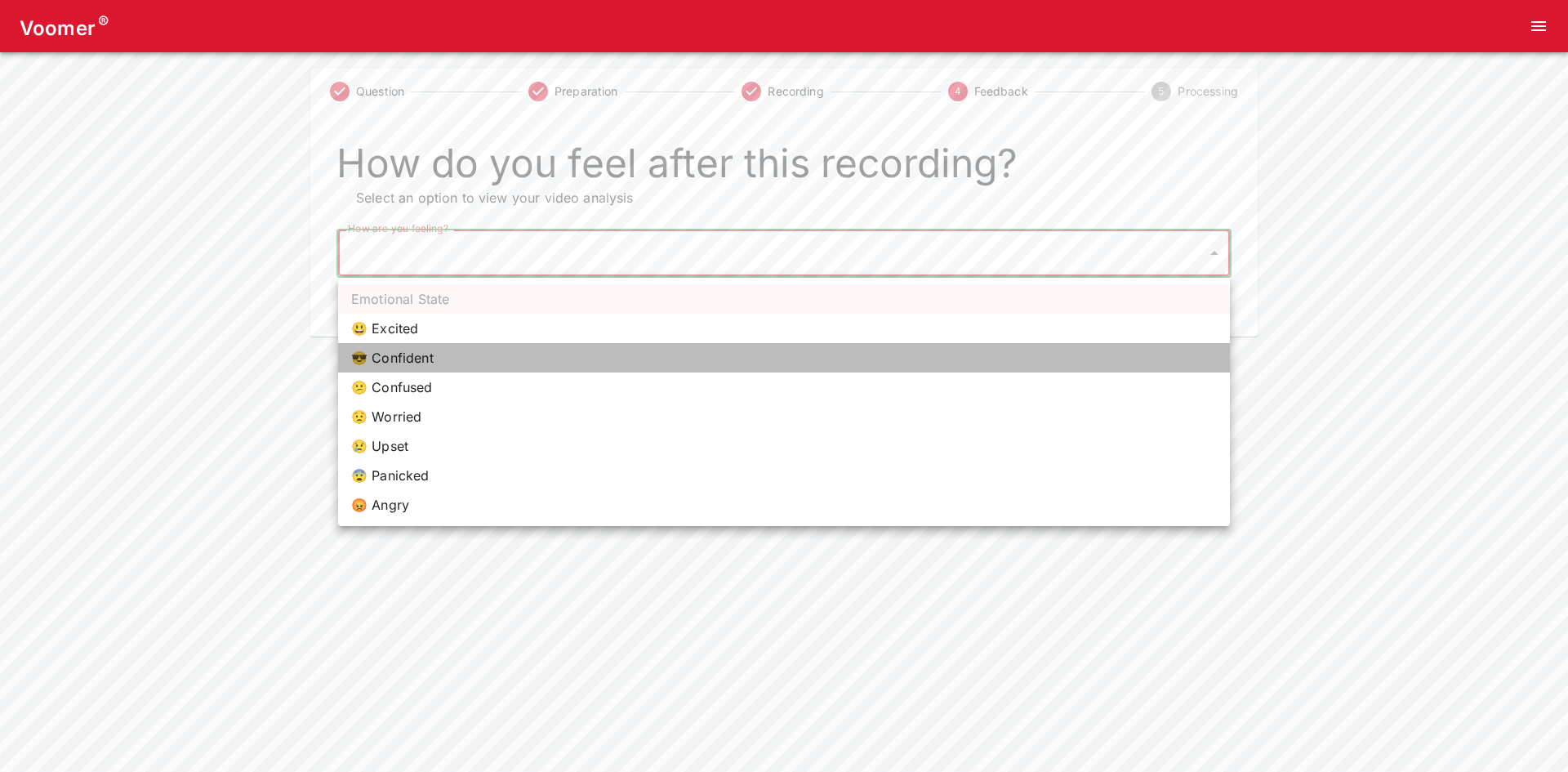 click on "😎 Confident" at bounding box center (784, 358) 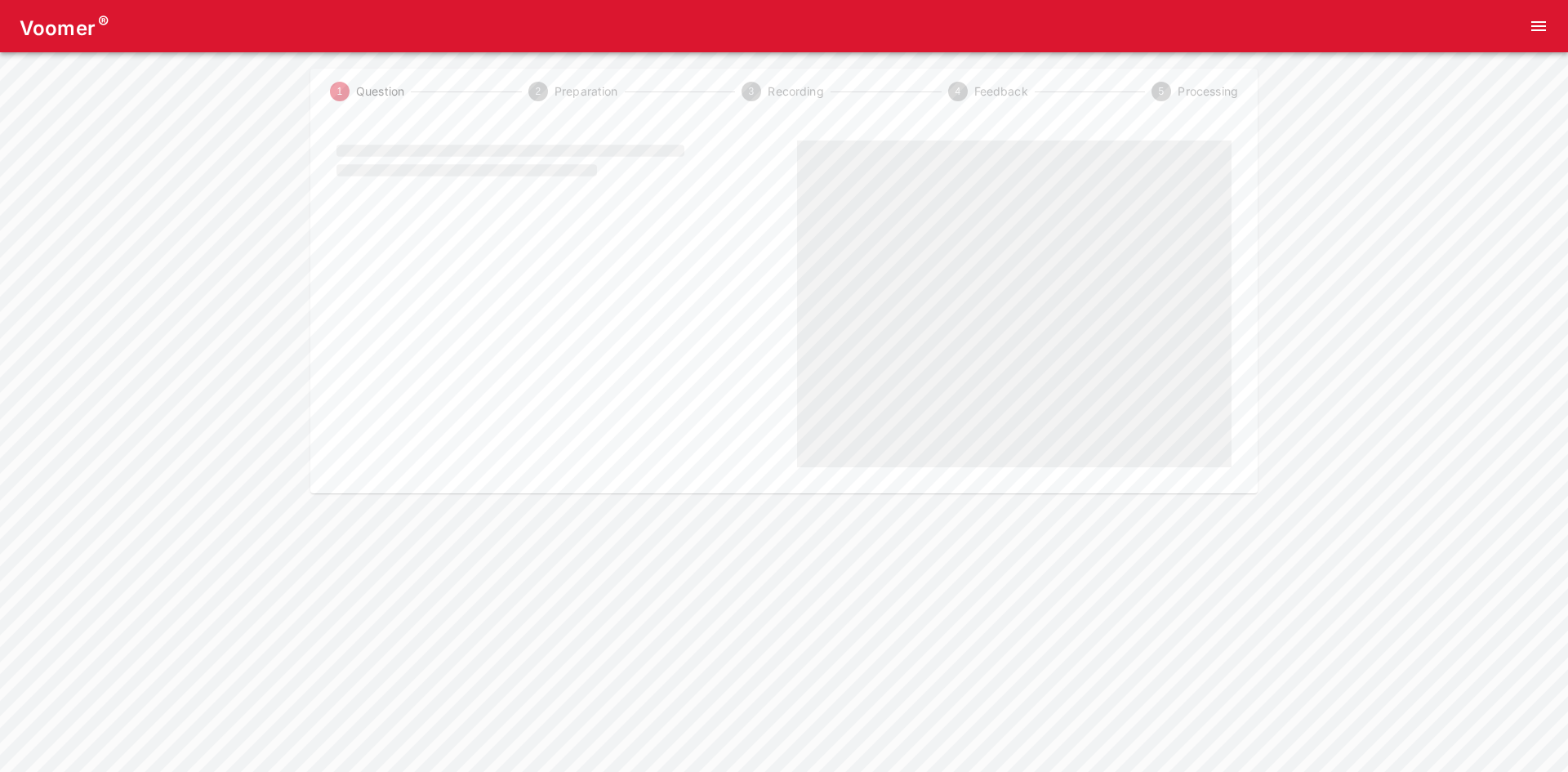 scroll, scrollTop: 0, scrollLeft: 0, axis: both 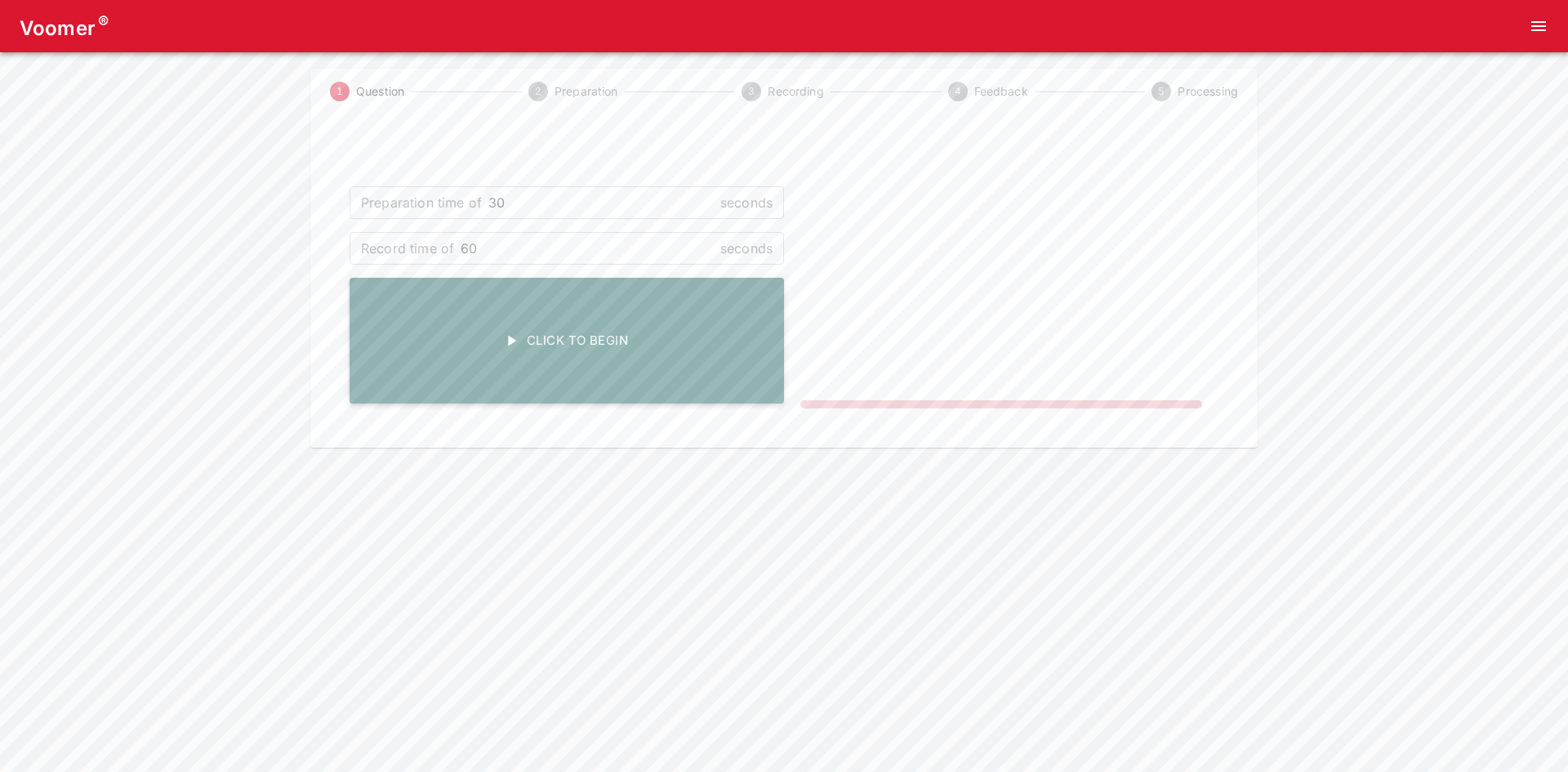click on "Click To Begin" at bounding box center (567, 341) 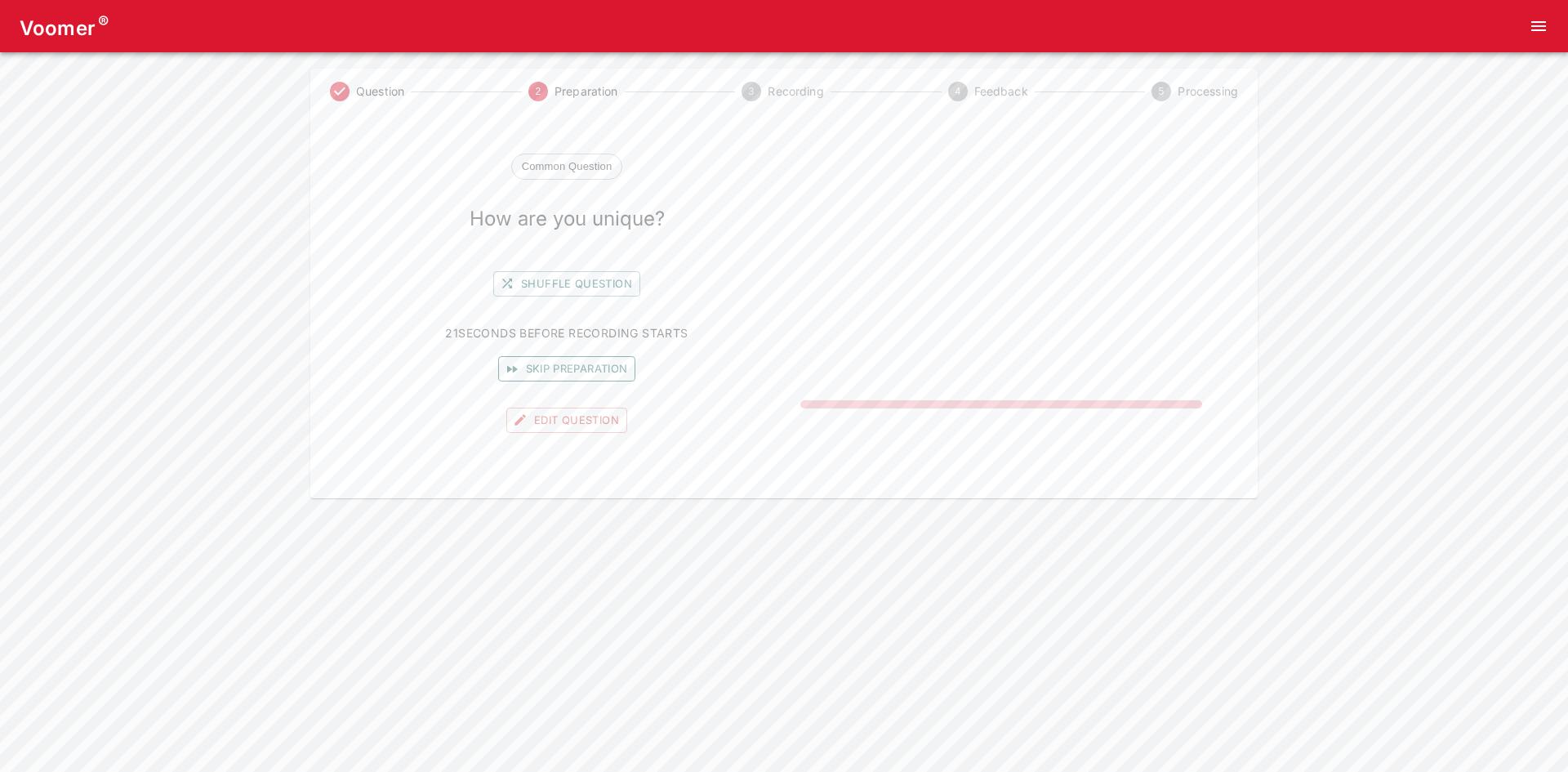 click on "Skip preparation" at bounding box center [567, 368] 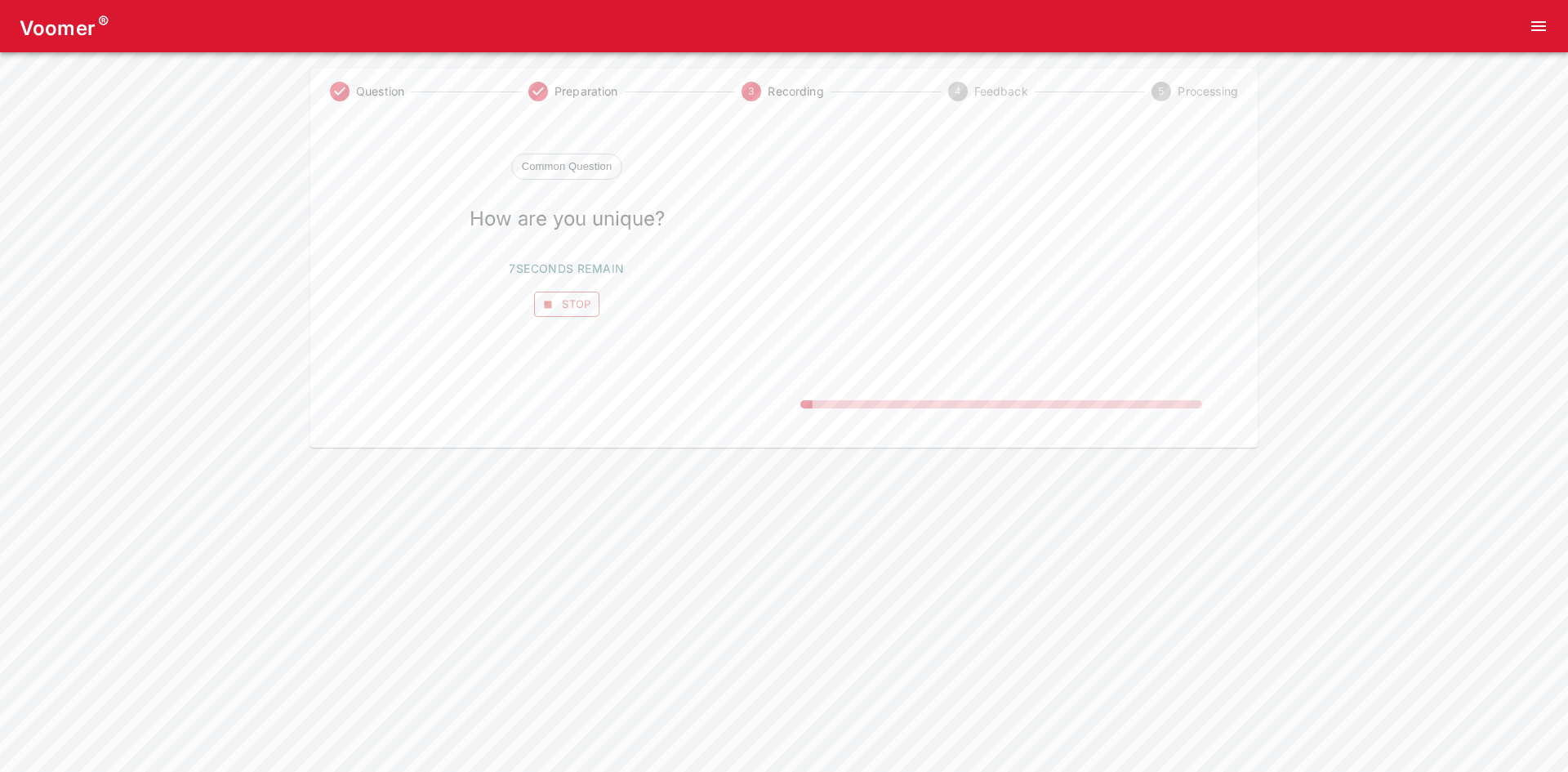 click on "Stop" at bounding box center (567, 304) 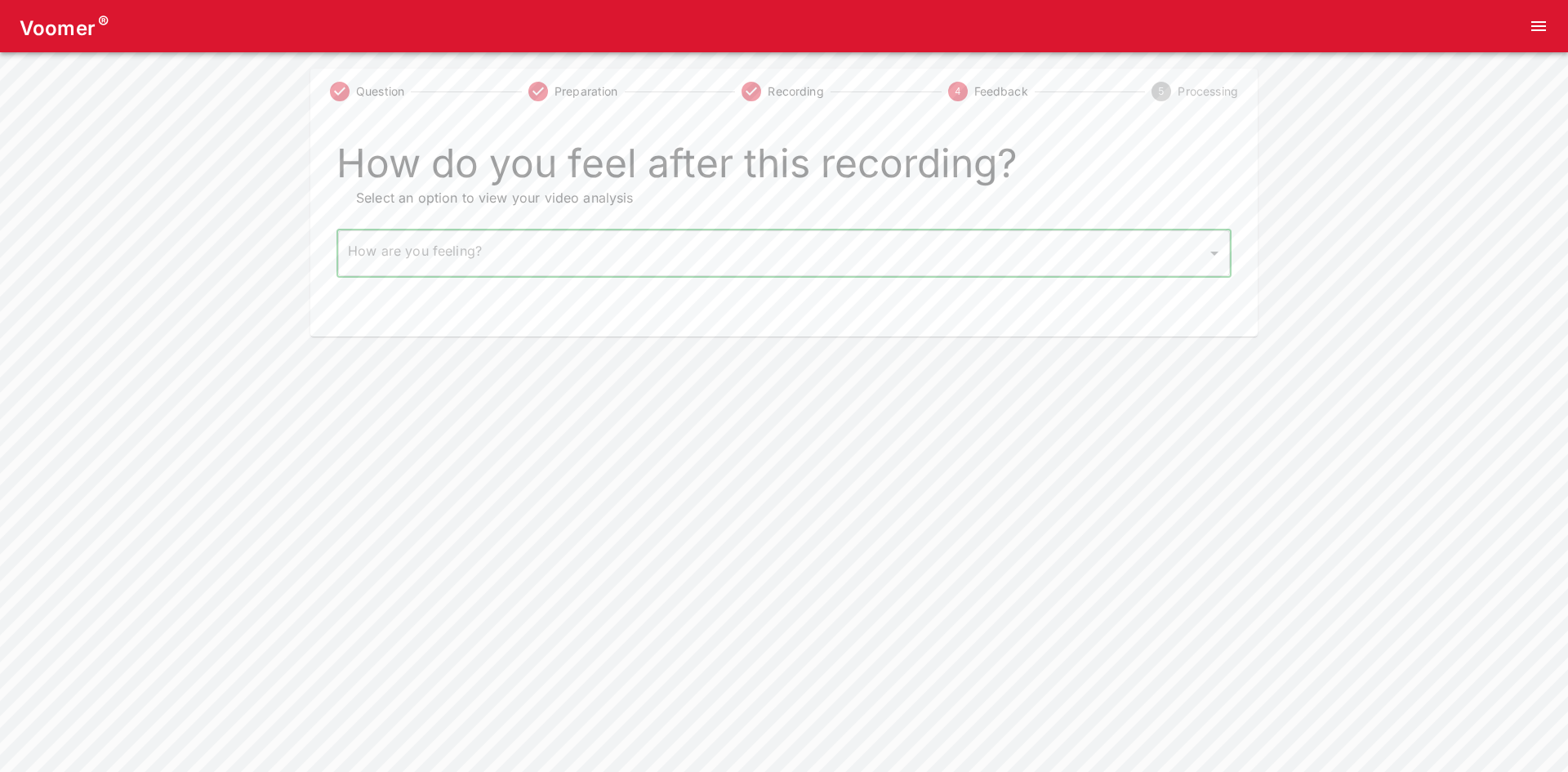 click on "Voomer ® Question Preparation Recording 4 Feedback 5 Processing How do you feel after this recording? Select an option to view your video analysis How are you feeling? ​ How are you feeling? Home Analysis Tokens: ~ Pricing Log Out" at bounding box center (784, 168) 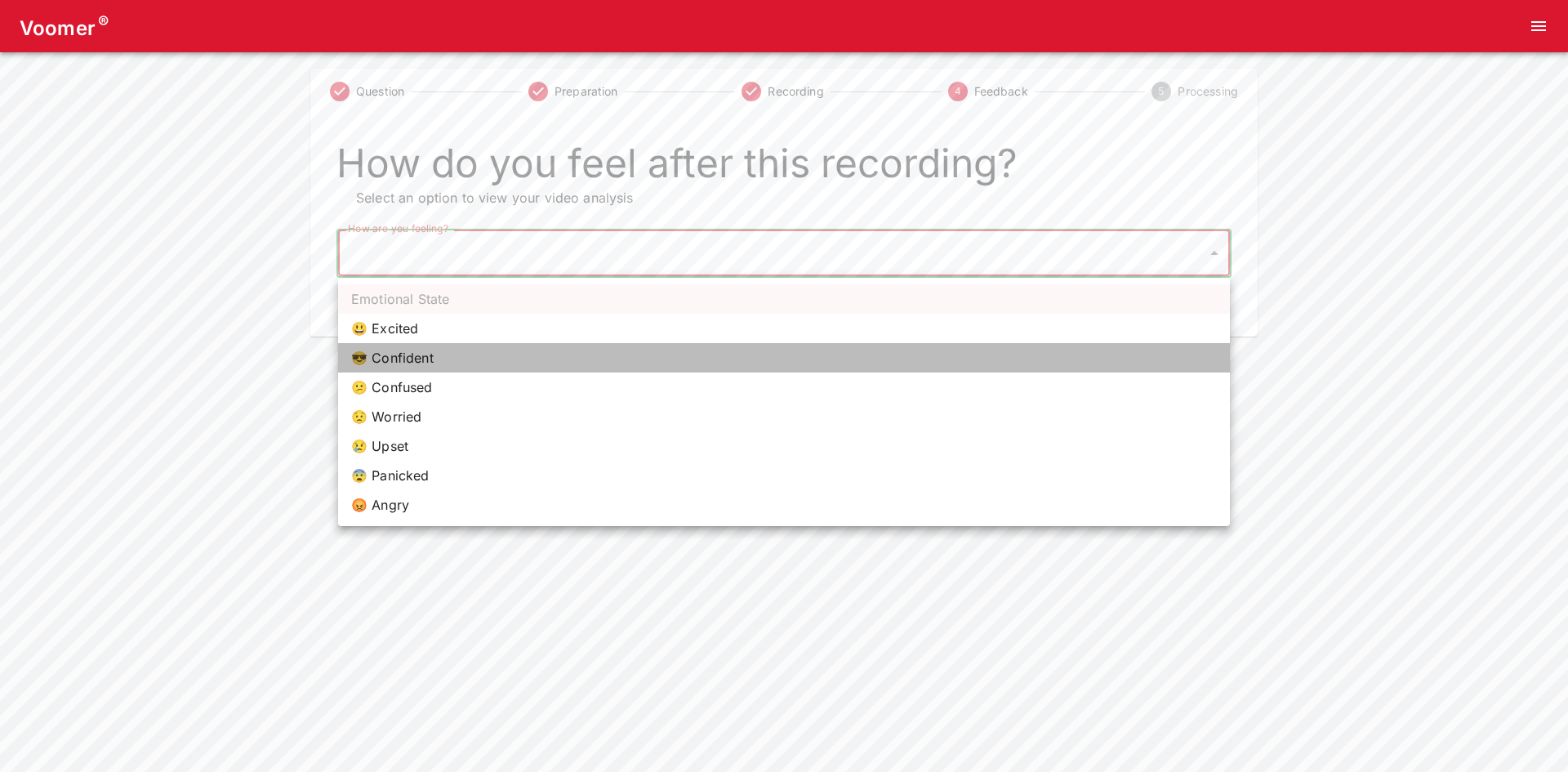 click on "😎 Confident" at bounding box center (784, 358) 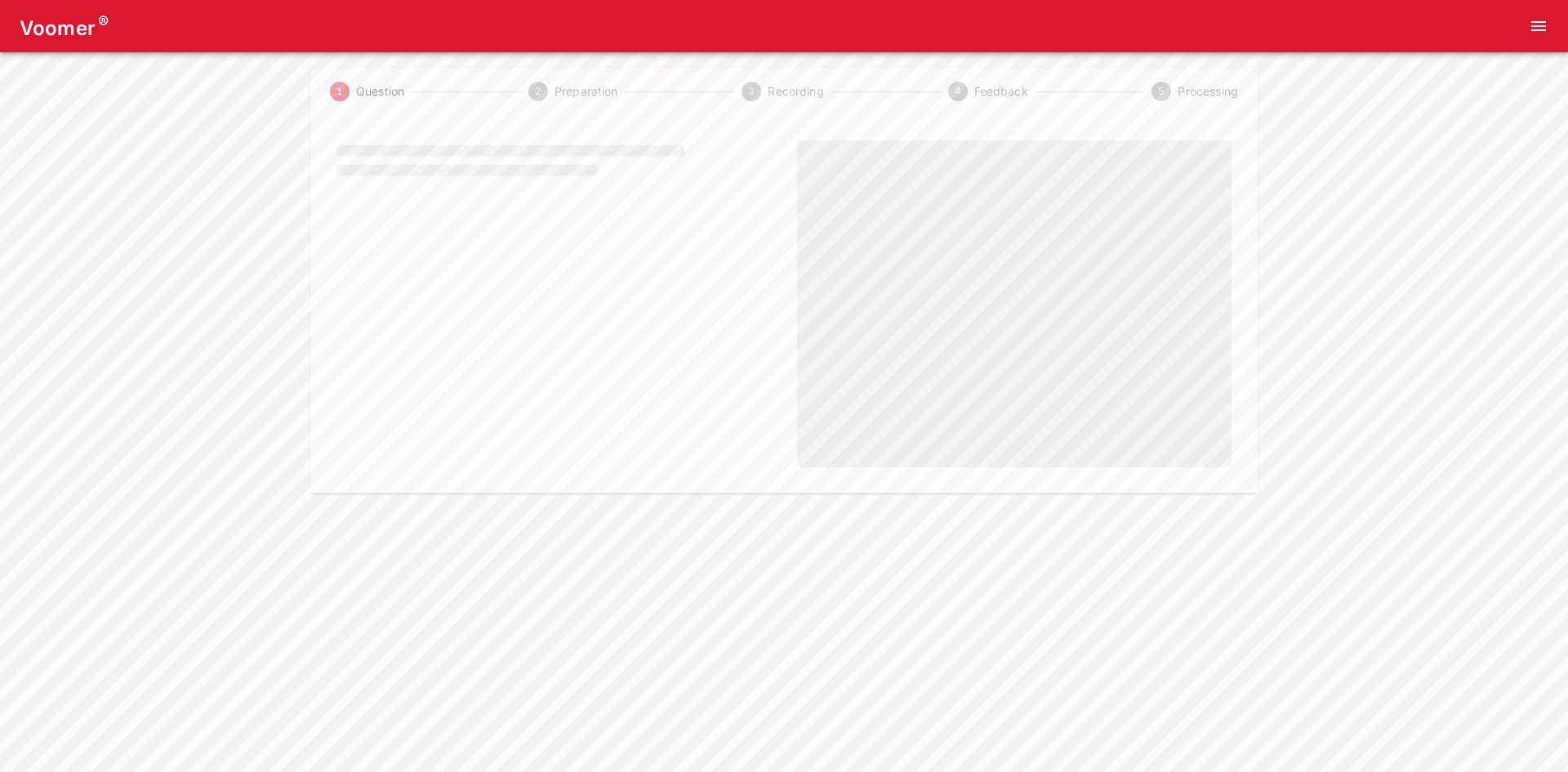 scroll, scrollTop: 0, scrollLeft: 0, axis: both 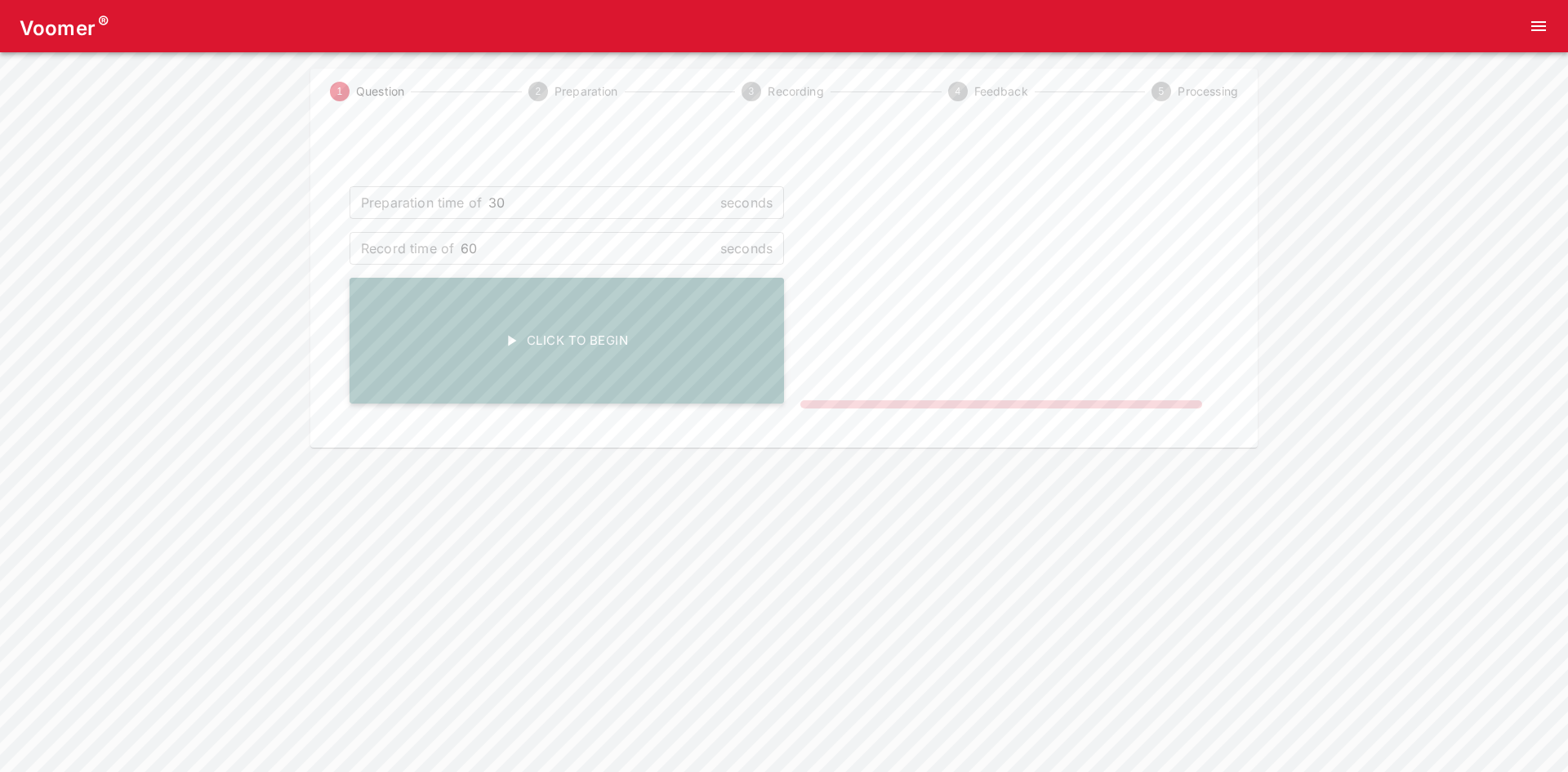 click on "Click To Begin" at bounding box center (567, 341) 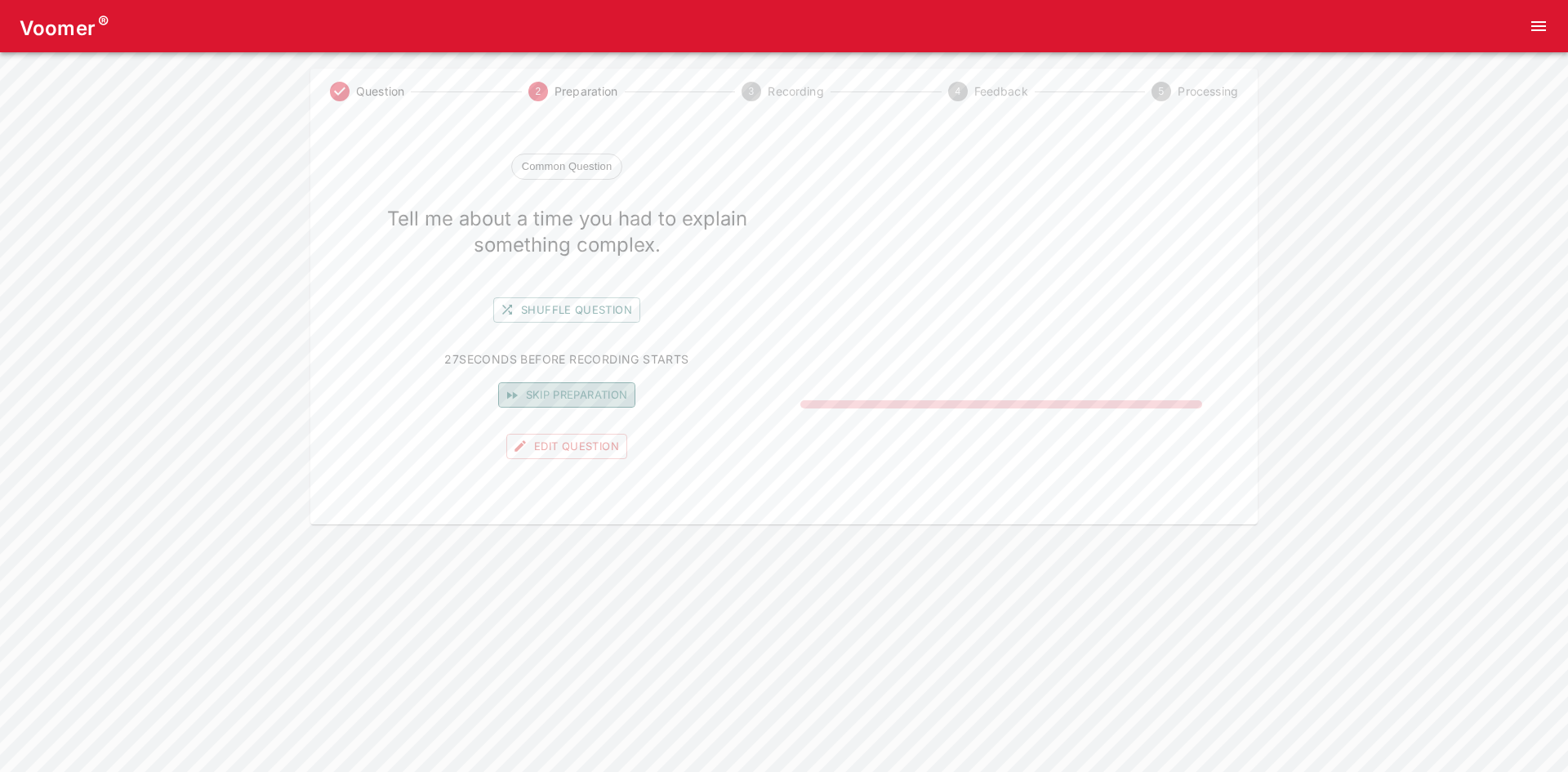click on "Skip preparation" at bounding box center (567, 395) 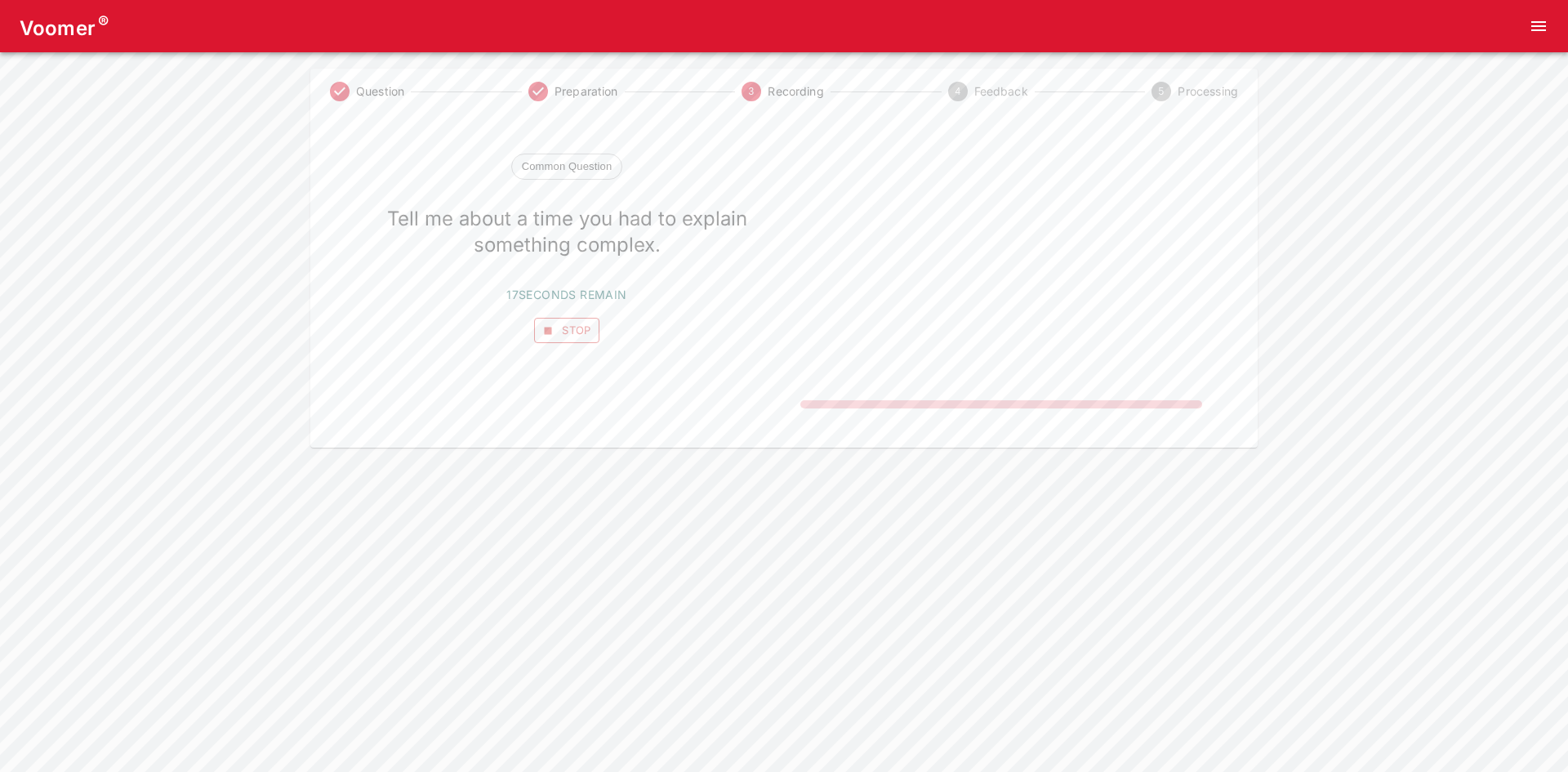 click on "Stop" at bounding box center [567, 330] 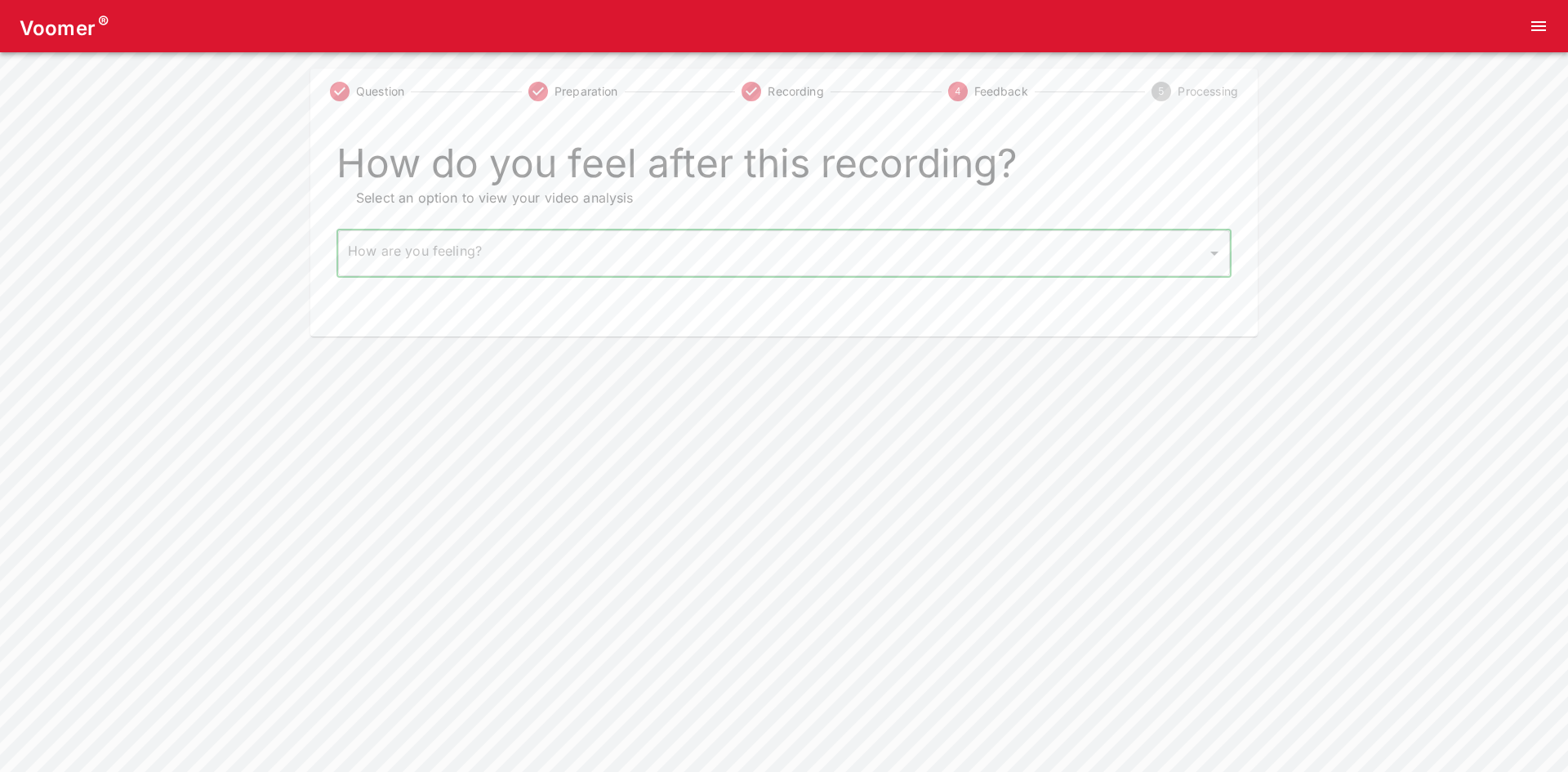 click on "Voomer ® Question Preparation Recording 4 Feedback 5 Processing How do you feel after this recording? Select an option to view your video analysis How are you feeling? ​ How are you feeling? Home Analysis Tokens: ~ Pricing Log Out" at bounding box center [784, 168] 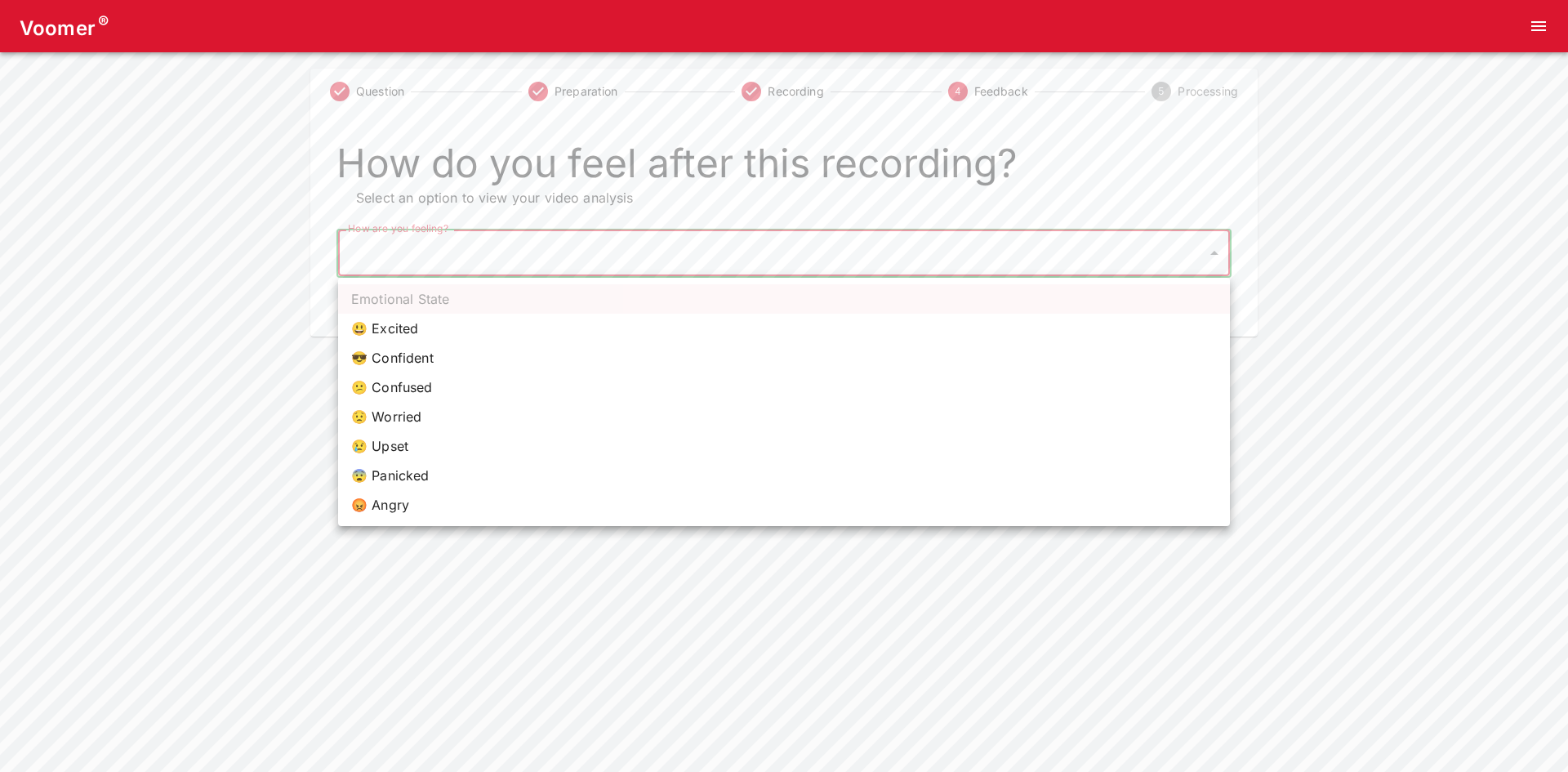 click on "😎 Confident" at bounding box center [784, 358] 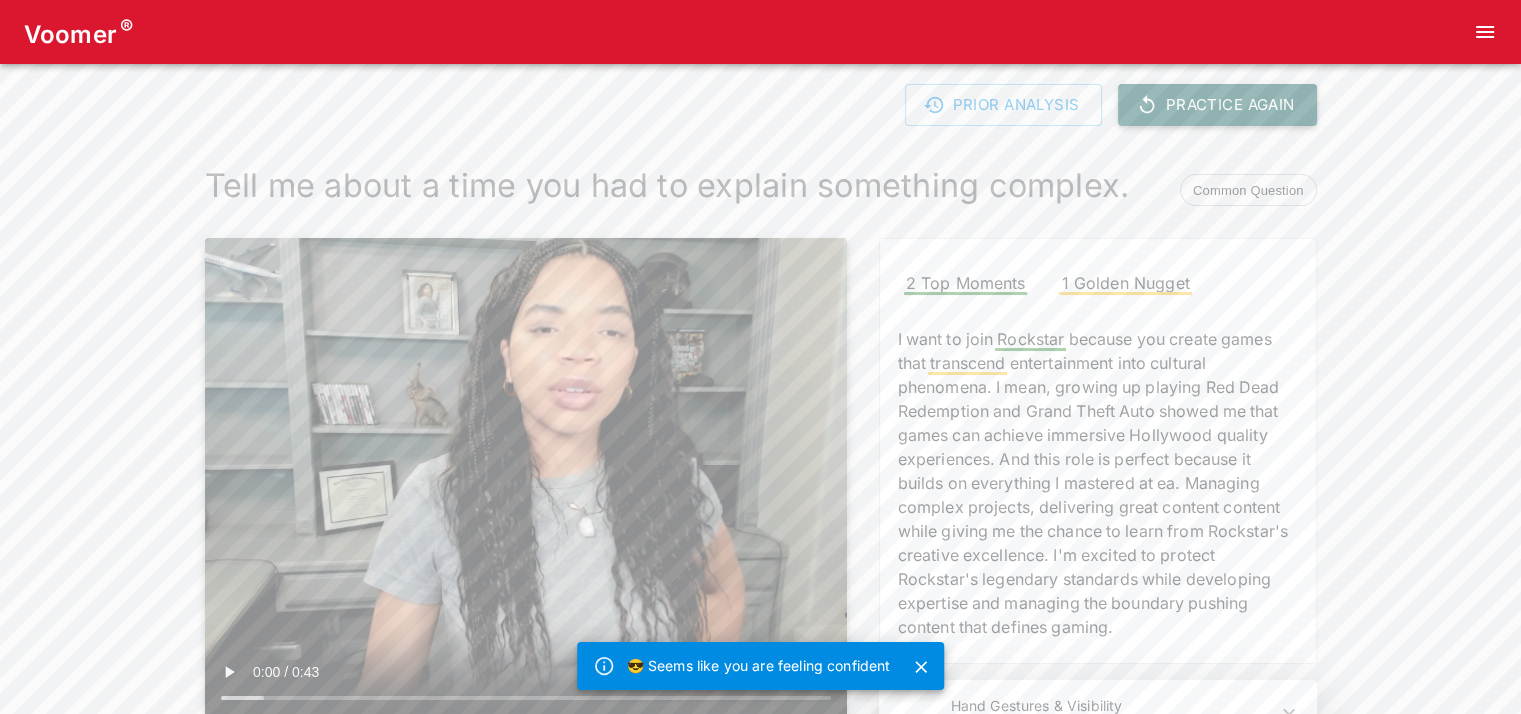 click on "Practice Again" at bounding box center (1217, 105) 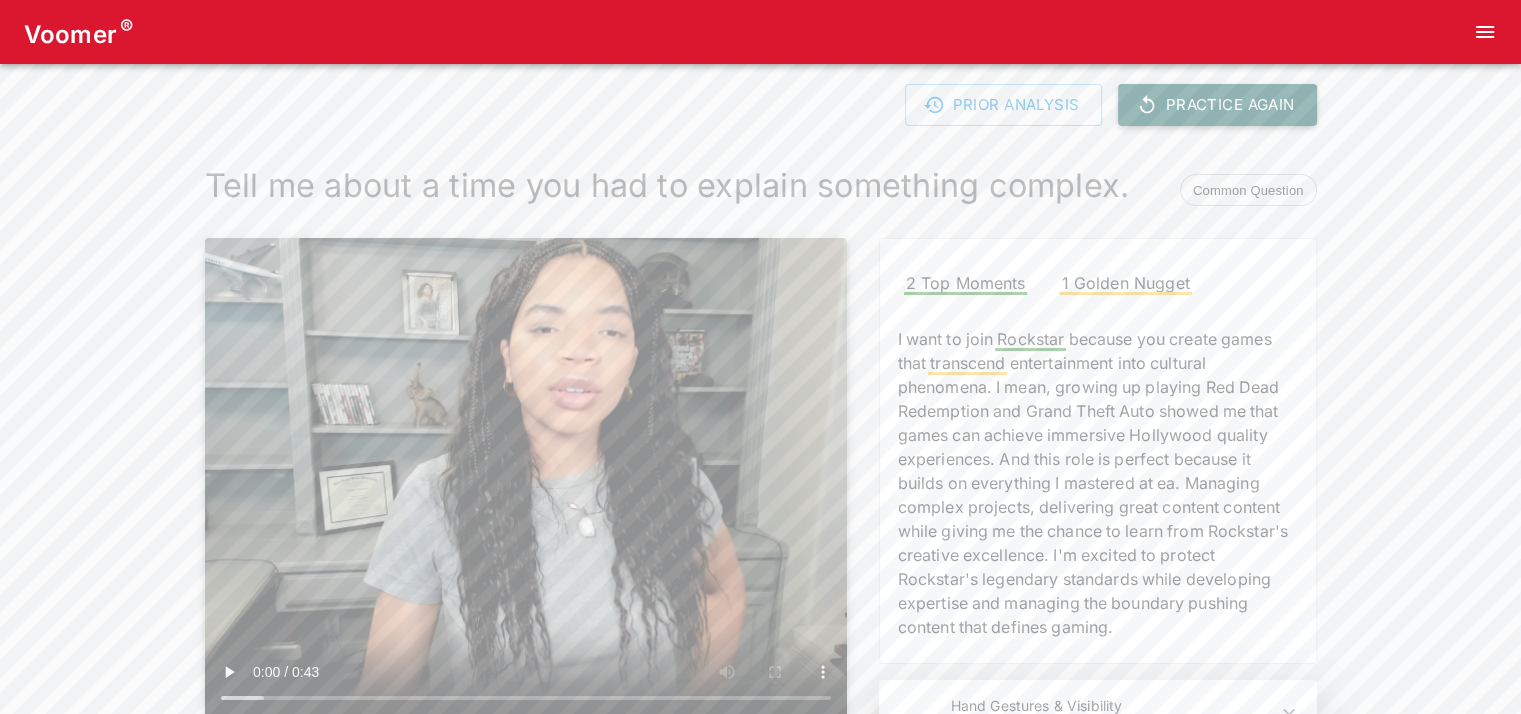 click on "Practice Again" at bounding box center (1217, 105) 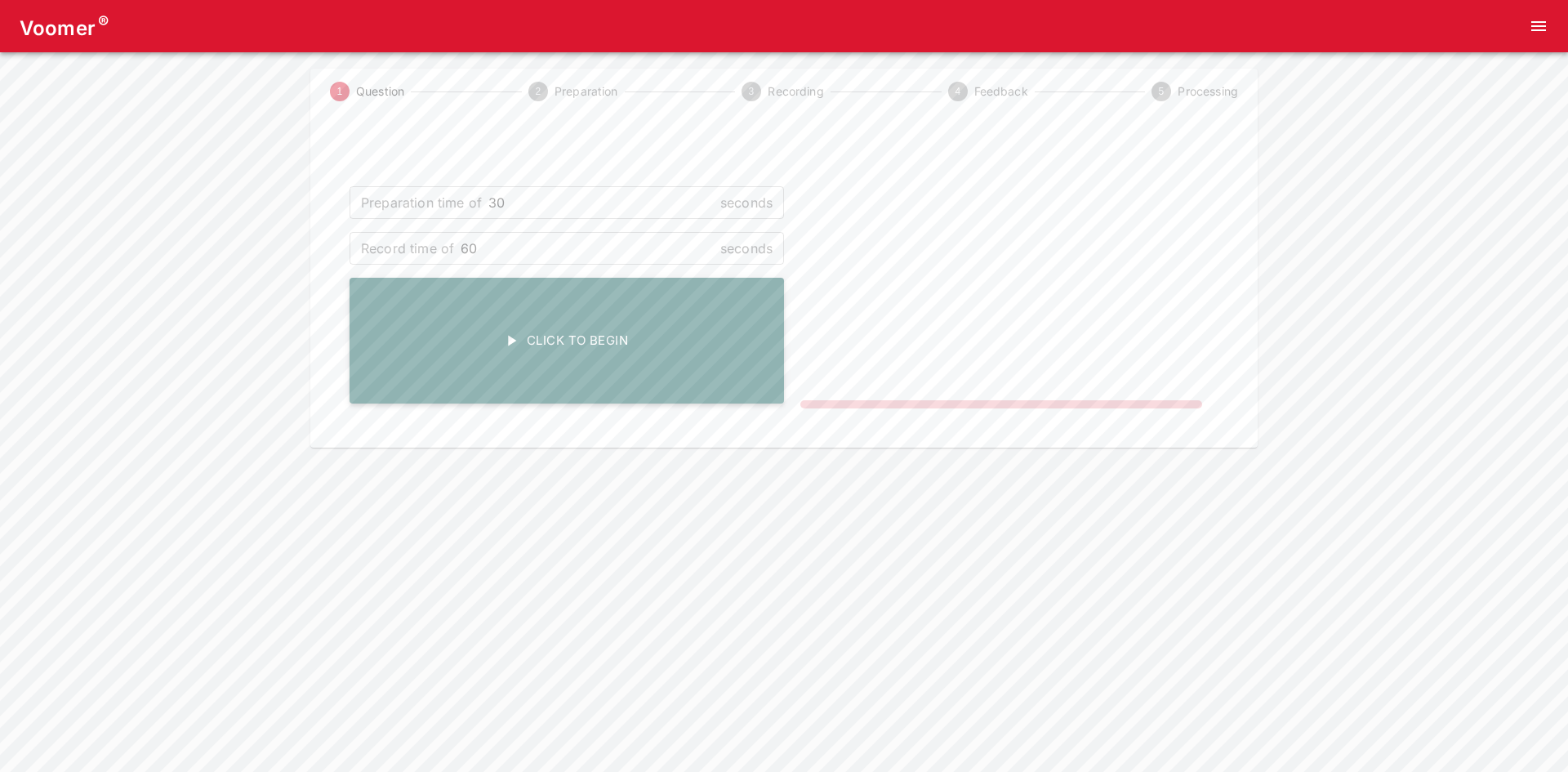 click on "Click To Begin" at bounding box center [567, 341] 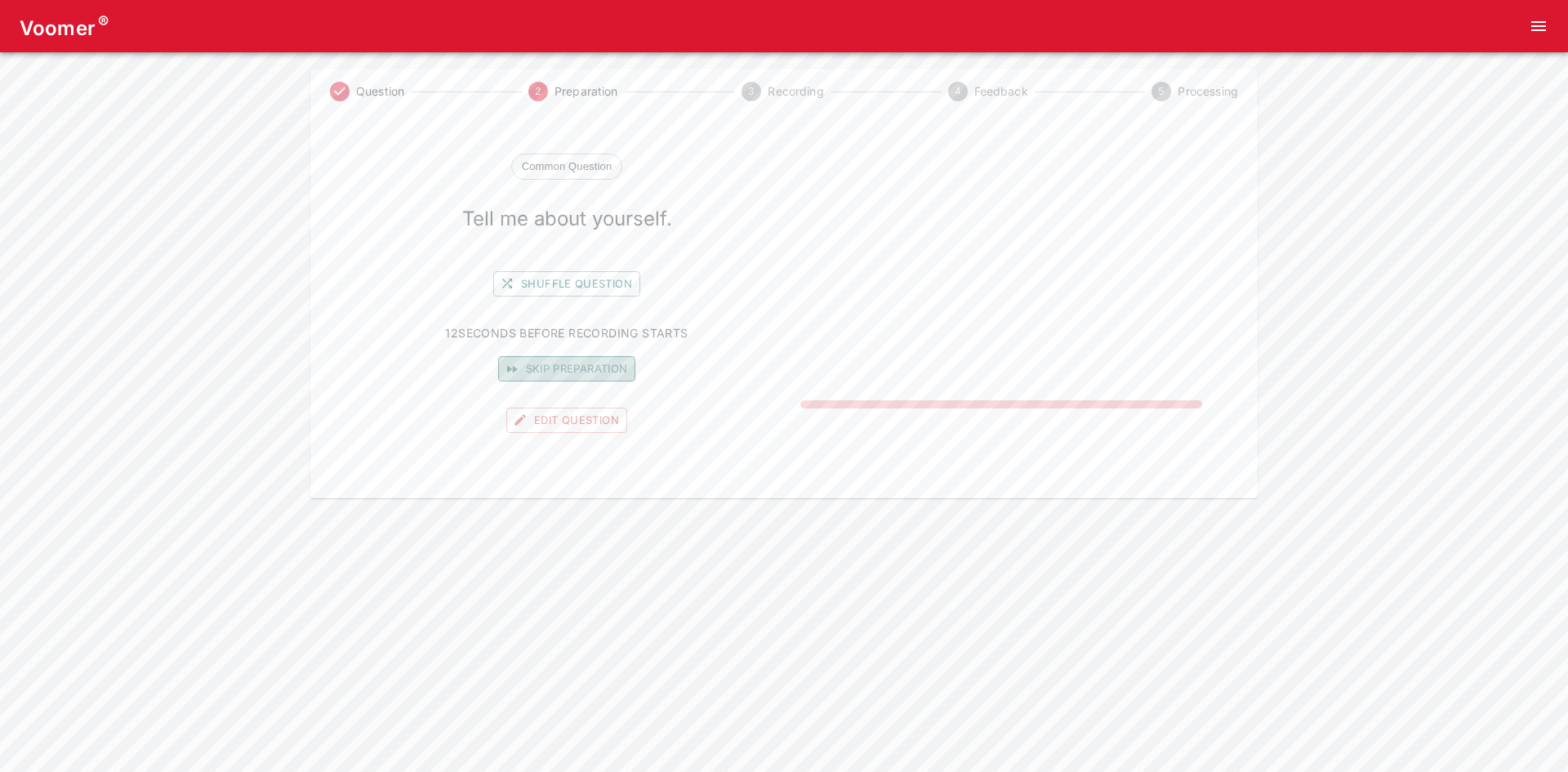 click on "Skip preparation" at bounding box center (567, 368) 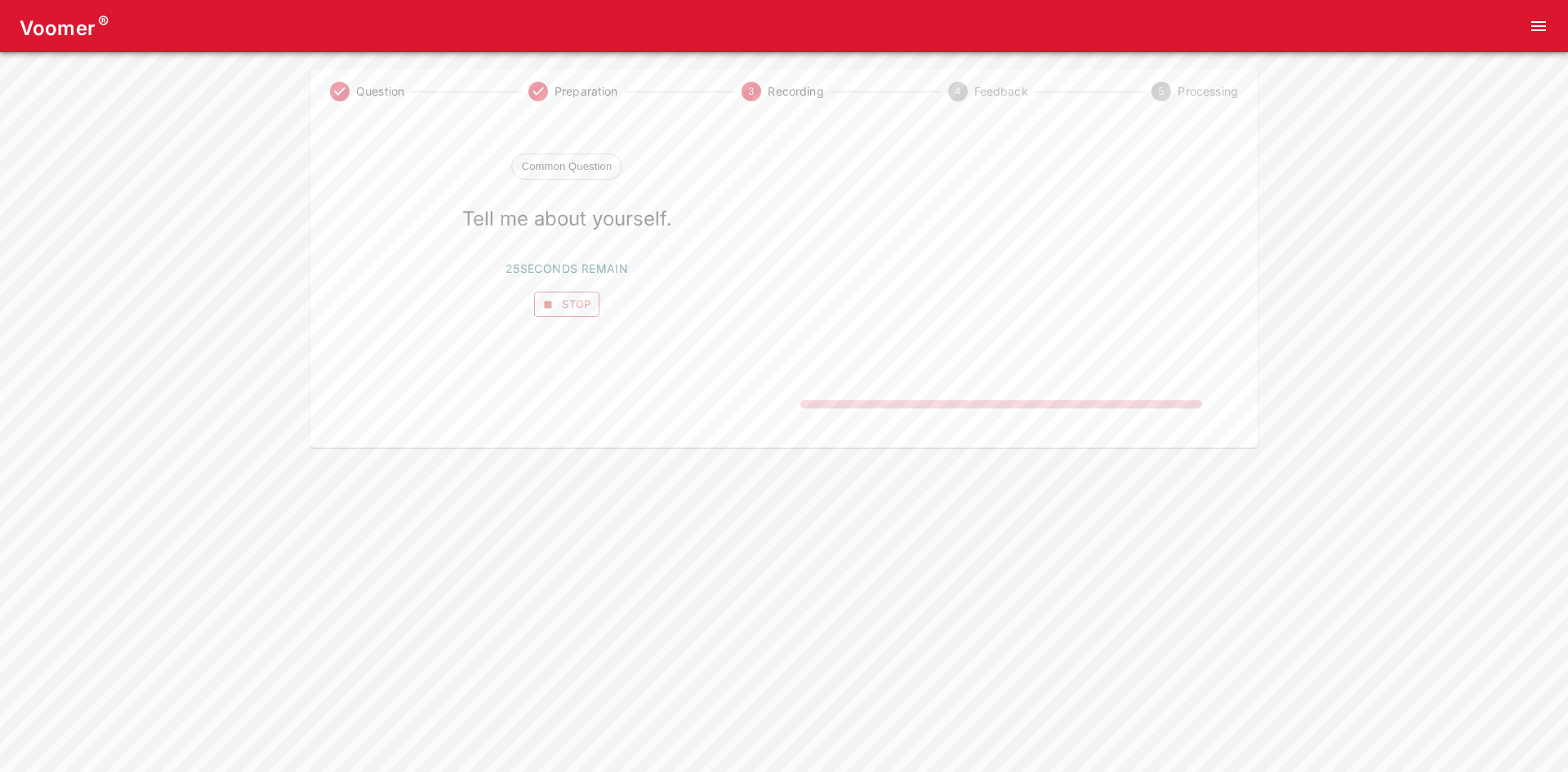 click on "Stop" at bounding box center (567, 304) 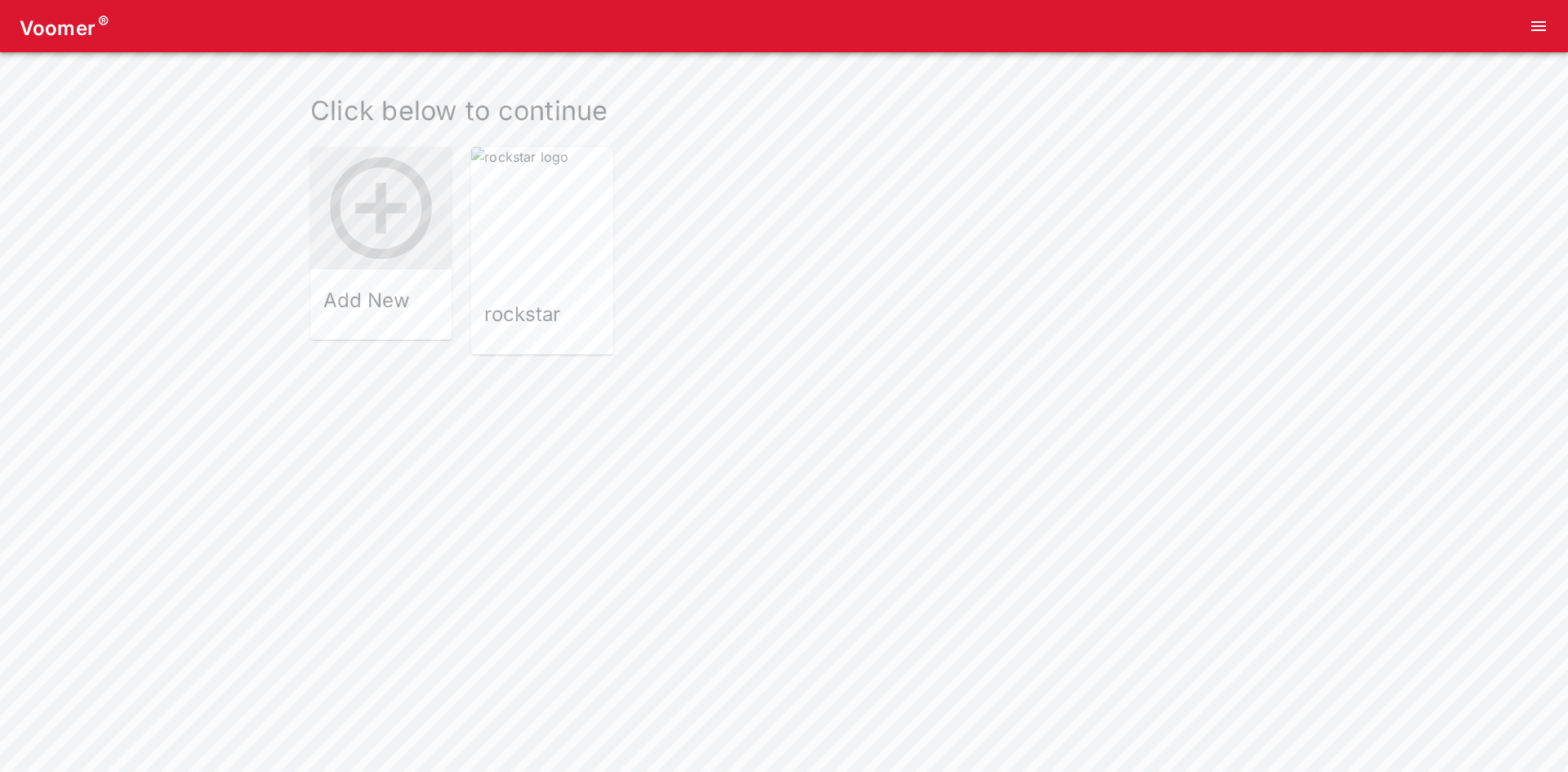 click at bounding box center (541, 217) 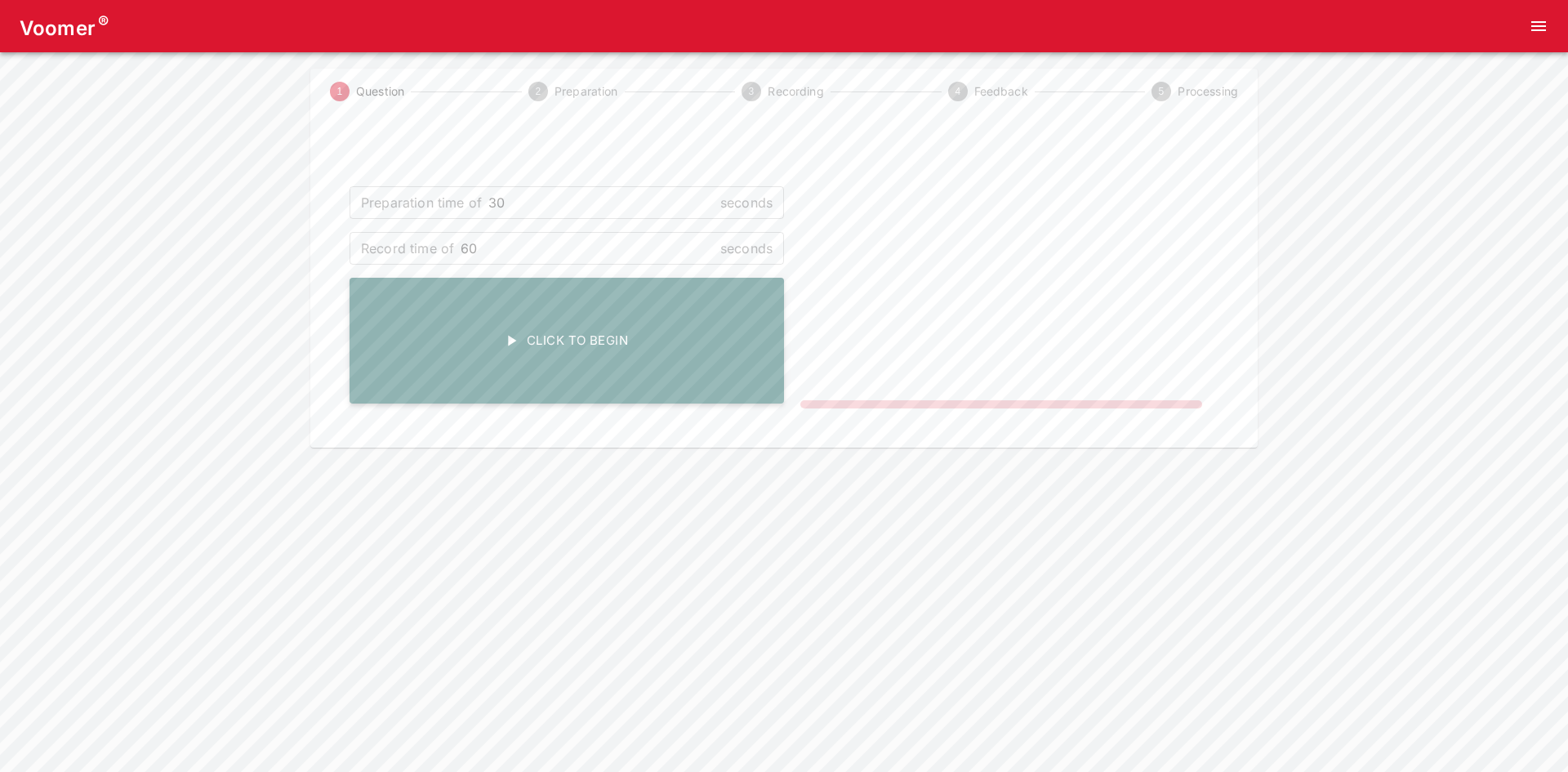 click on "Click To Begin" at bounding box center (567, 341) 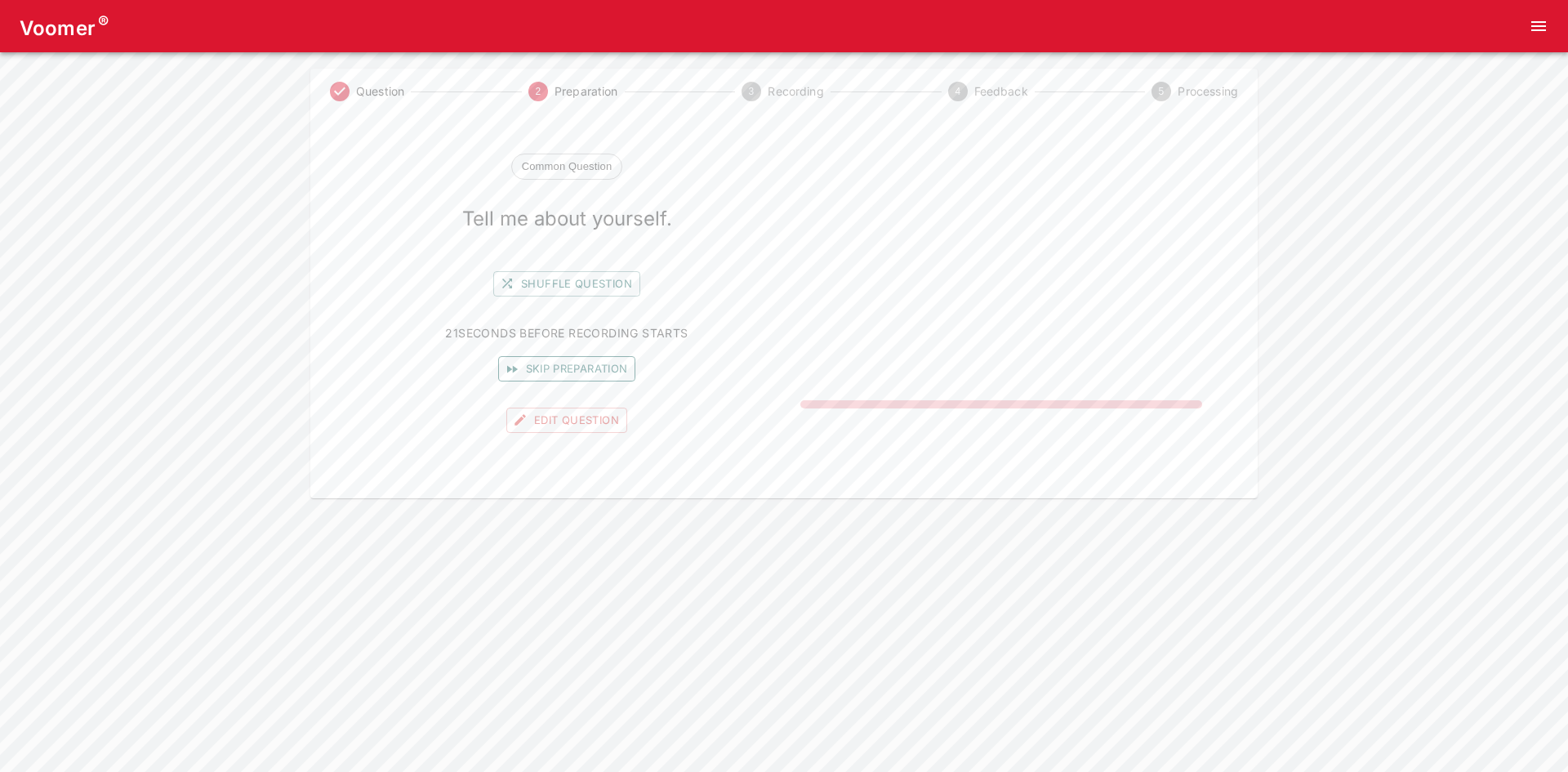 click on "Skip preparation" at bounding box center [567, 368] 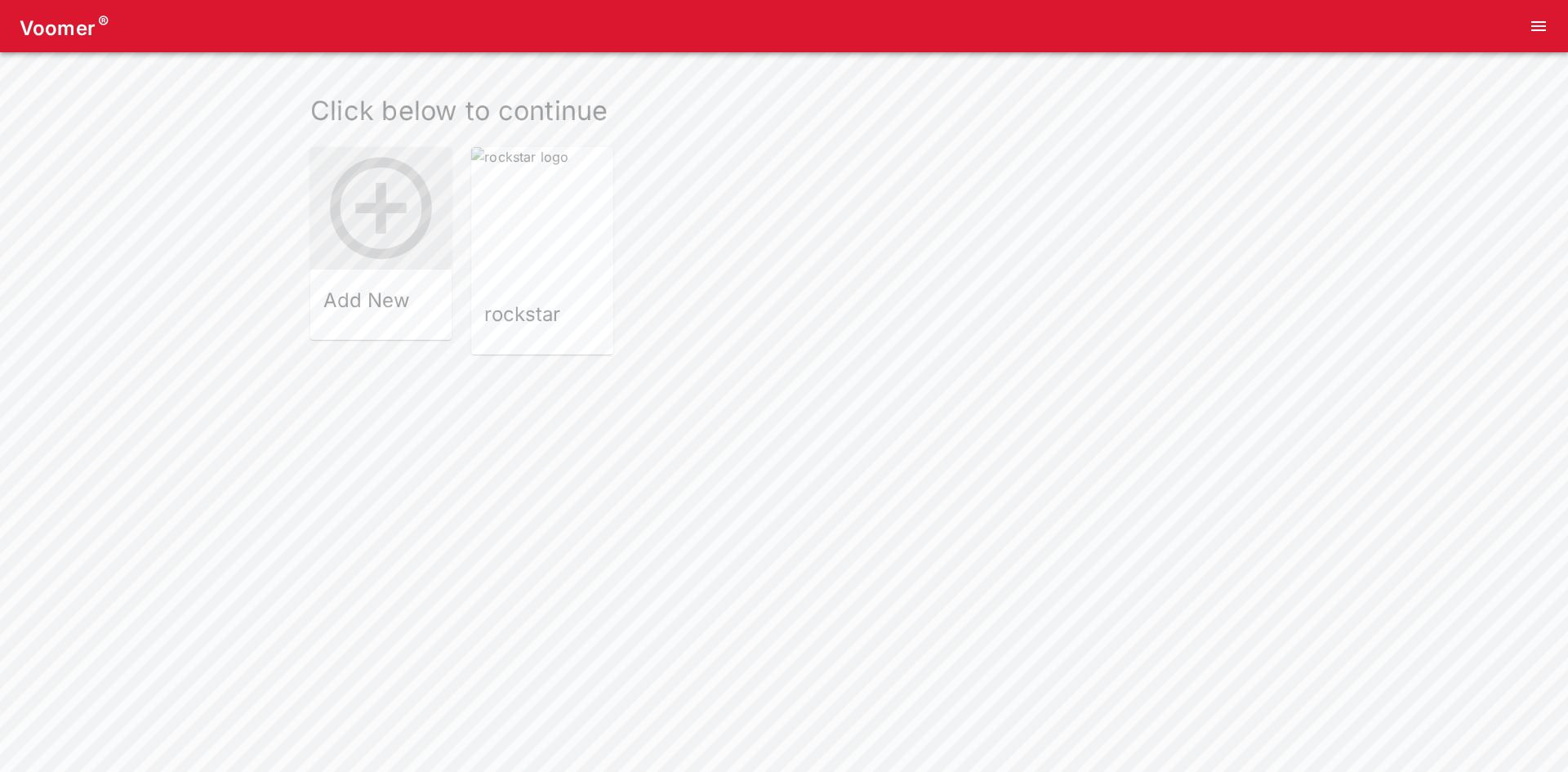 click at bounding box center (541, 217) 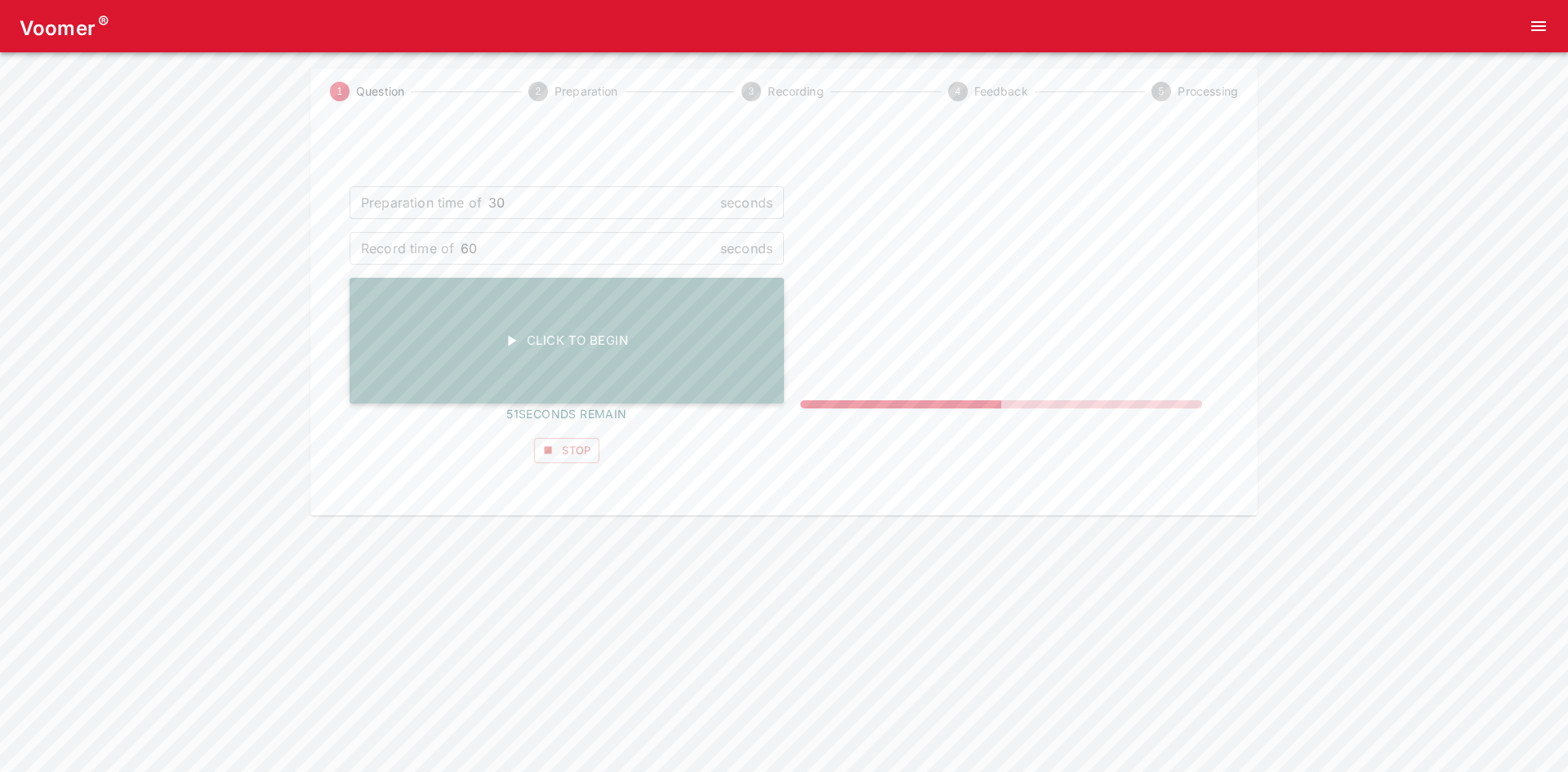 click on "Click To Begin" at bounding box center (567, 341) 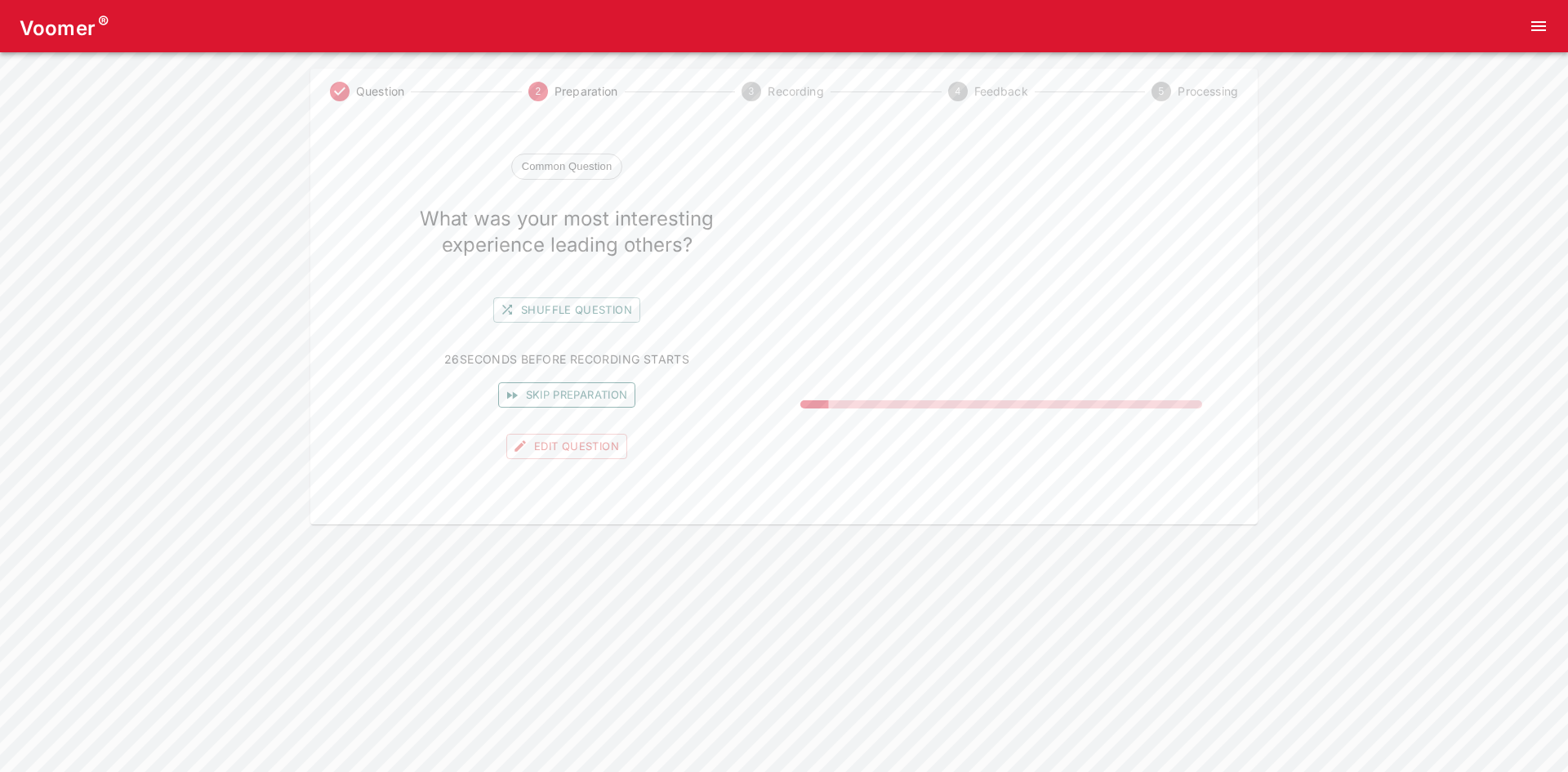 click on "Skip preparation" at bounding box center (567, 395) 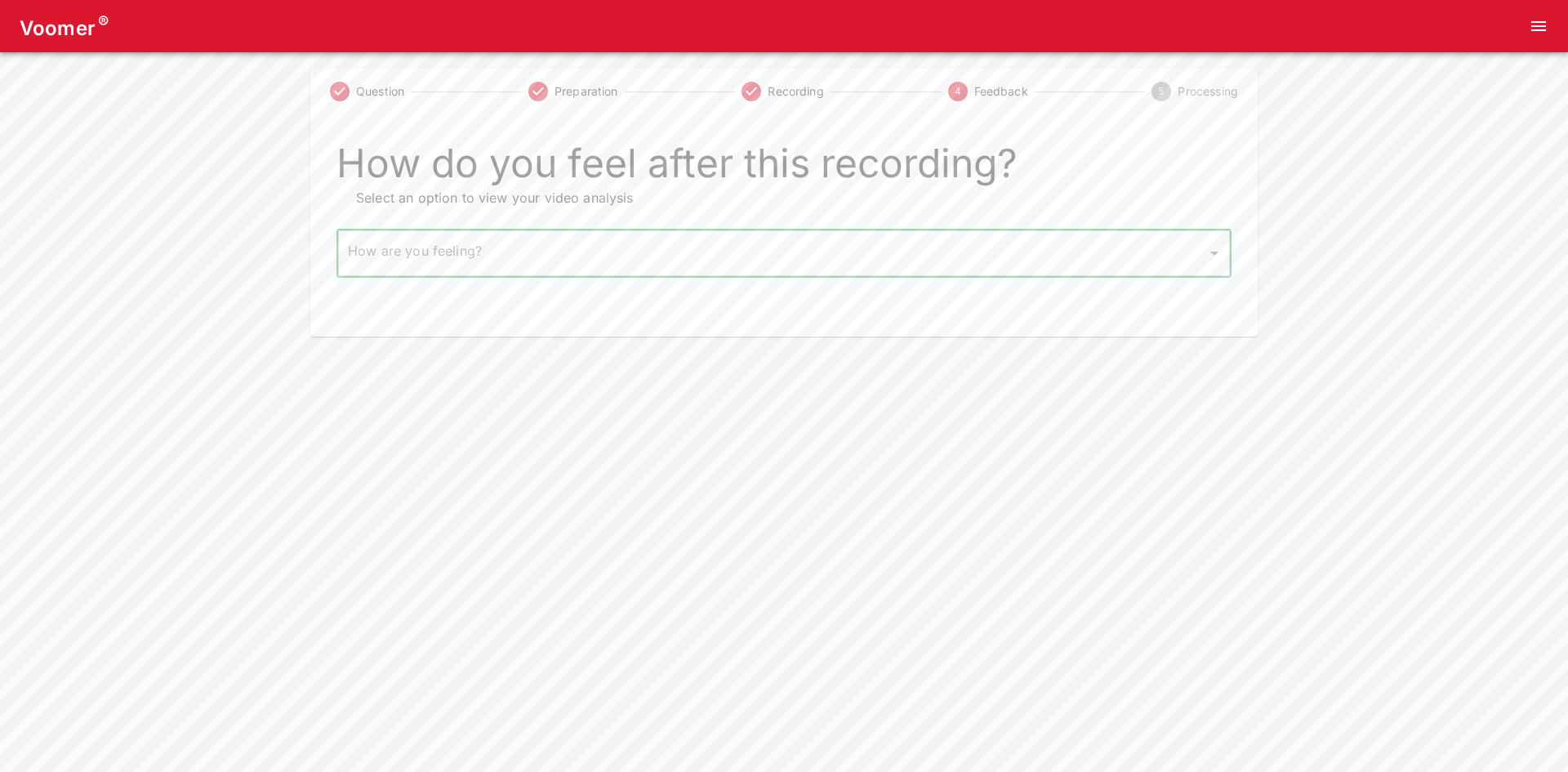 click on "Voomer ® Question Preparation Recording 4 Feedback 5 Processing How do you feel after this recording? Select an option to view your video analysis How are you feeling? ​ How are you feeling? Home Analysis Tokens: ~ Pricing Log Out" at bounding box center (784, 168) 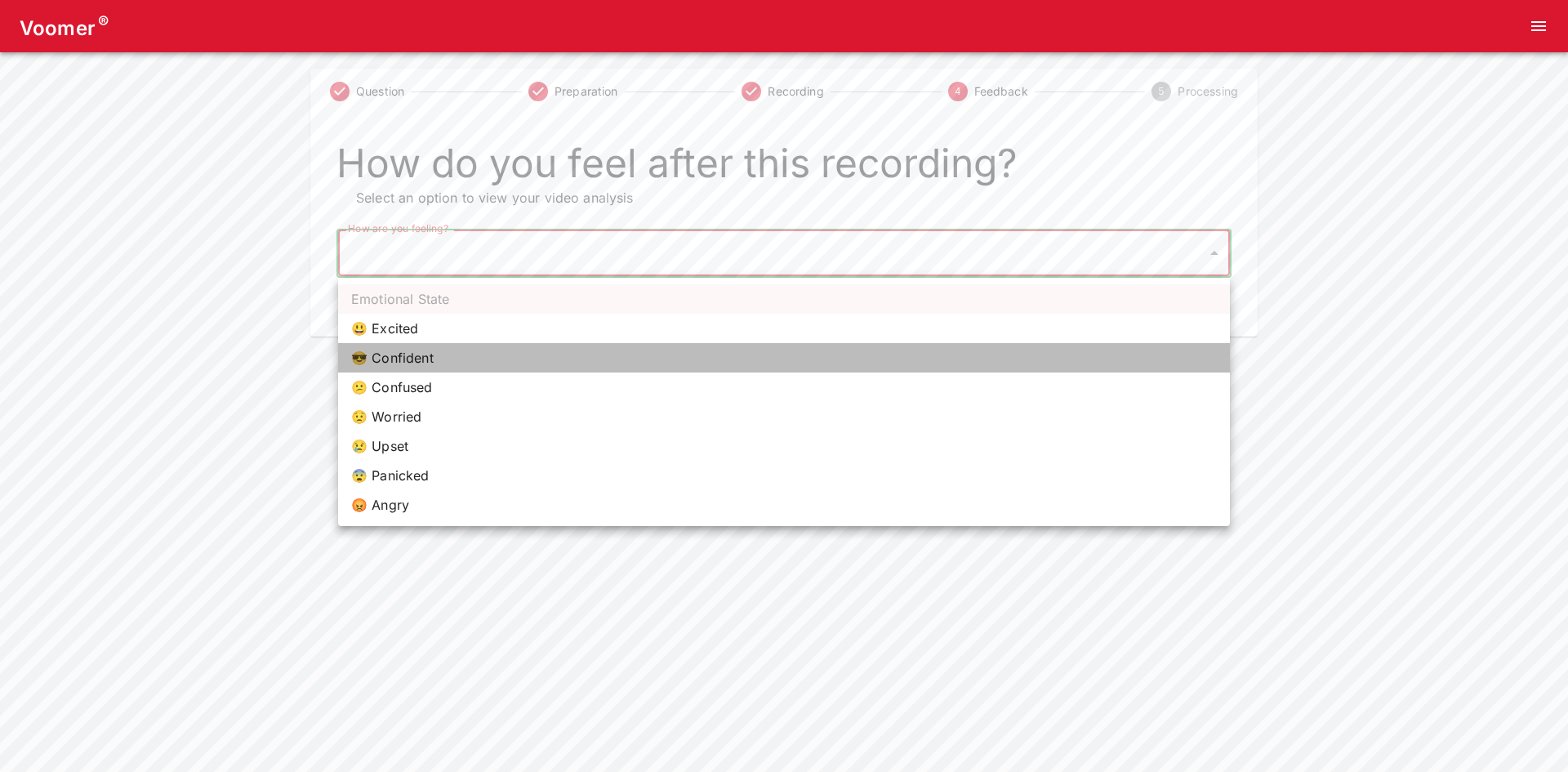 click on "😎 Confident" at bounding box center [784, 358] 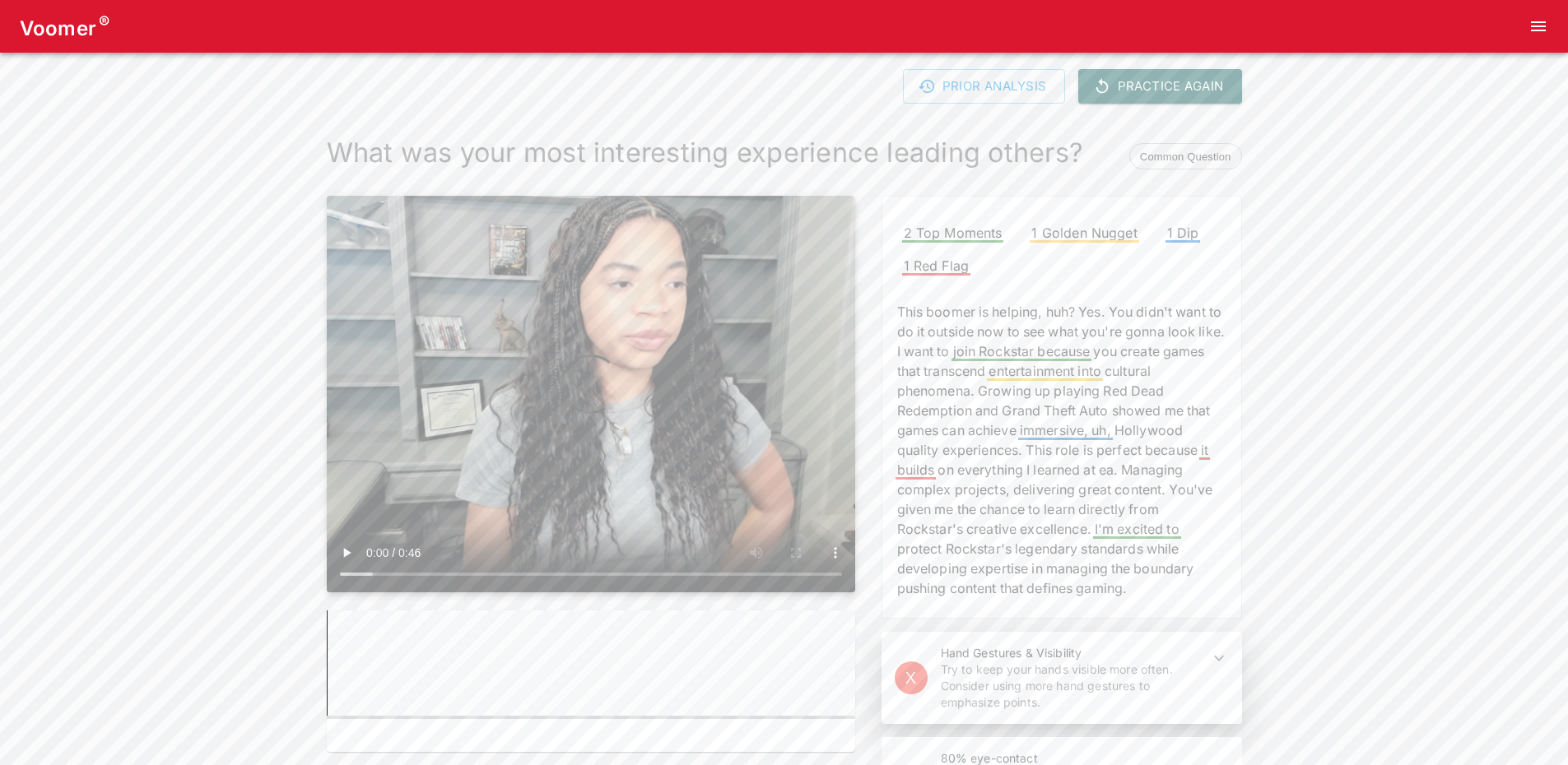 type 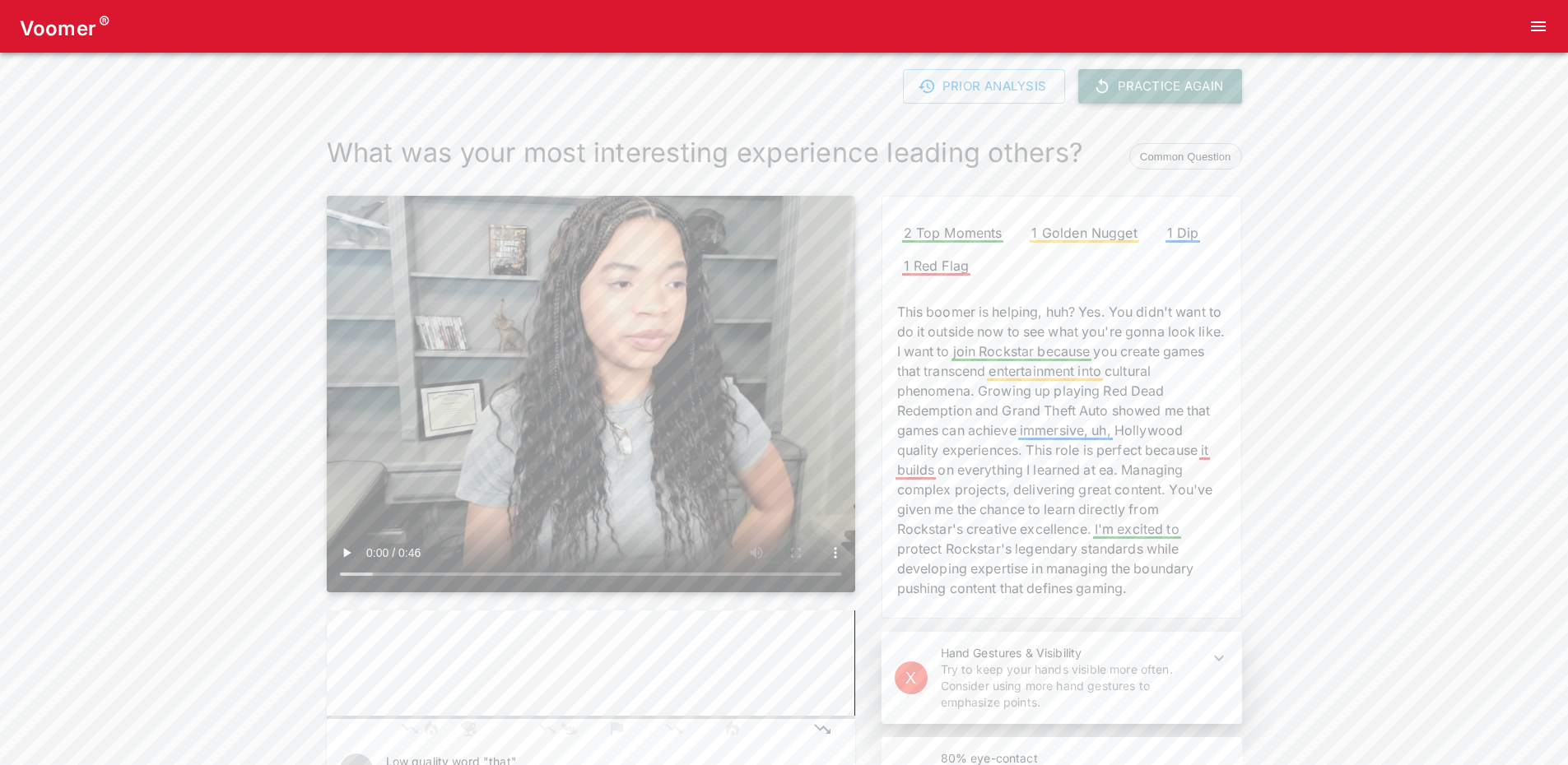 click 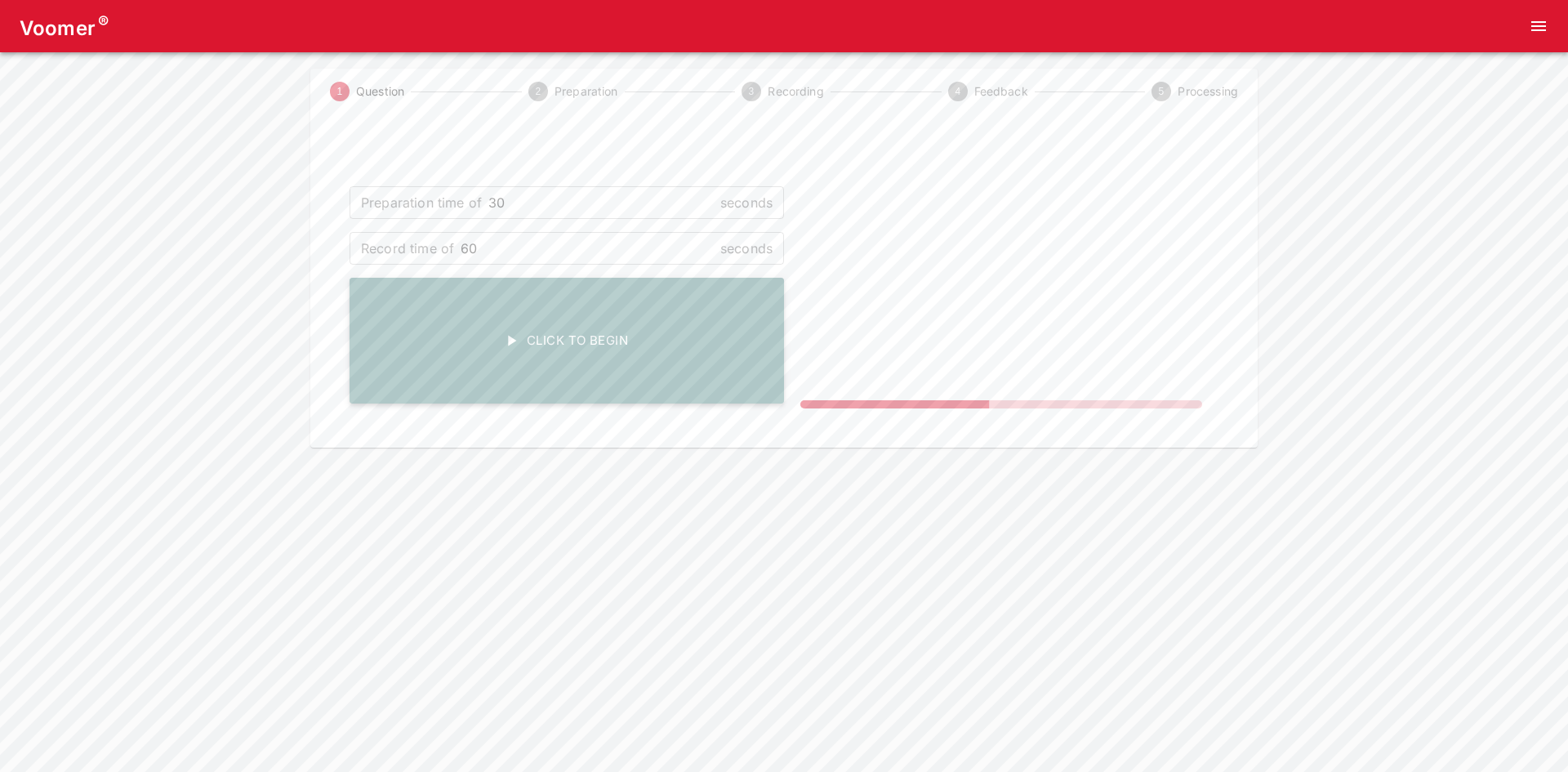 click on "Click To Begin" at bounding box center (567, 341) 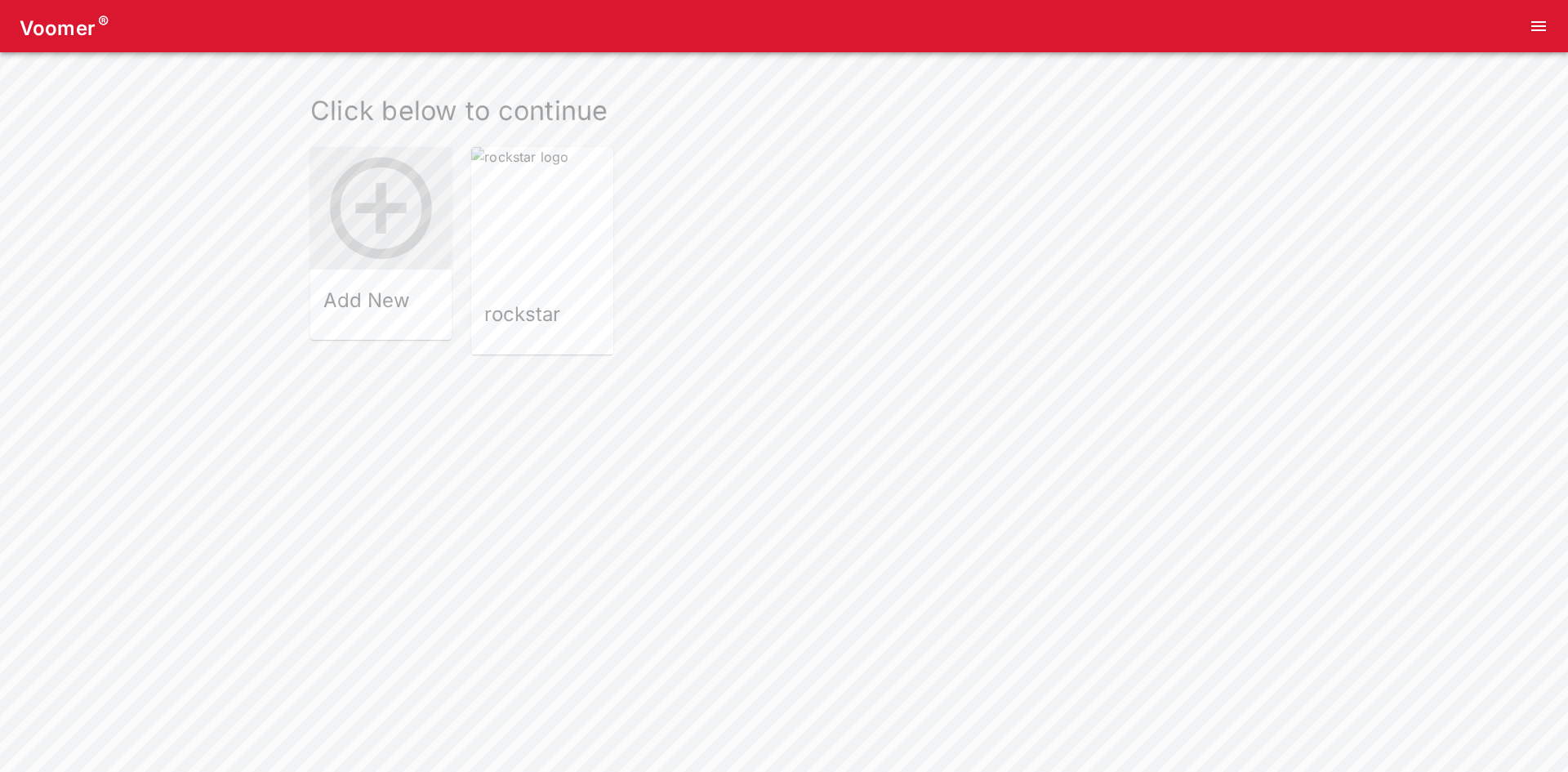 click at bounding box center [541, 217] 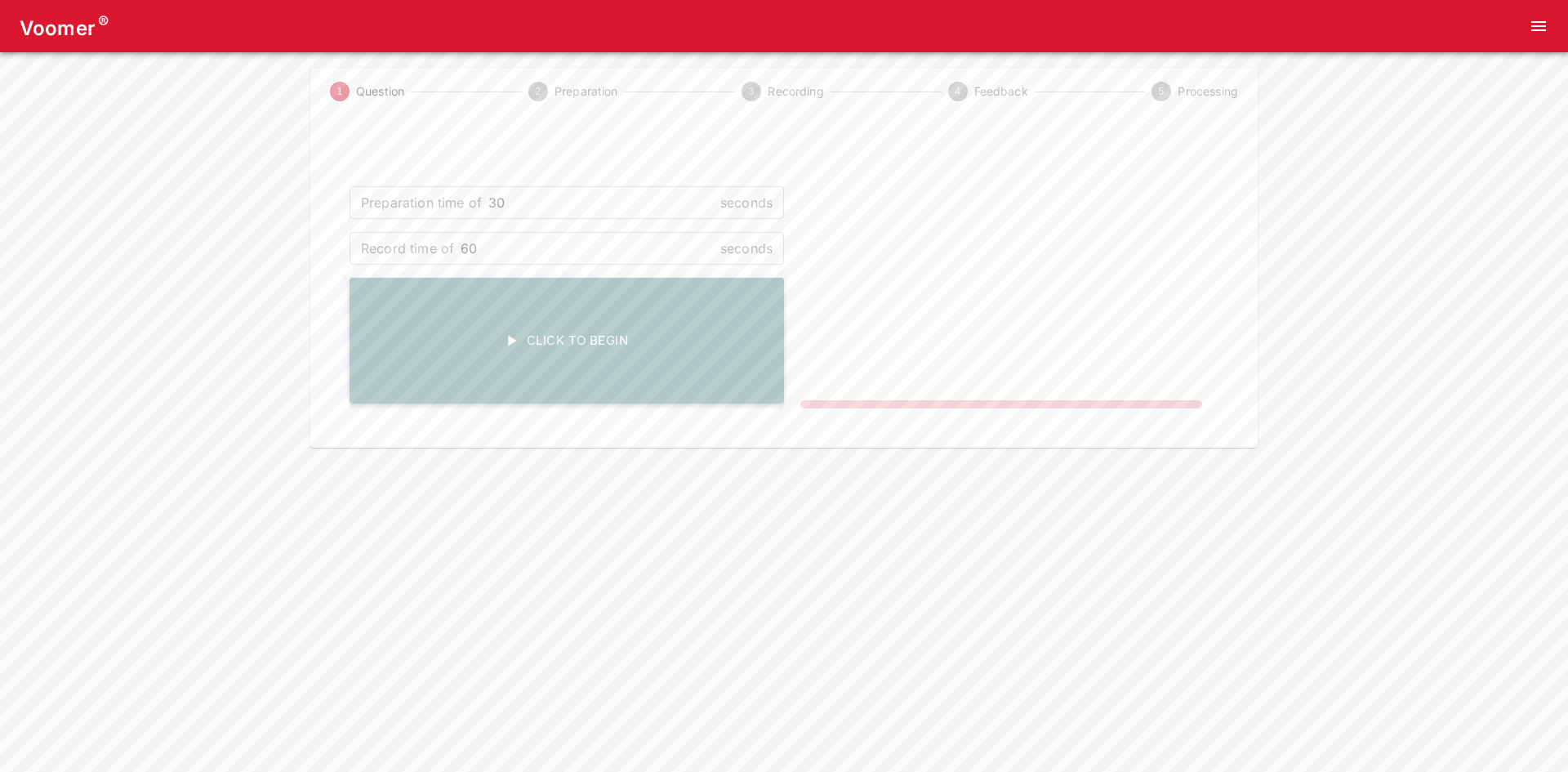 click on "Click To Begin" at bounding box center [567, 341] 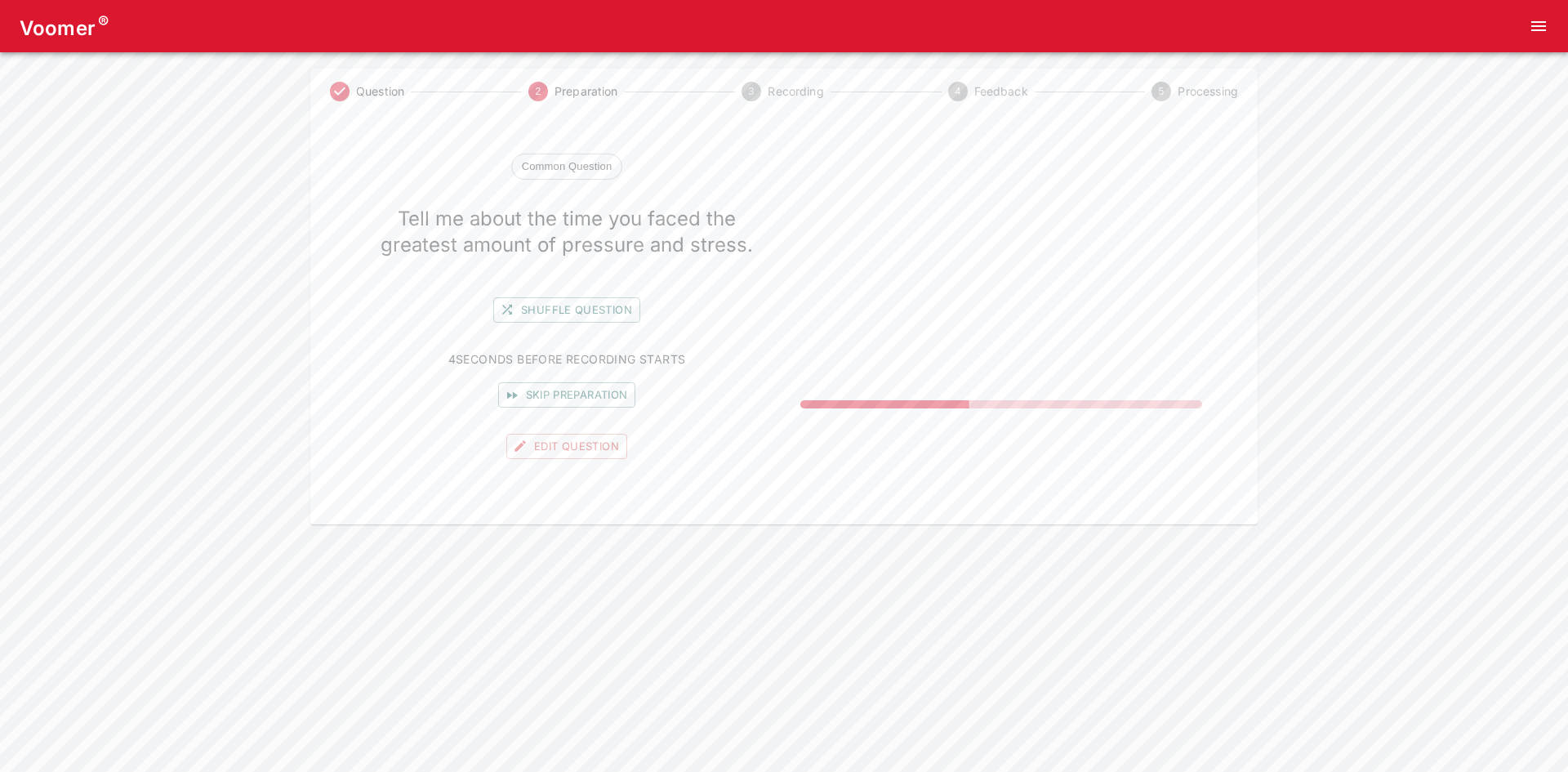 drag, startPoint x: 600, startPoint y: 404, endPoint x: 467, endPoint y: 369, distance: 137.52818 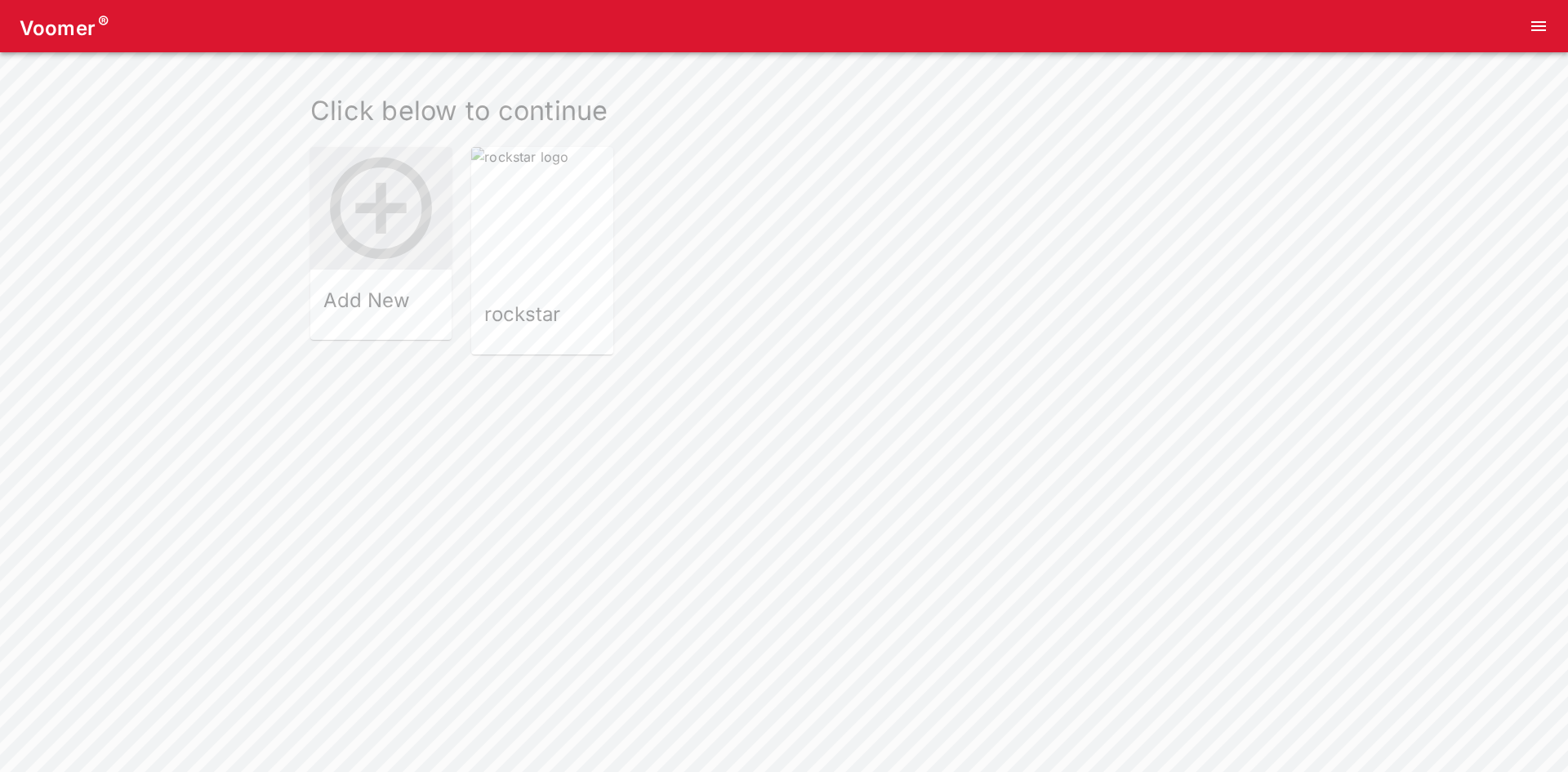 click at bounding box center [541, 217] 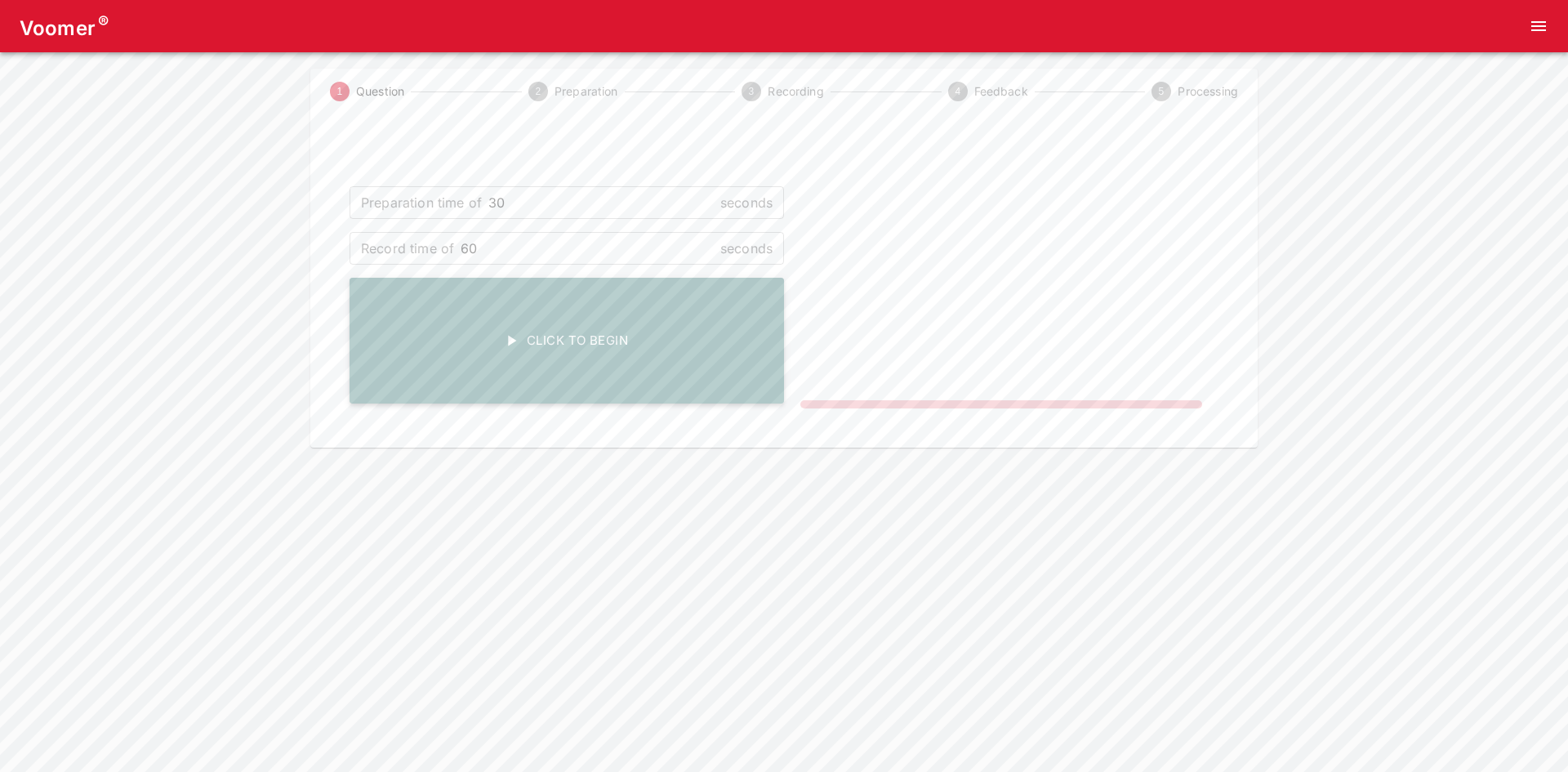 click on "Click To Begin" at bounding box center [567, 341] 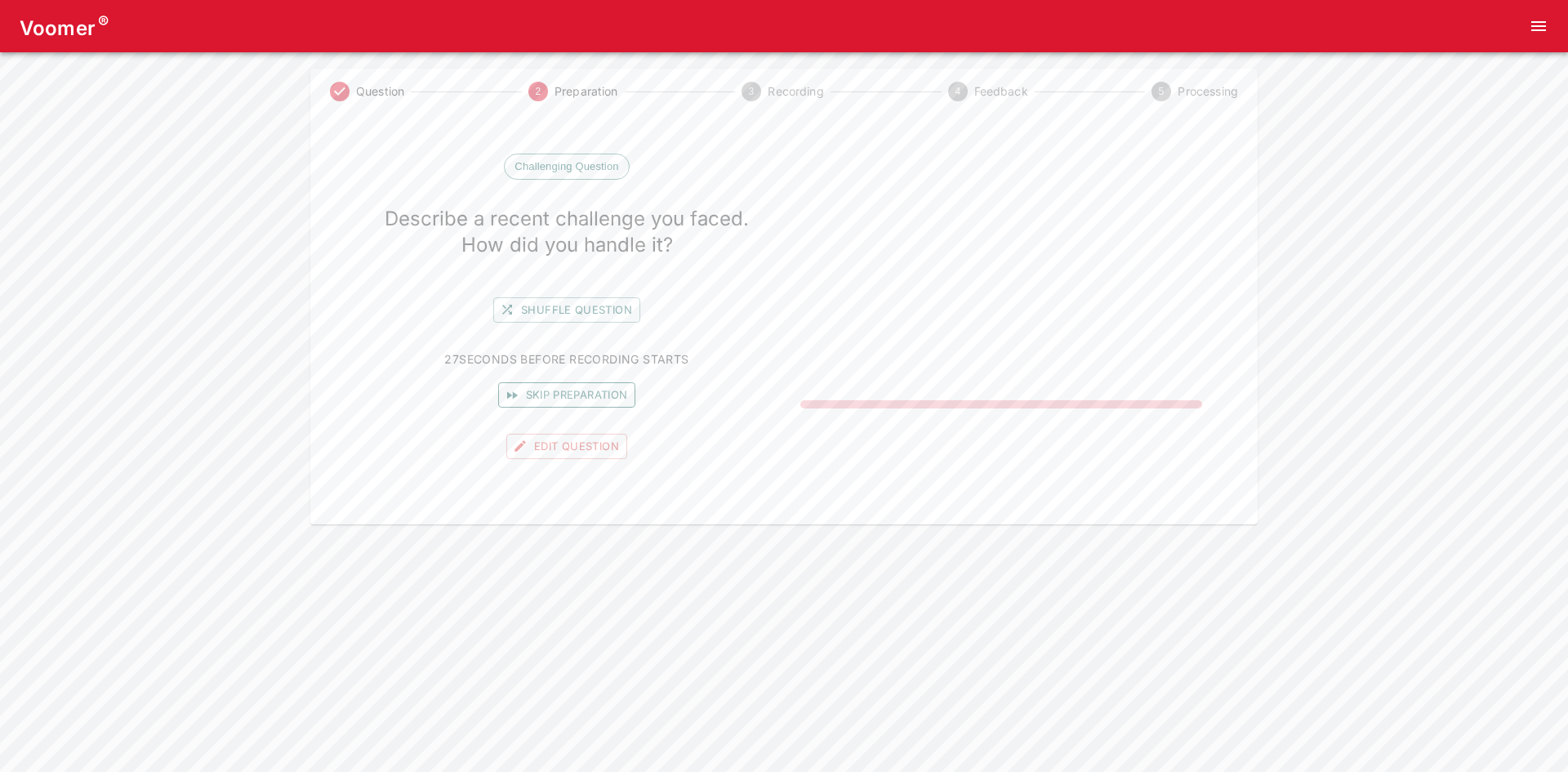 click on "Skip preparation" at bounding box center (567, 395) 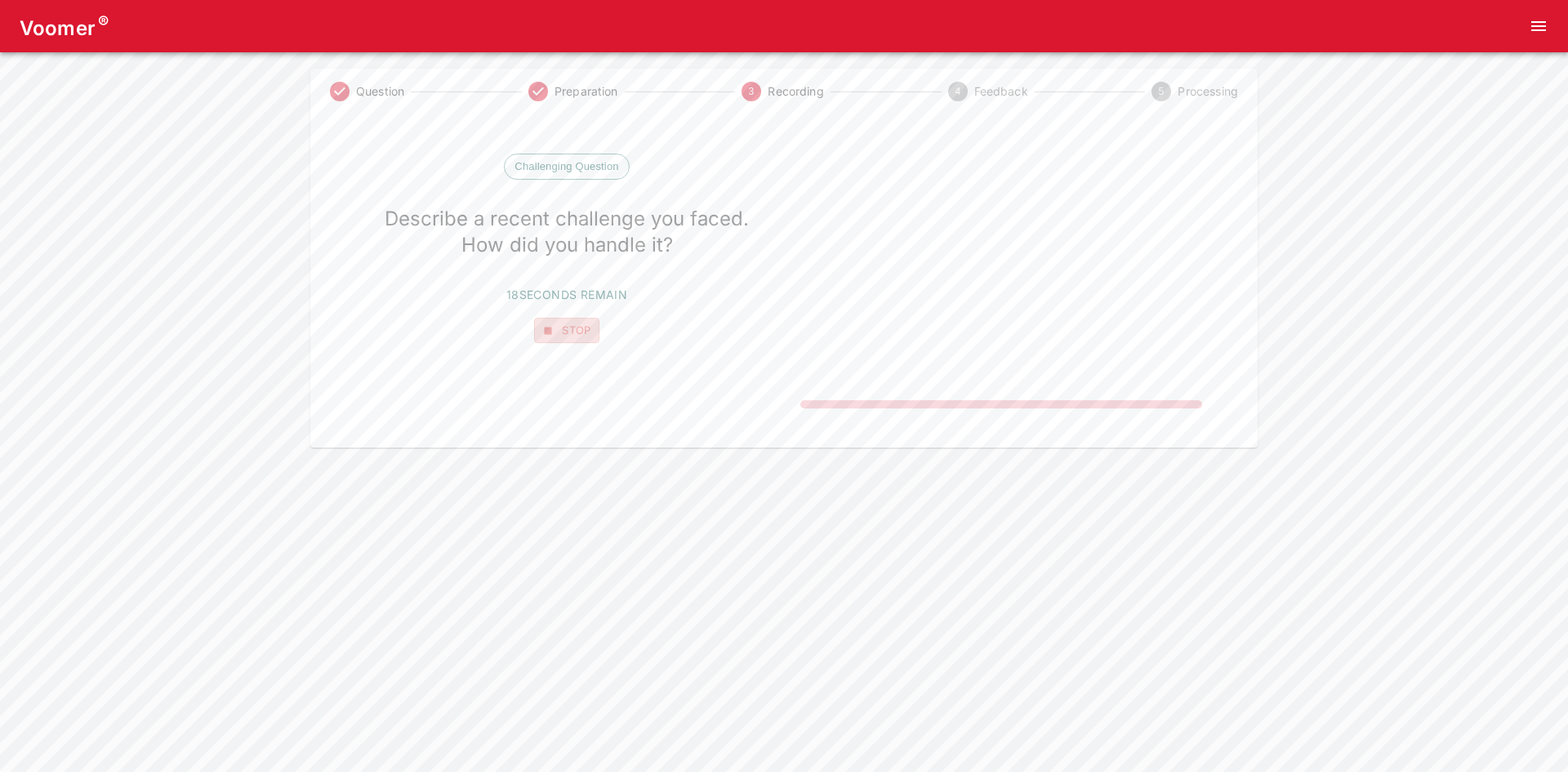 click on "Stop" at bounding box center (567, 330) 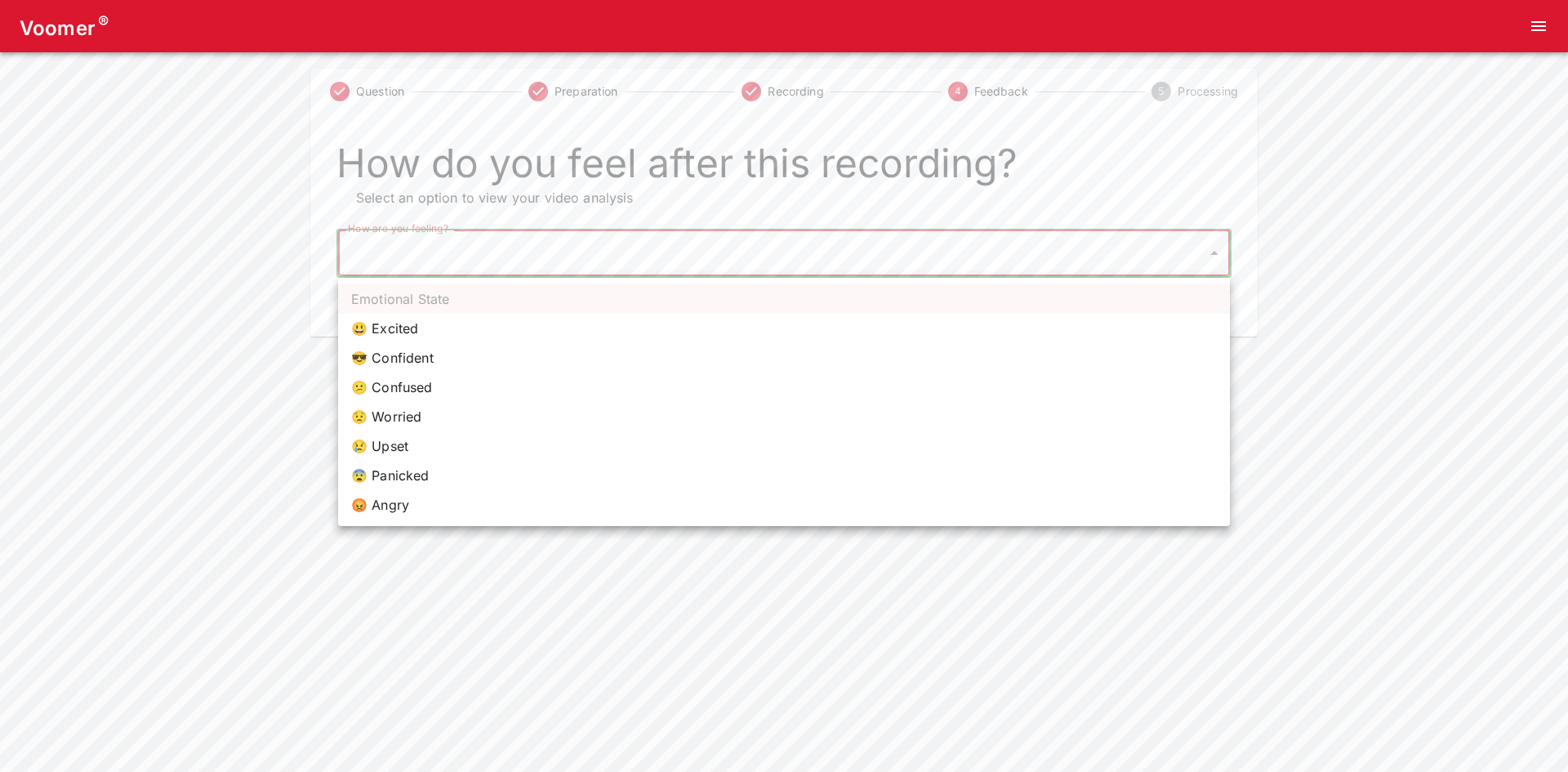 click on "Voomer ® Question Preparation Recording 4 Feedback 5 Processing How do you feel after this recording? Select an option to view your video analysis How are you feeling? ​ How are you feeling? Home Analysis Tokens: ~ Pricing Log Out Emotional State  😃 Excited  😎 Confident  😕 Confused 😟 Worried  😢 Upset  😨 Panicked  😡 Angry" at bounding box center (784, 168) 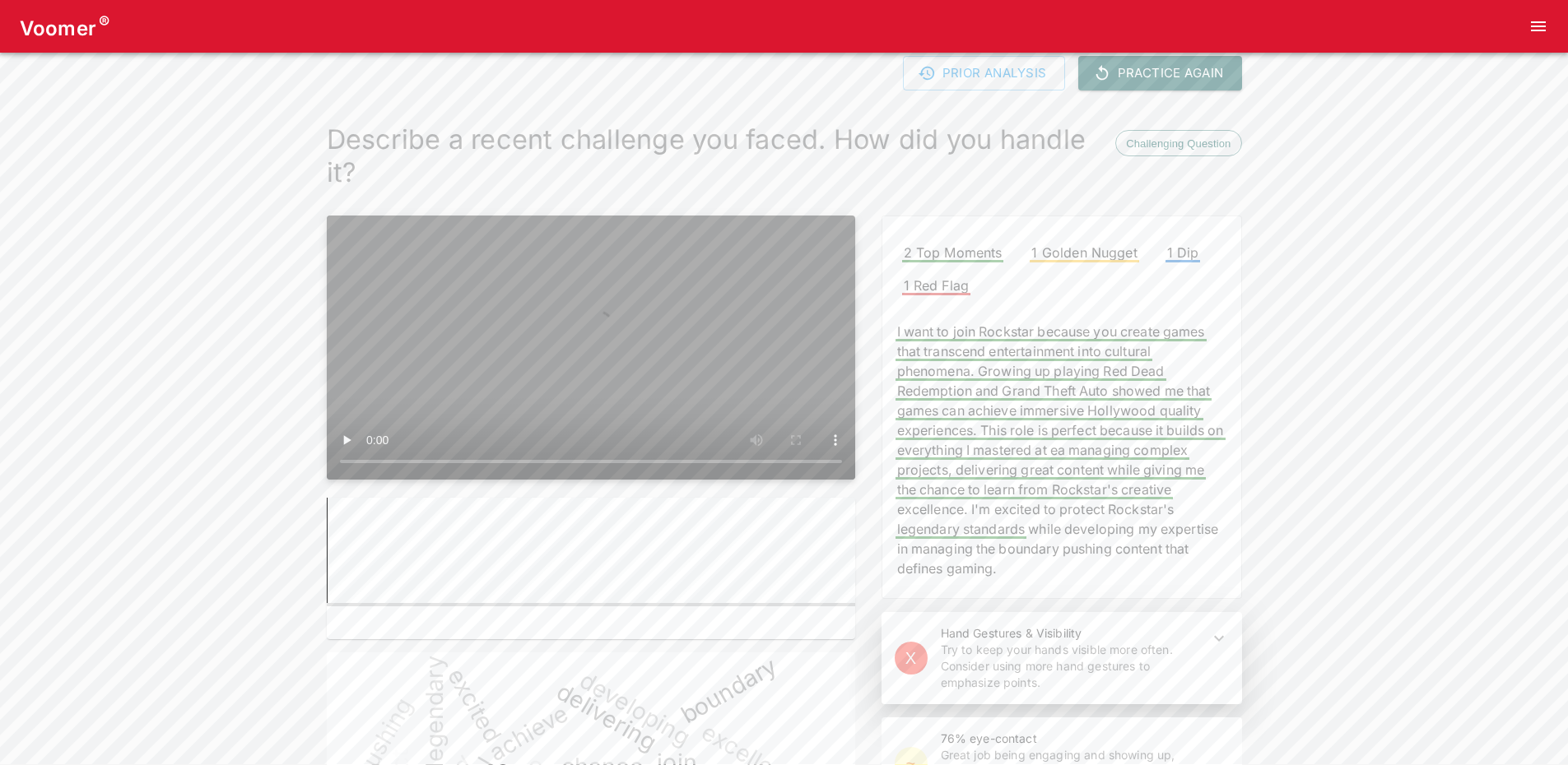 scroll, scrollTop: 0, scrollLeft: 0, axis: both 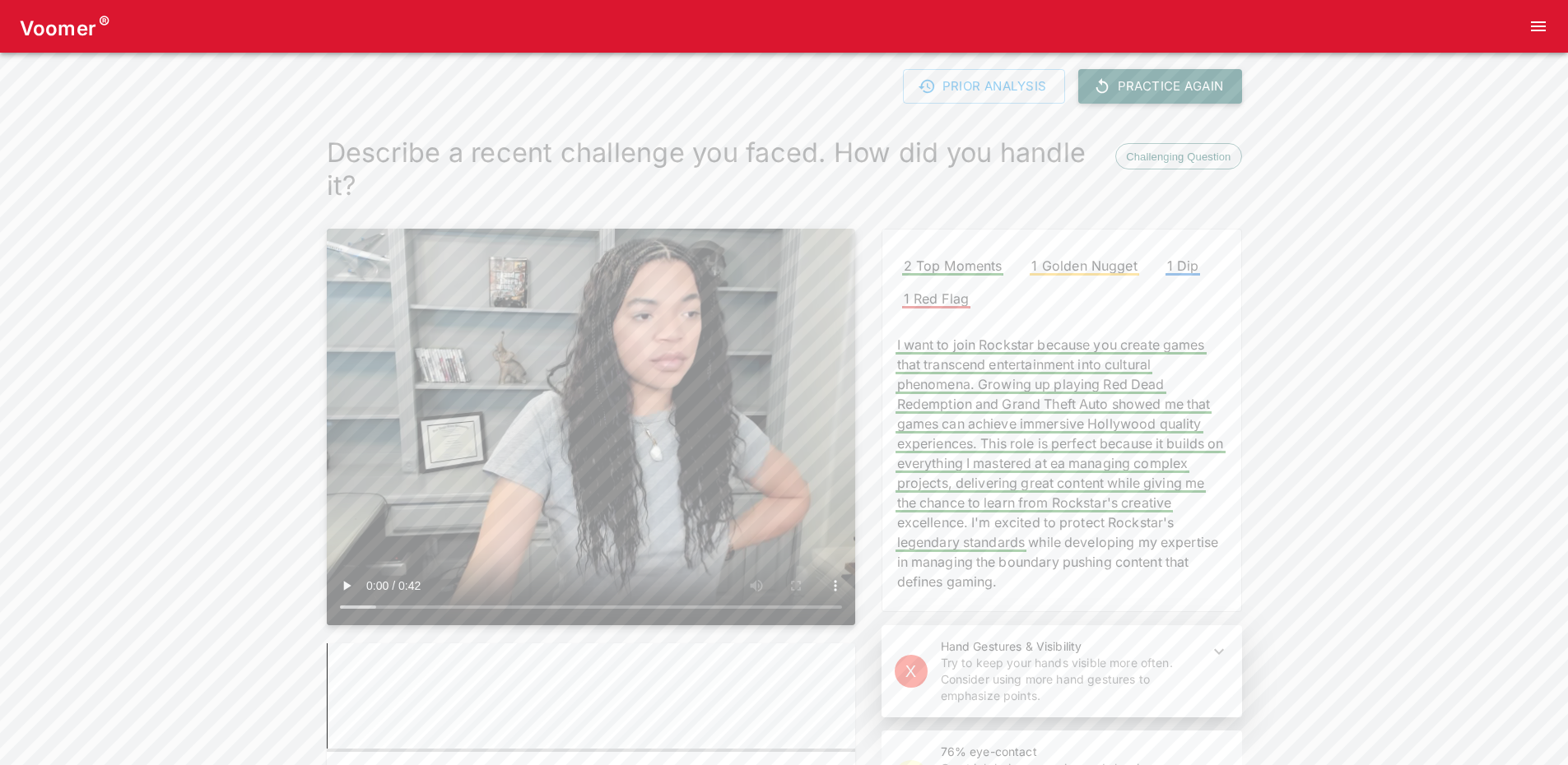 click on "Practice Again" at bounding box center [1160, 86] 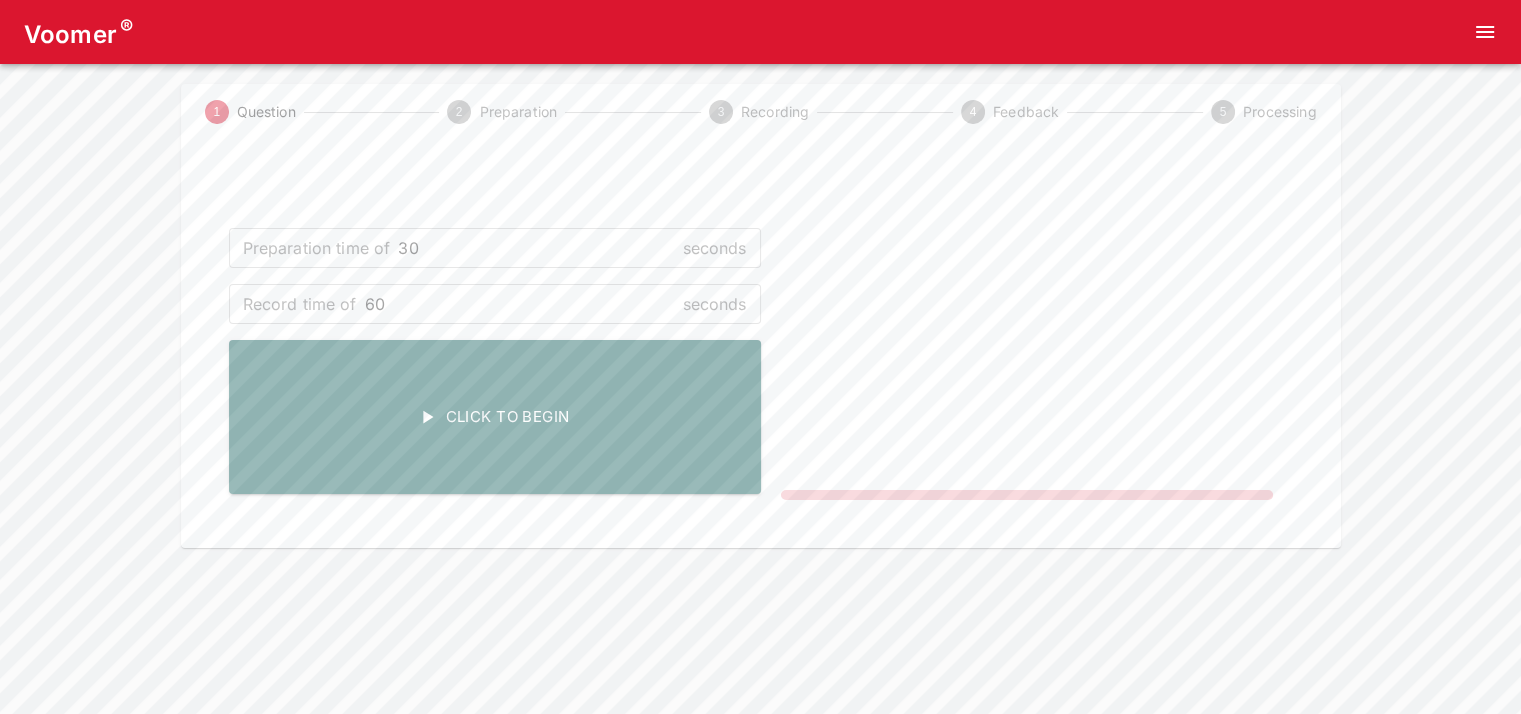 click on "Click To Begin" at bounding box center (495, 417) 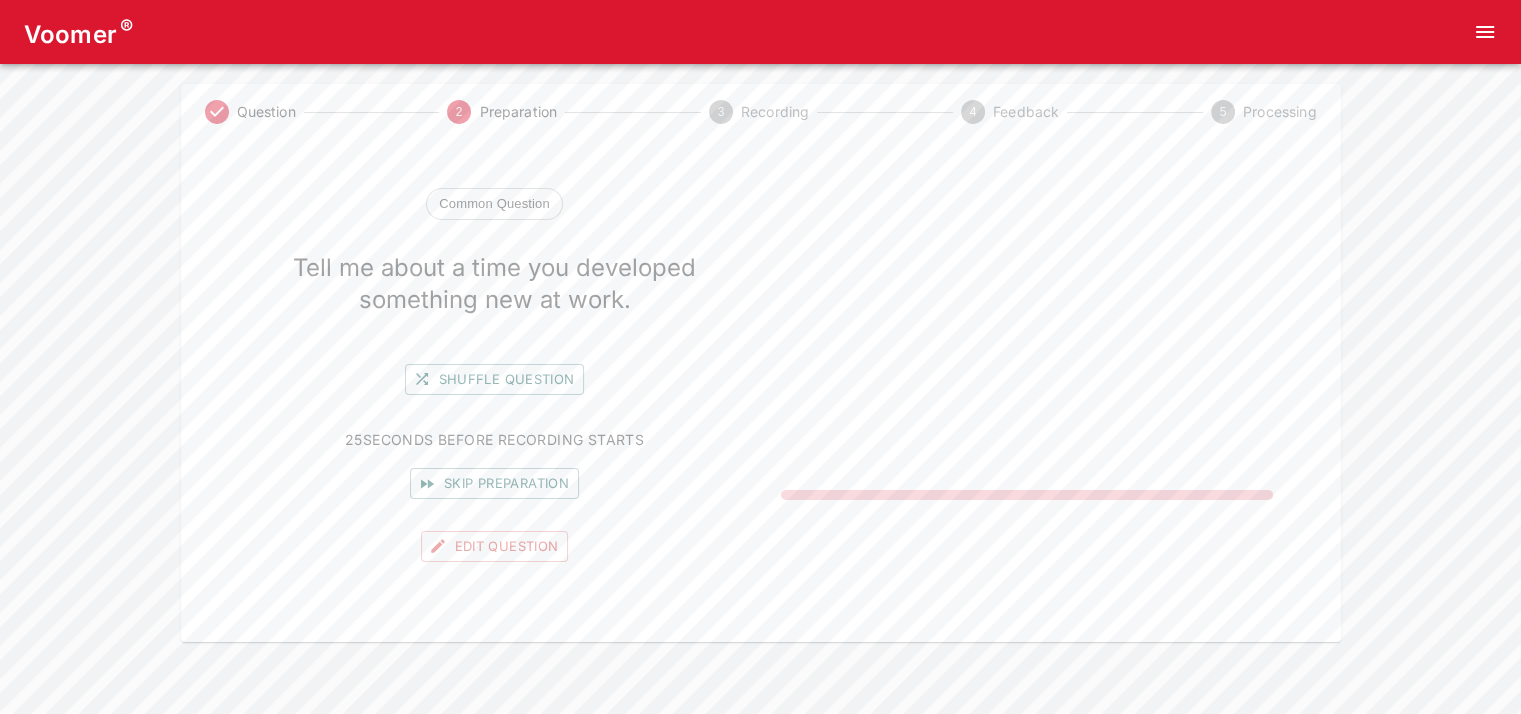 drag, startPoint x: 516, startPoint y: 473, endPoint x: 668, endPoint y: 293, distance: 235.59286 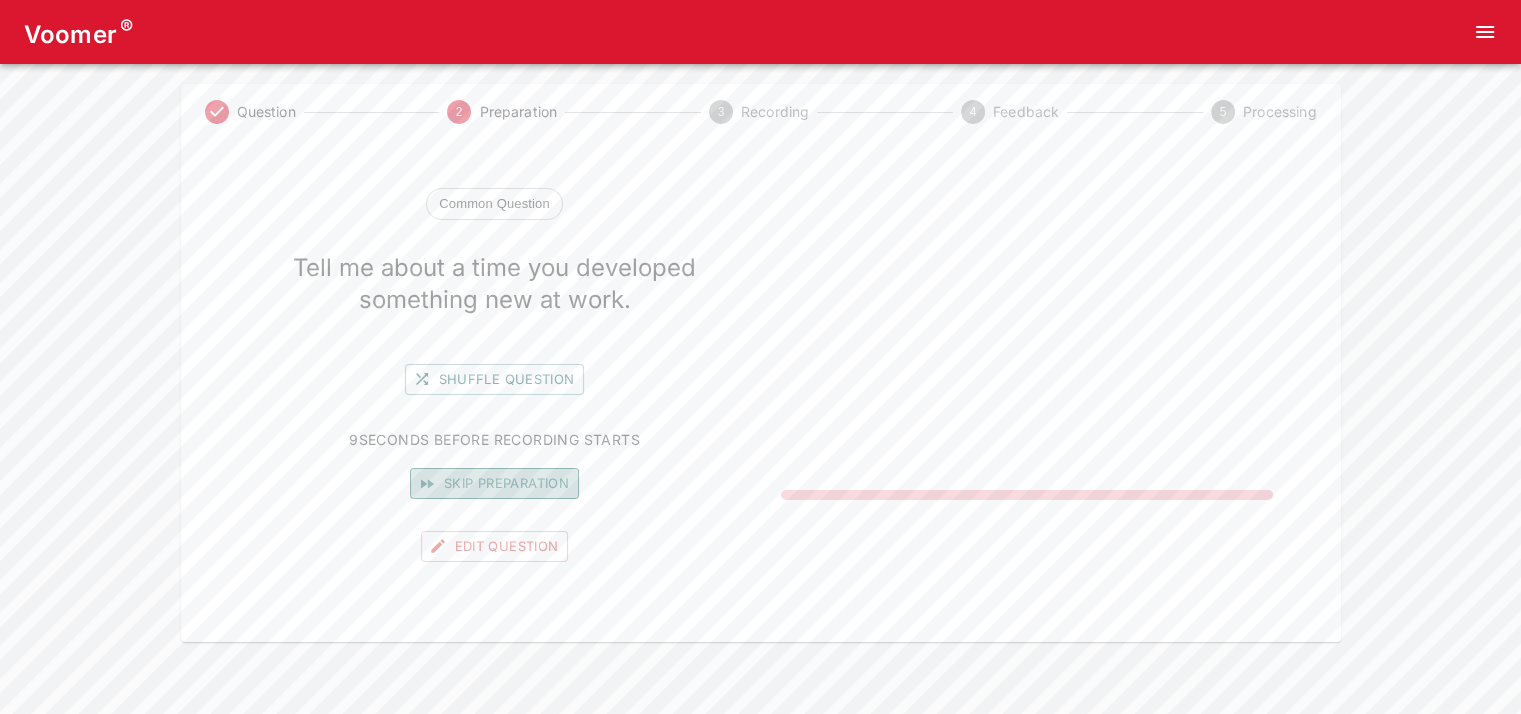 click on "Skip preparation" at bounding box center (494, 483) 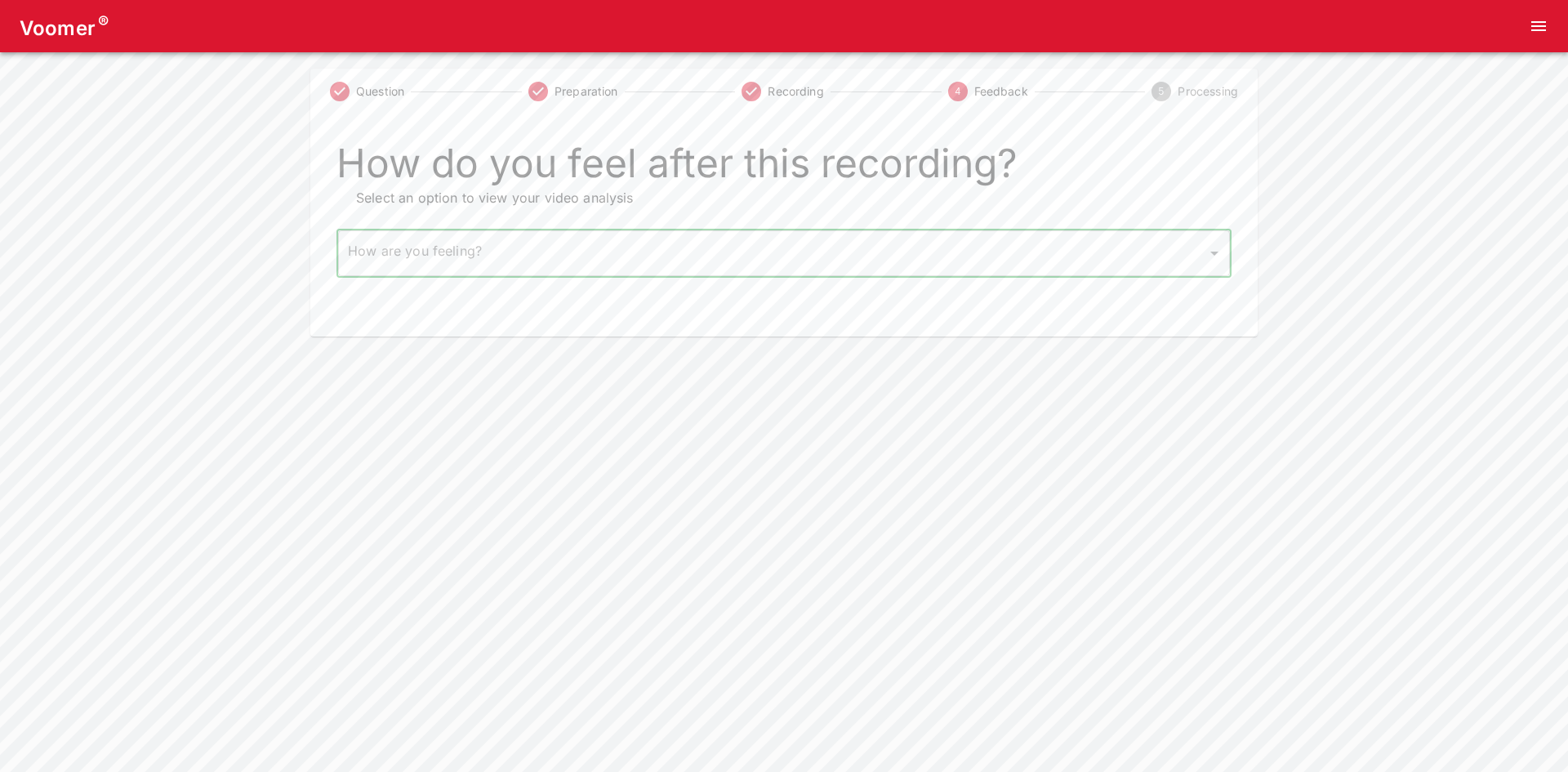 click on "Voomer ® Question Preparation Recording 4 Feedback 5 Processing How do you feel after this recording? Select an option to view your video analysis How are you feeling? ​ How are you feeling? Home Analysis Tokens: ~ Pricing Log Out" at bounding box center [784, 168] 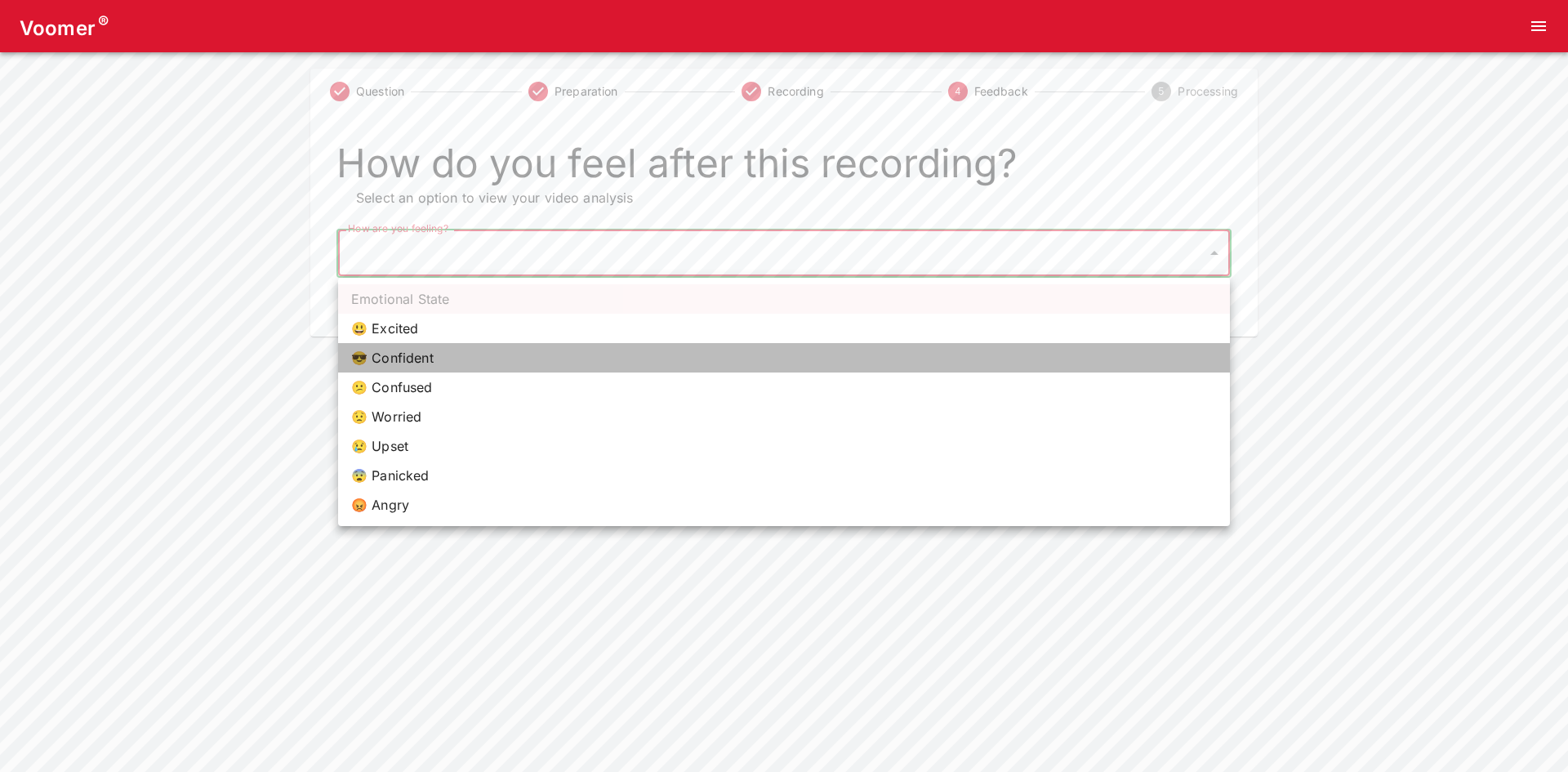 click on "😎 Confident" at bounding box center (784, 358) 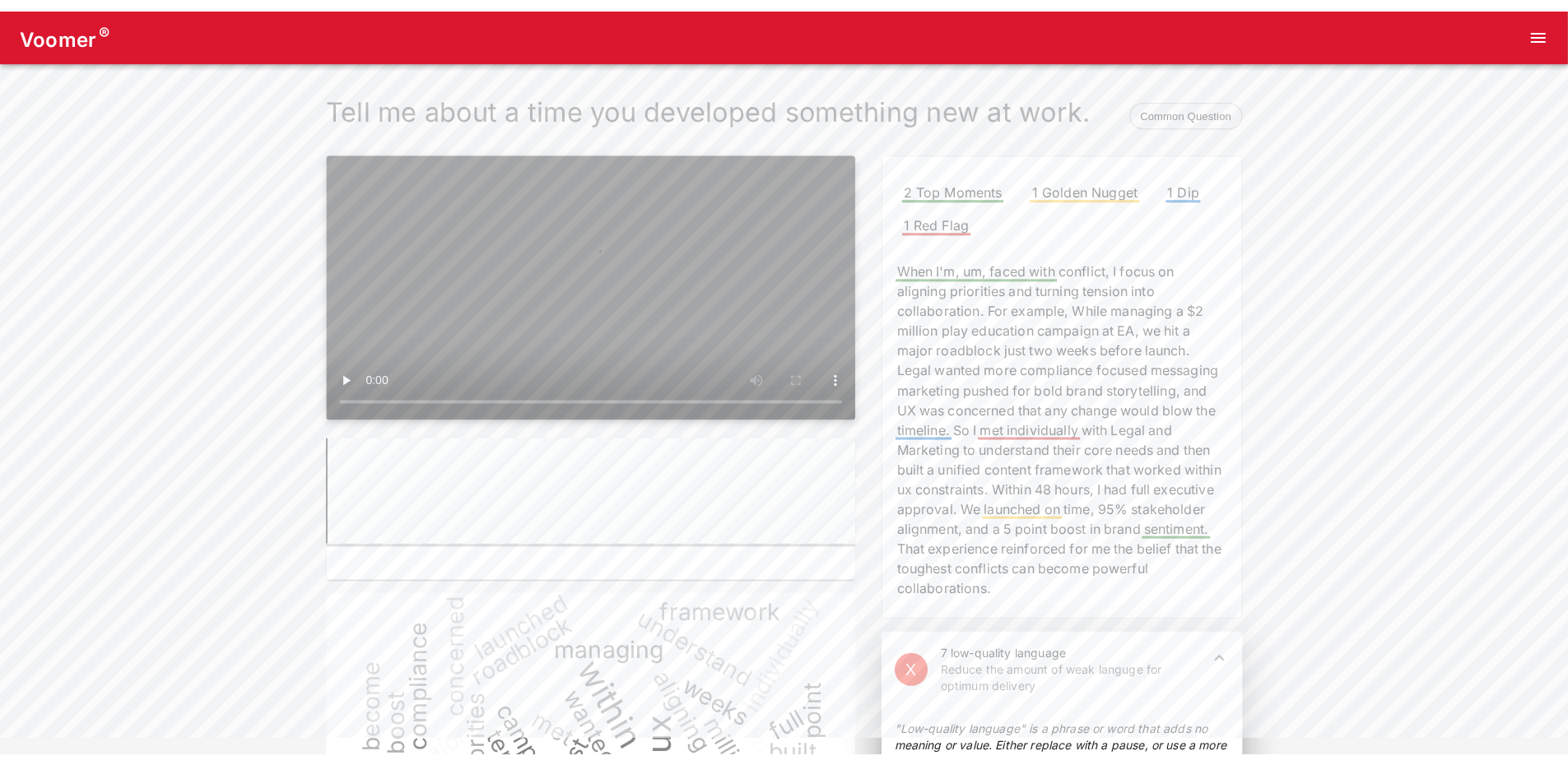 scroll, scrollTop: 52, scrollLeft: 0, axis: vertical 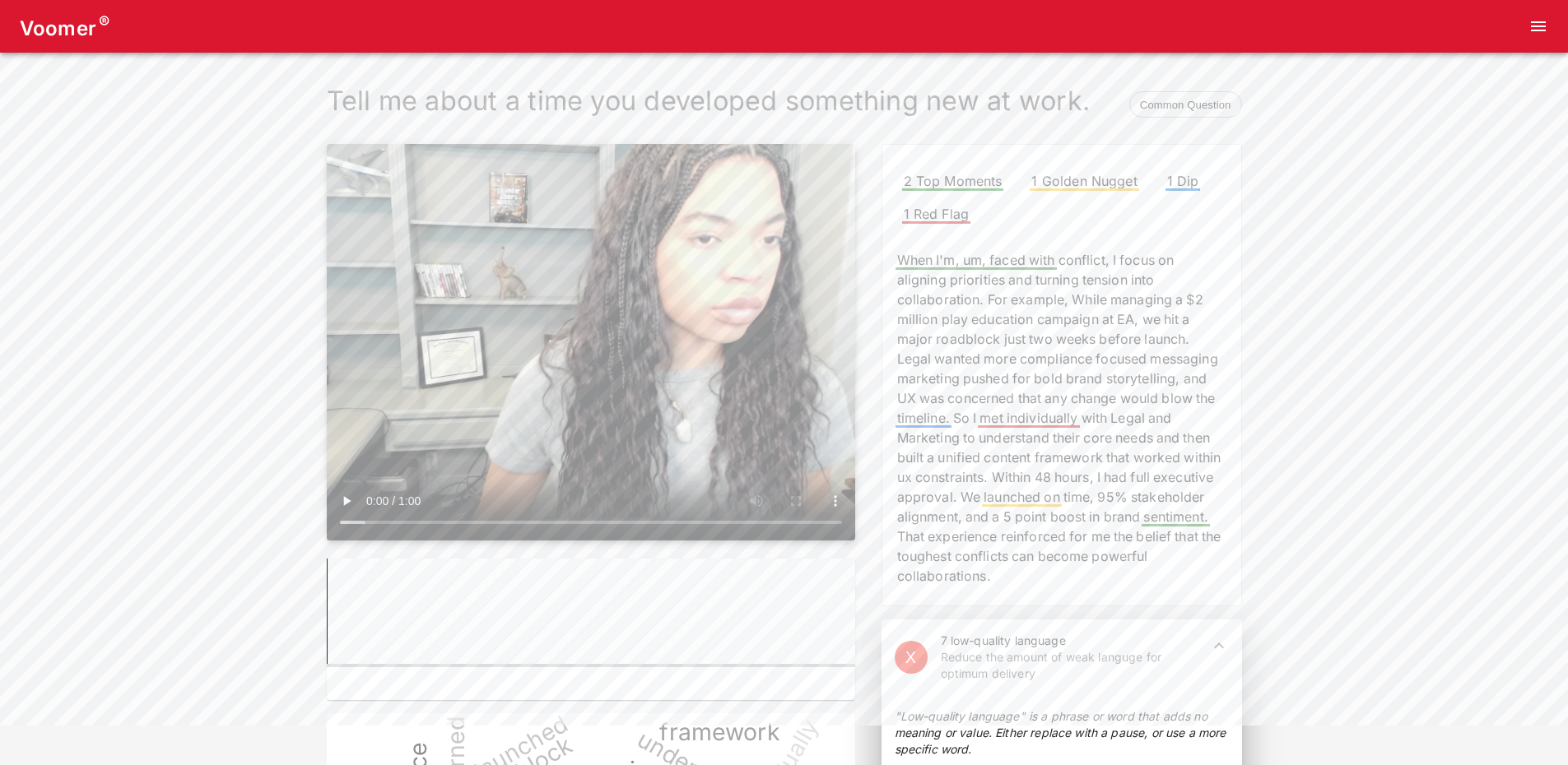 click on "Voomer ®" at bounding box center [64, 26] 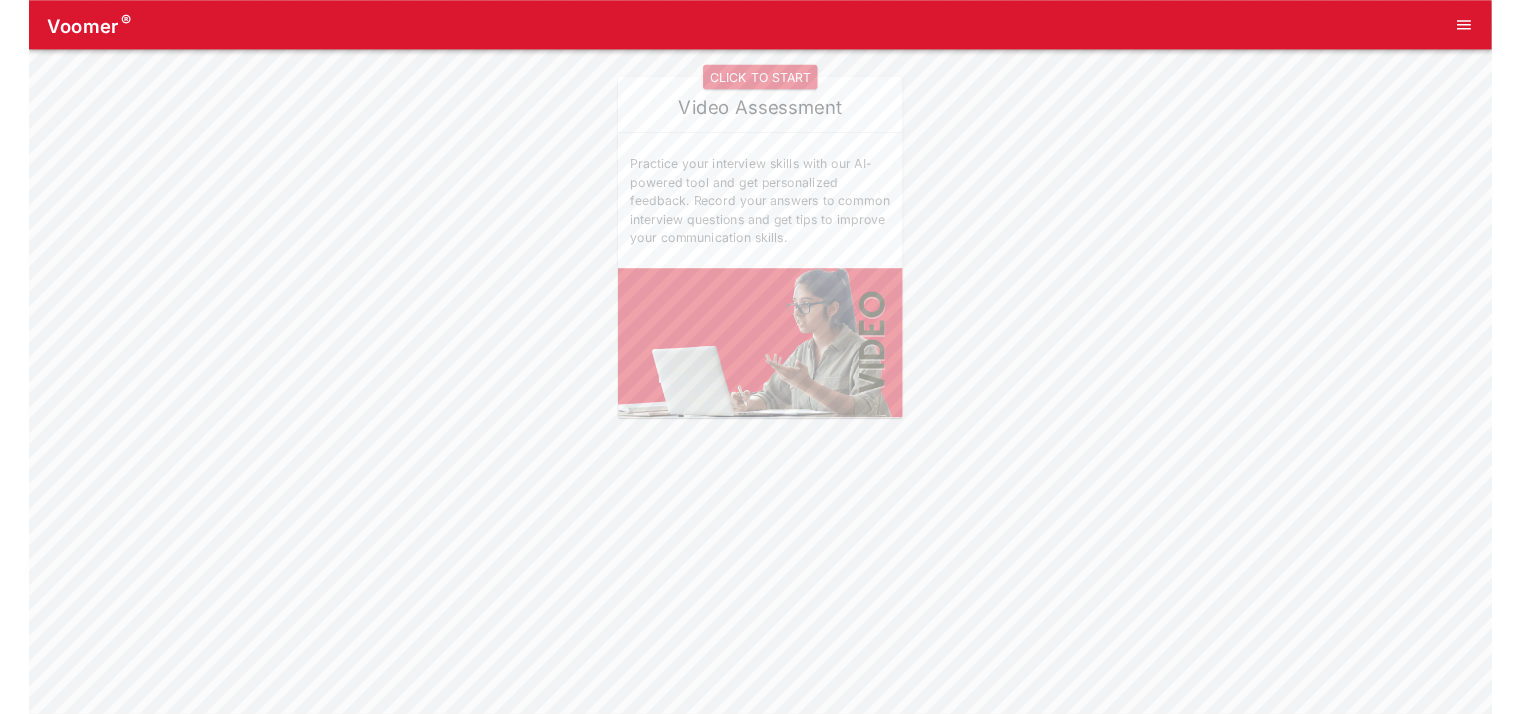 scroll, scrollTop: 0, scrollLeft: 0, axis: both 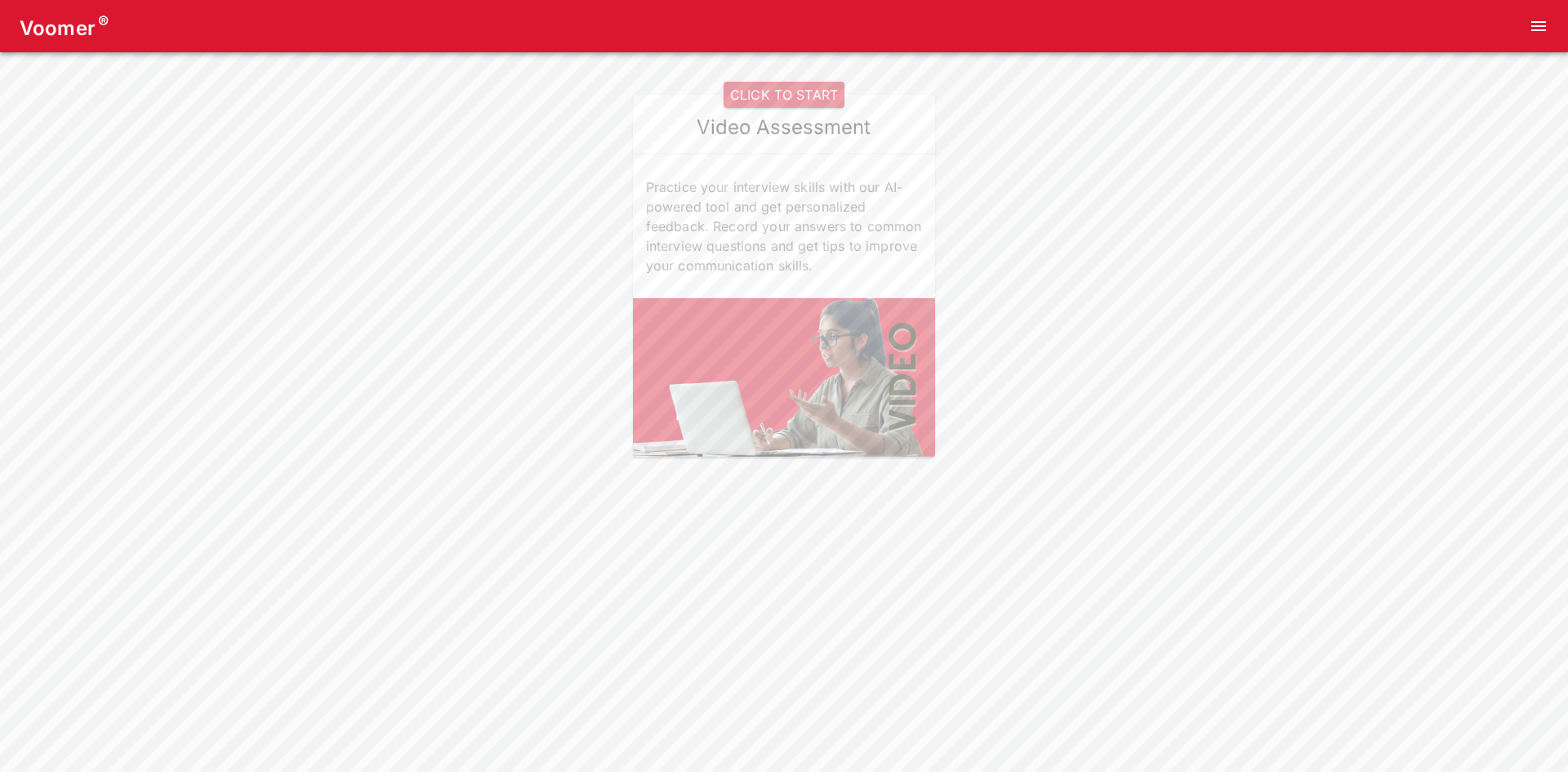 click on "CLICK TO START" at bounding box center [784, 95] 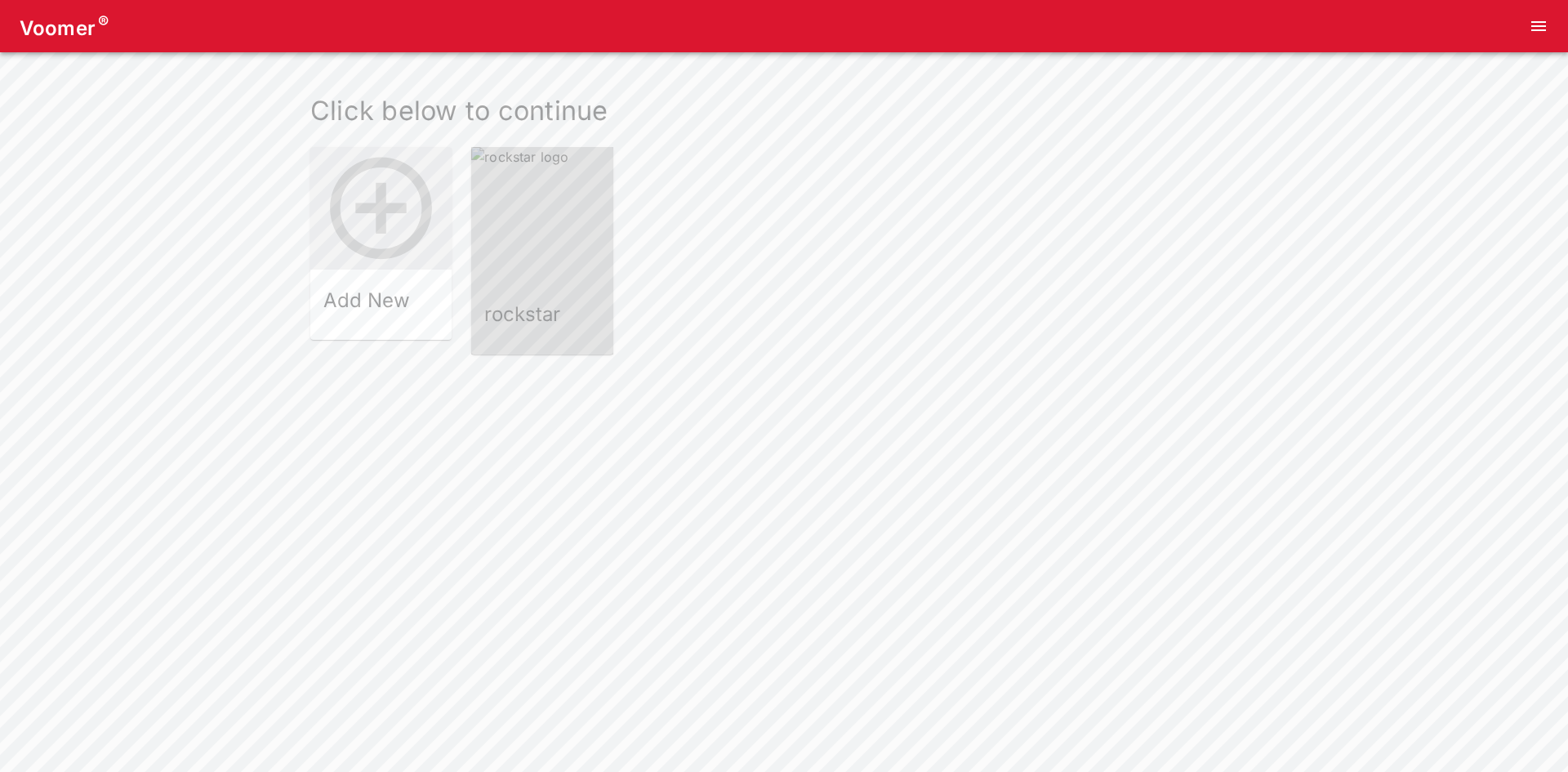 click at bounding box center (541, 217) 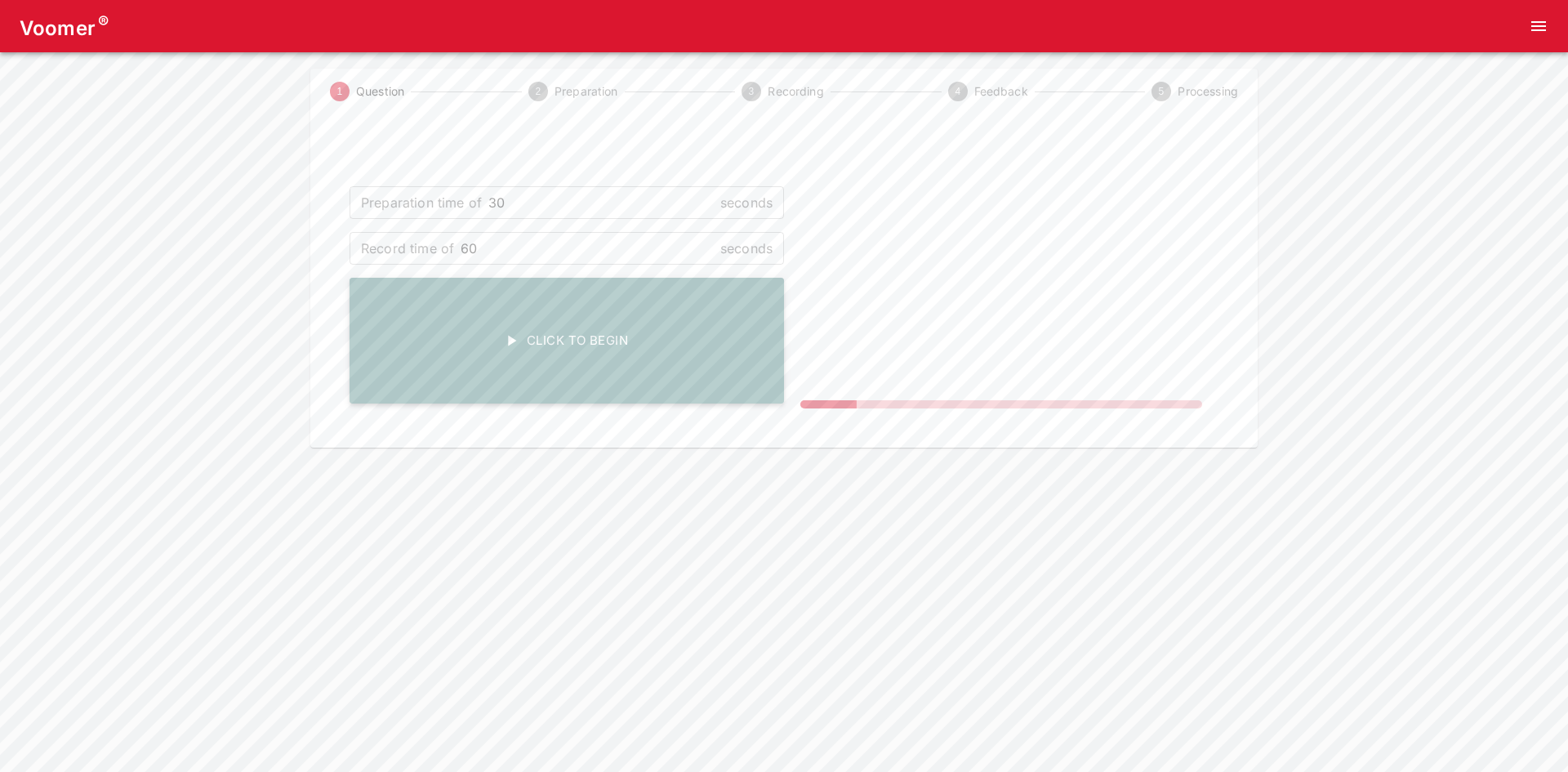 click on "Click To Begin" at bounding box center (567, 341) 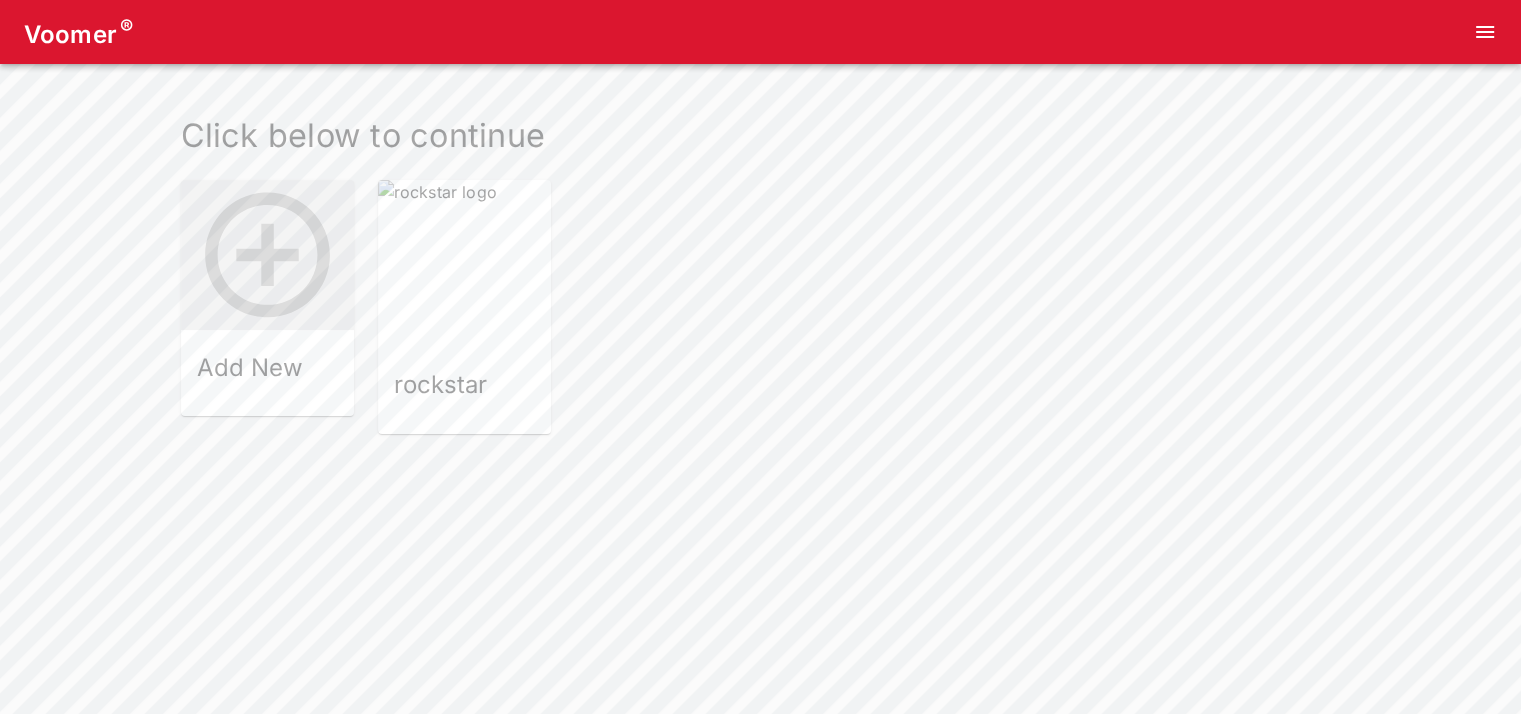 click on "Click below to continue Add New rockstar" at bounding box center (761, 275) 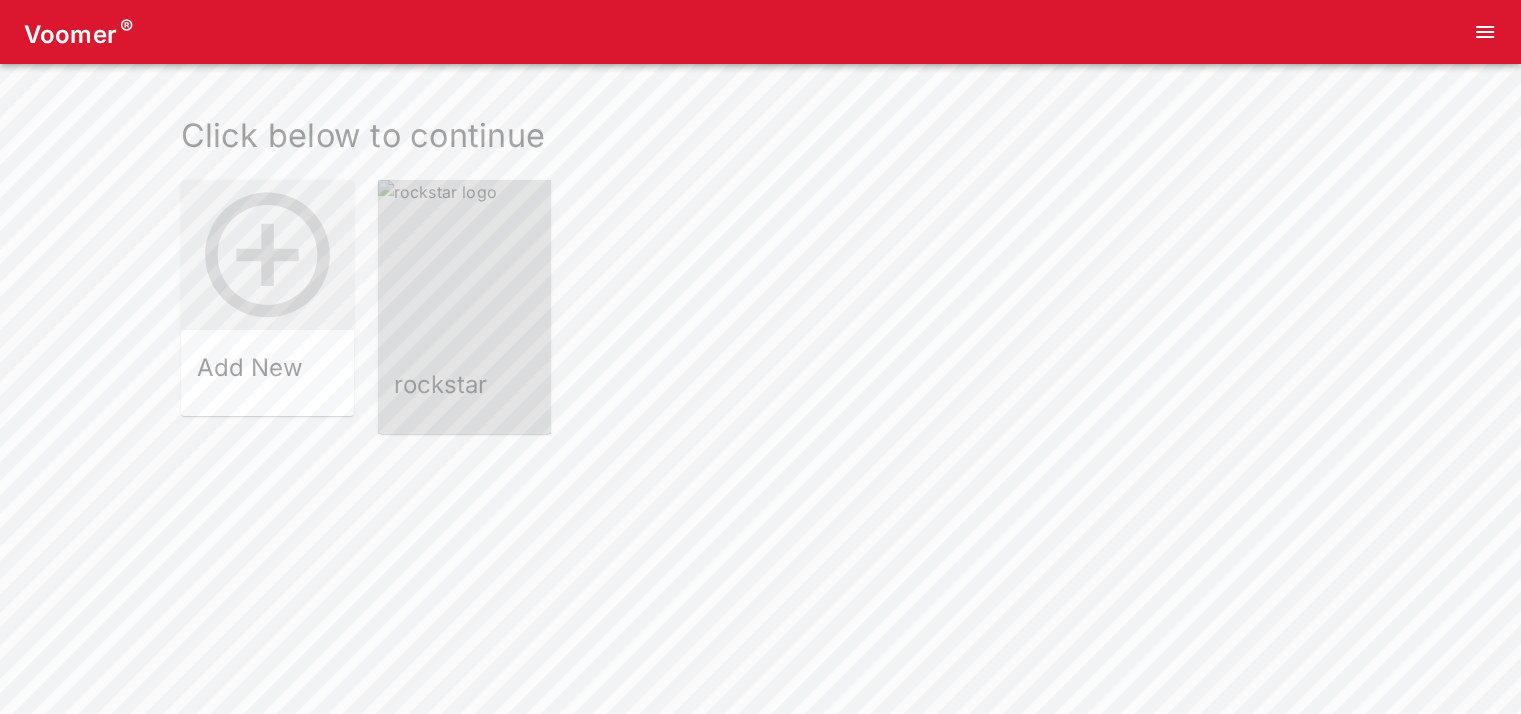 click at bounding box center [464, 266] 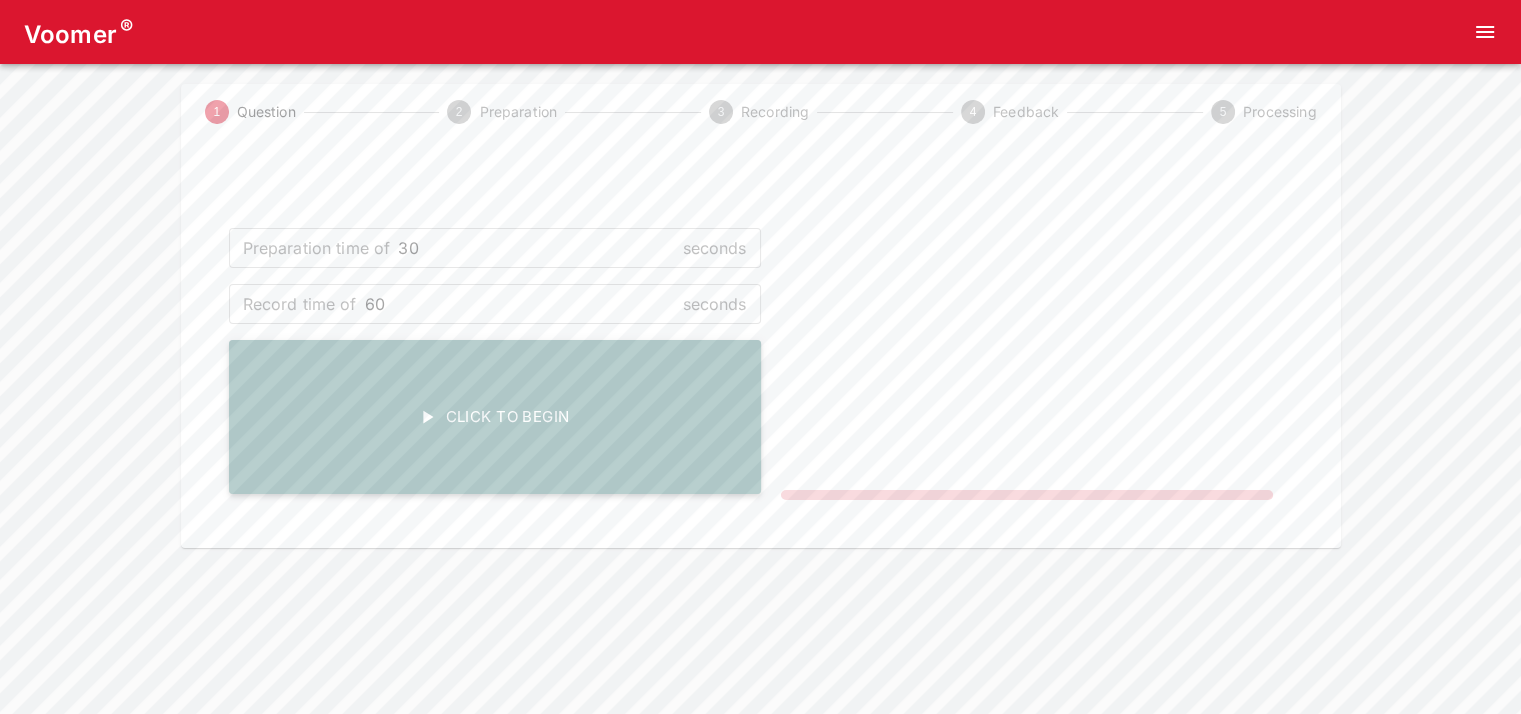 click on "Click To Begin" at bounding box center (495, 417) 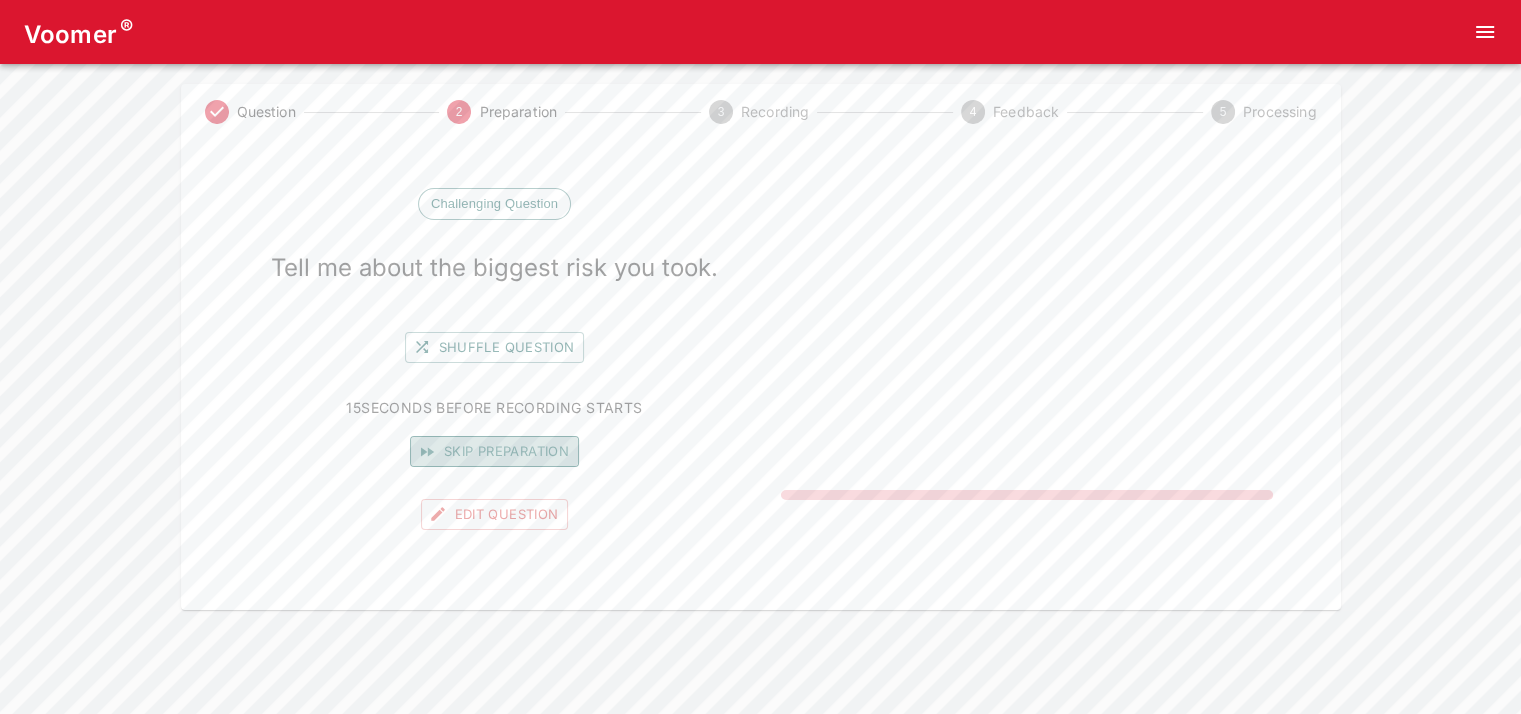 click on "Skip preparation" at bounding box center (494, 451) 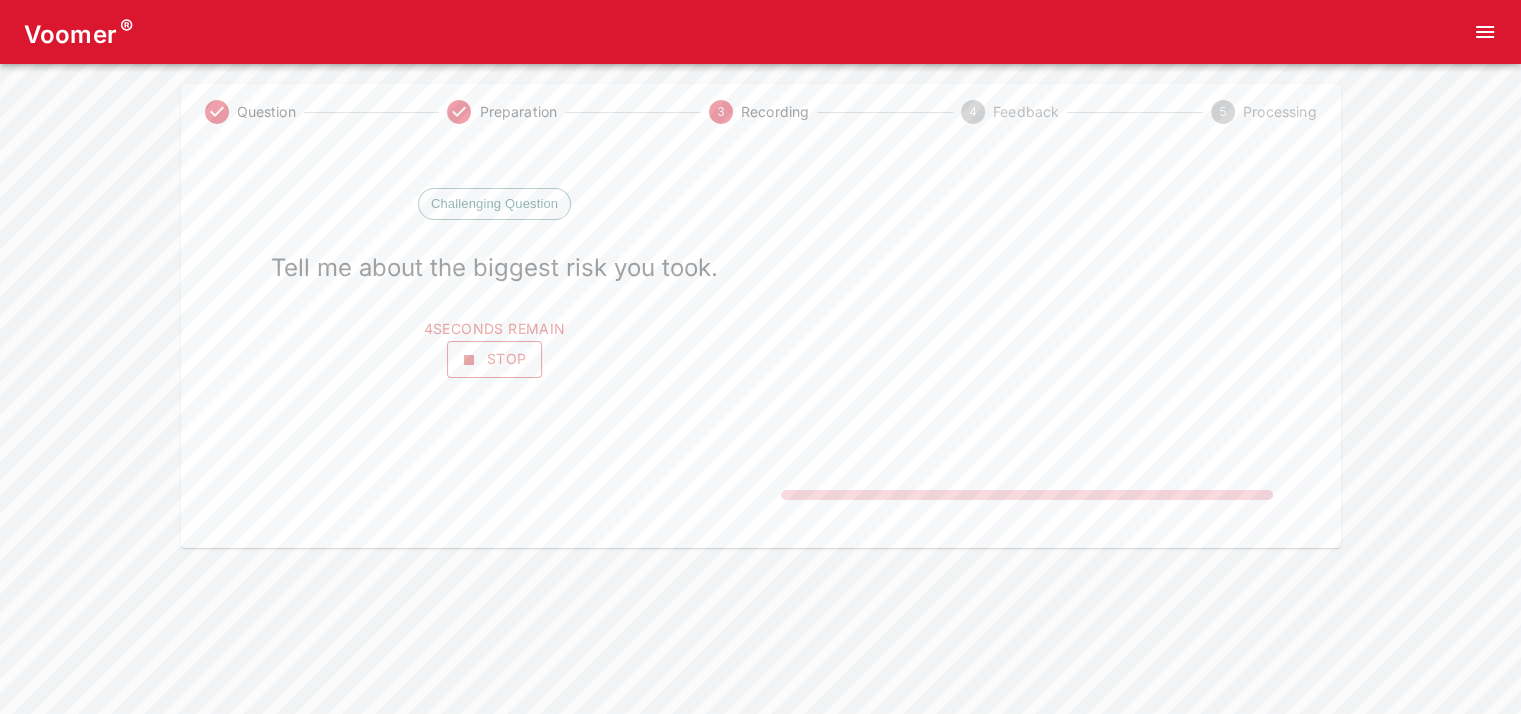 click on "Stop" at bounding box center [495, 359] 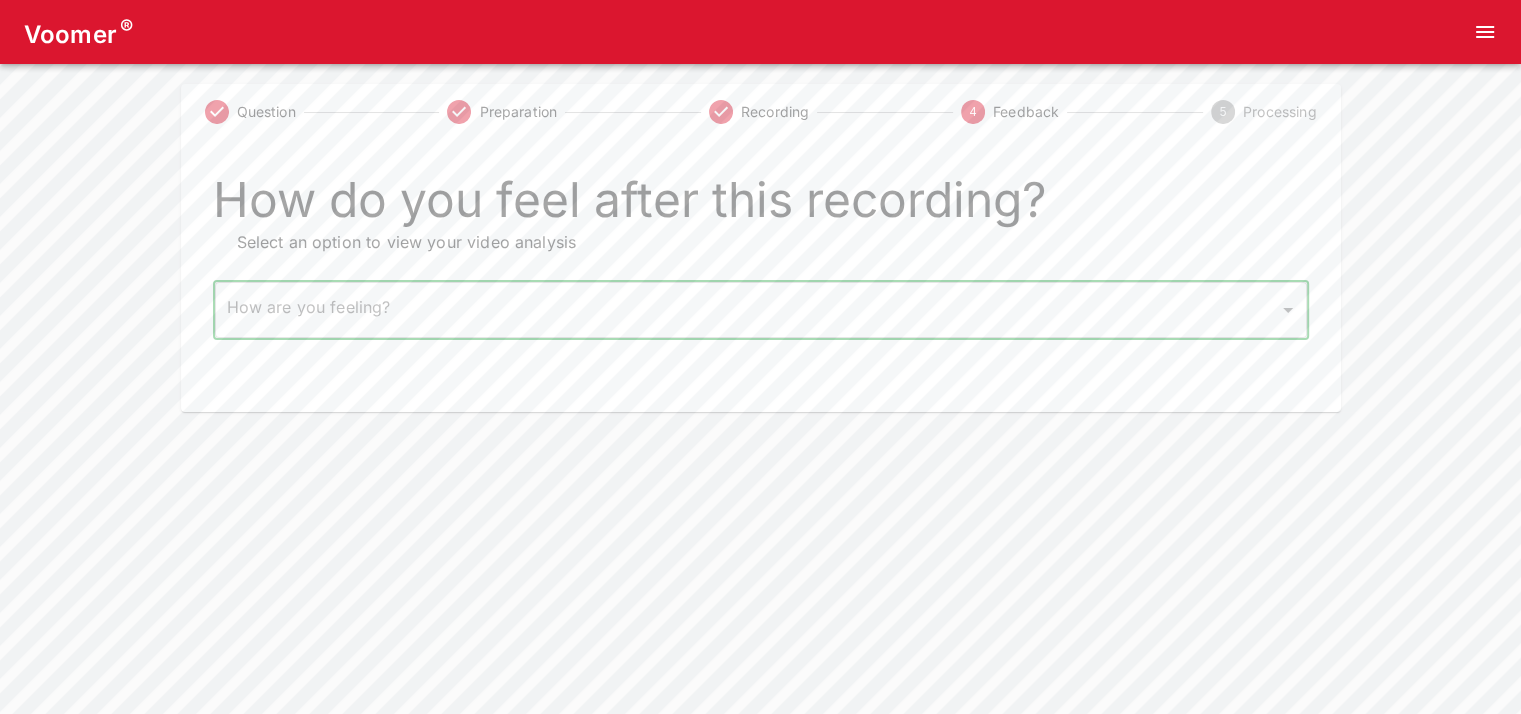 click on "Voomer ® Question Preparation Recording 4 Feedback 5 Processing How do you feel after this recording? Select an option to view your video analysis How are you feeling? ​ How are you feeling? Home Analysis Tokens: ~ Pricing Log Out" at bounding box center (760, 206) 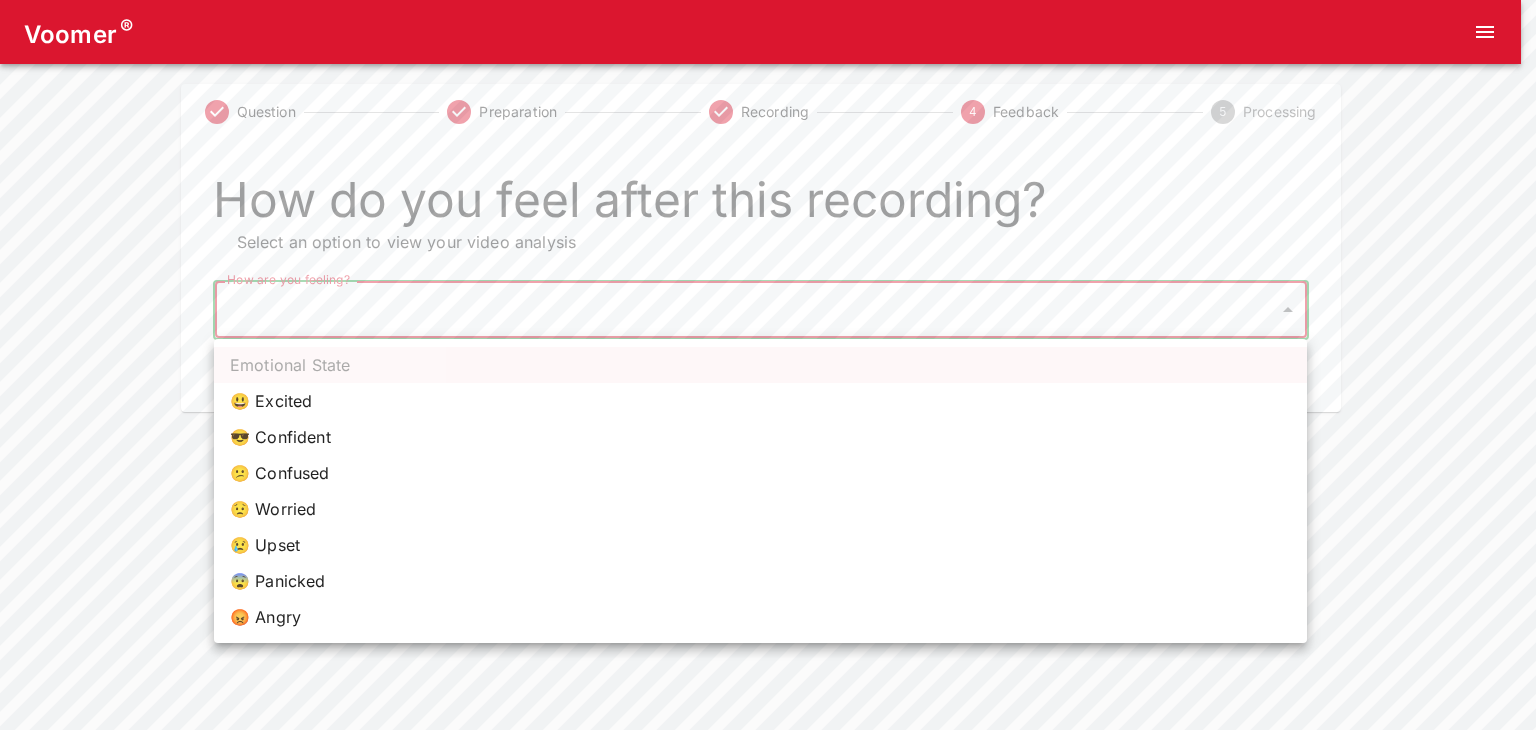 click on "😃 Excited" at bounding box center (760, 401) 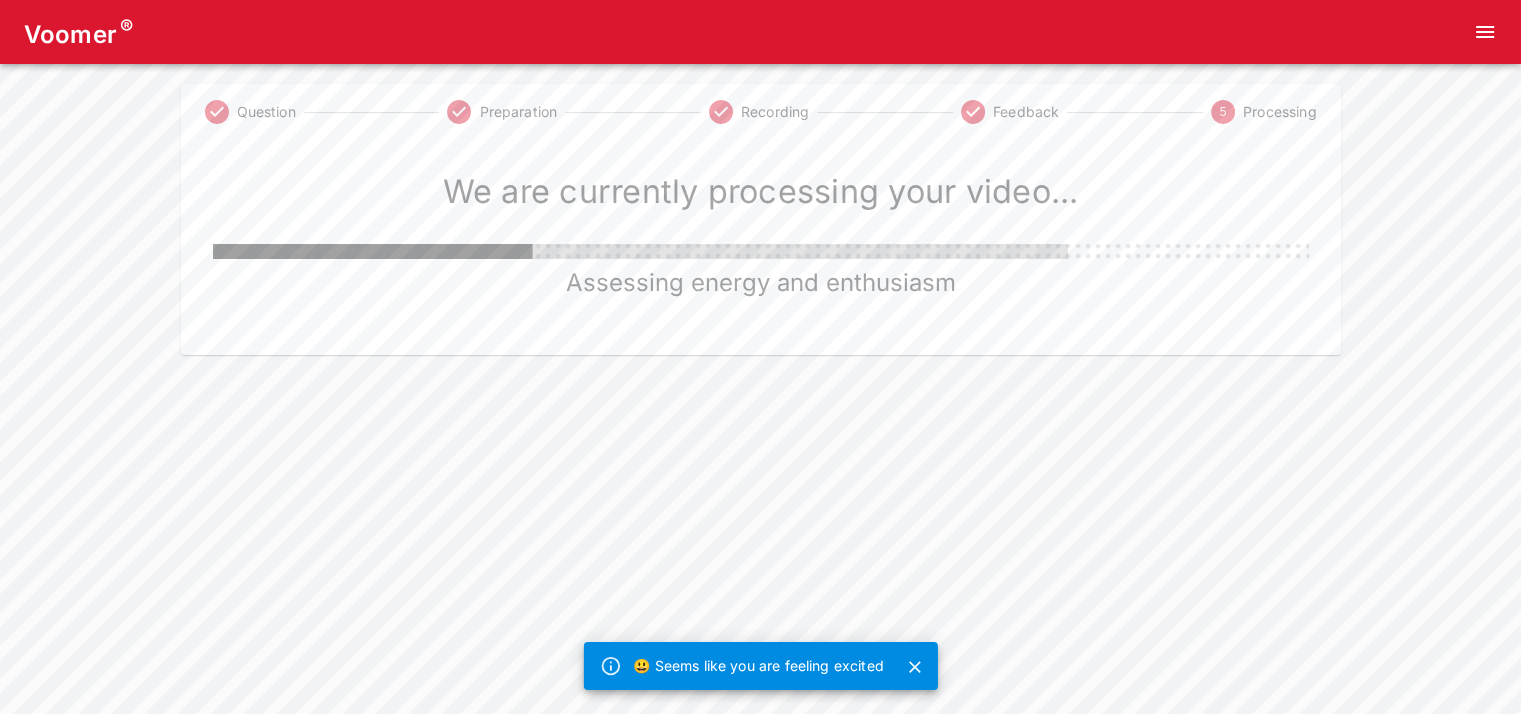 click 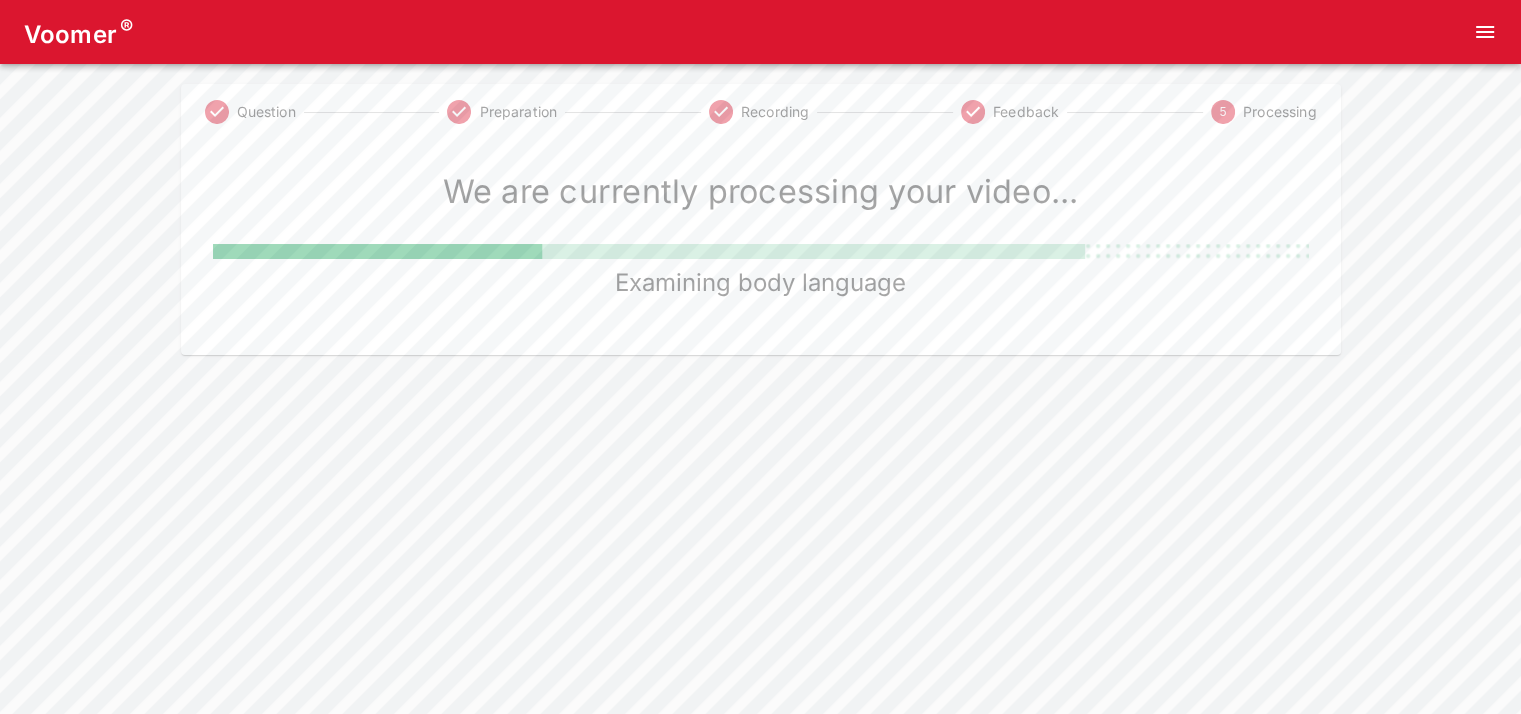click on "Voomer ® Question Preparation Recording Feedback 5 Processing We are currently processing your video... Examining body language Home Analysis Tokens: ~ Pricing Log Out" at bounding box center [760, 177] 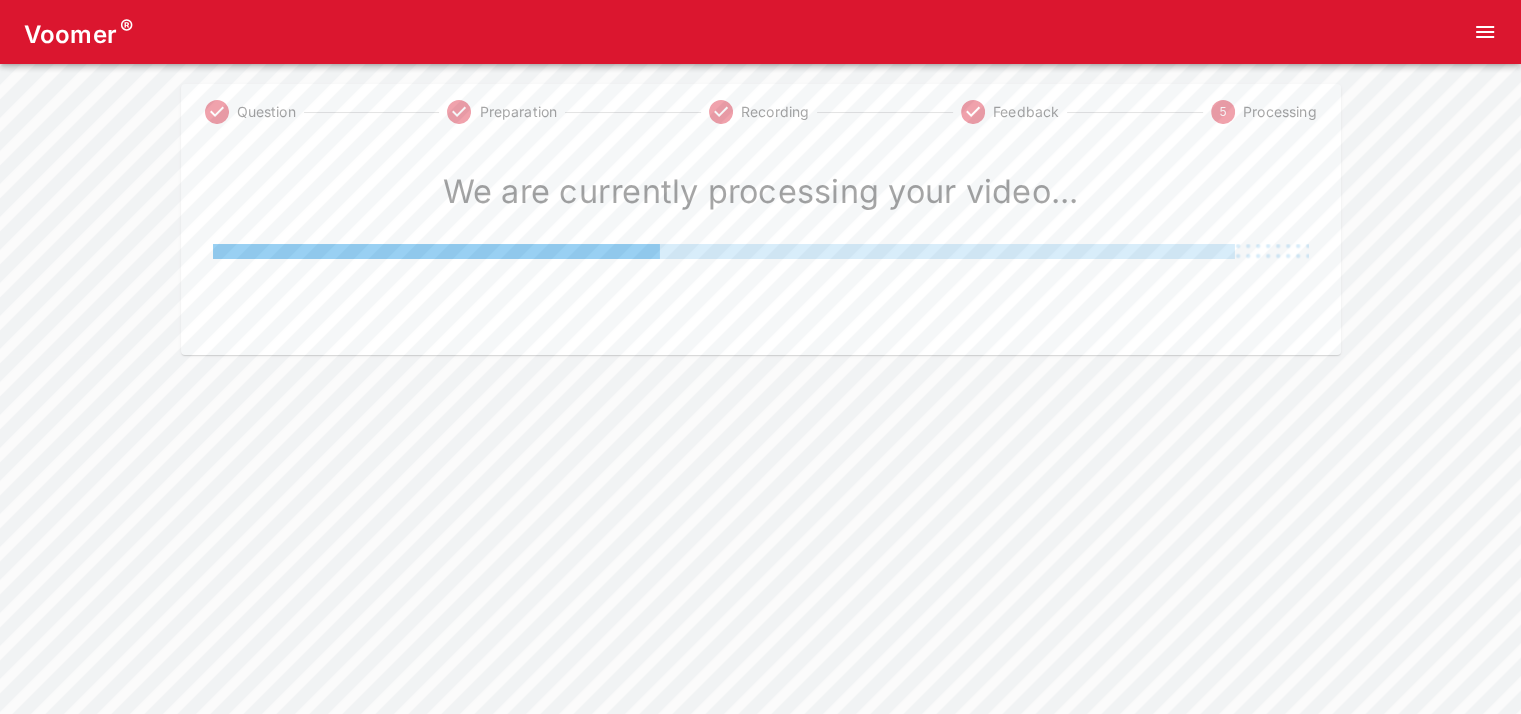 drag, startPoint x: 604, startPoint y: 291, endPoint x: 978, endPoint y: 324, distance: 375.45306 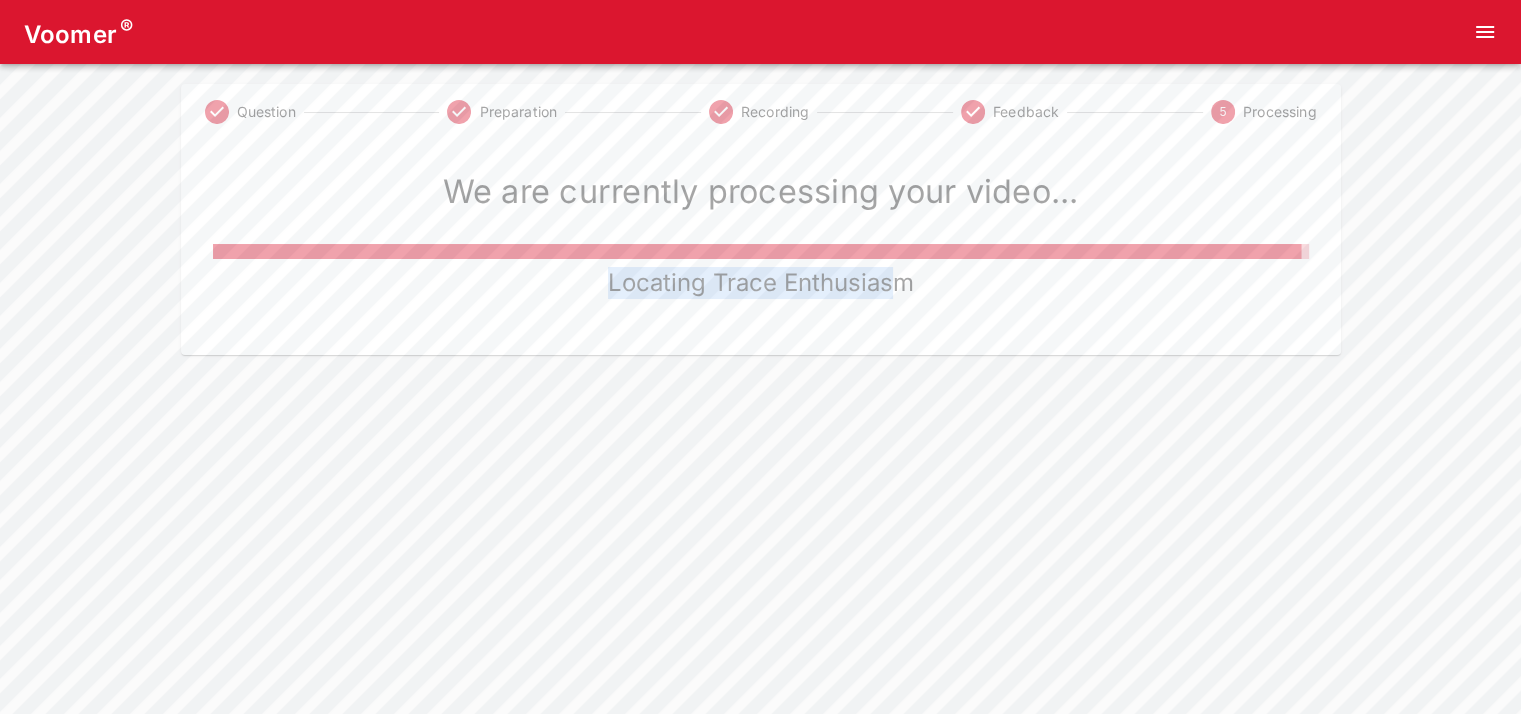 drag, startPoint x: 603, startPoint y: 289, endPoint x: 906, endPoint y: 304, distance: 303.37106 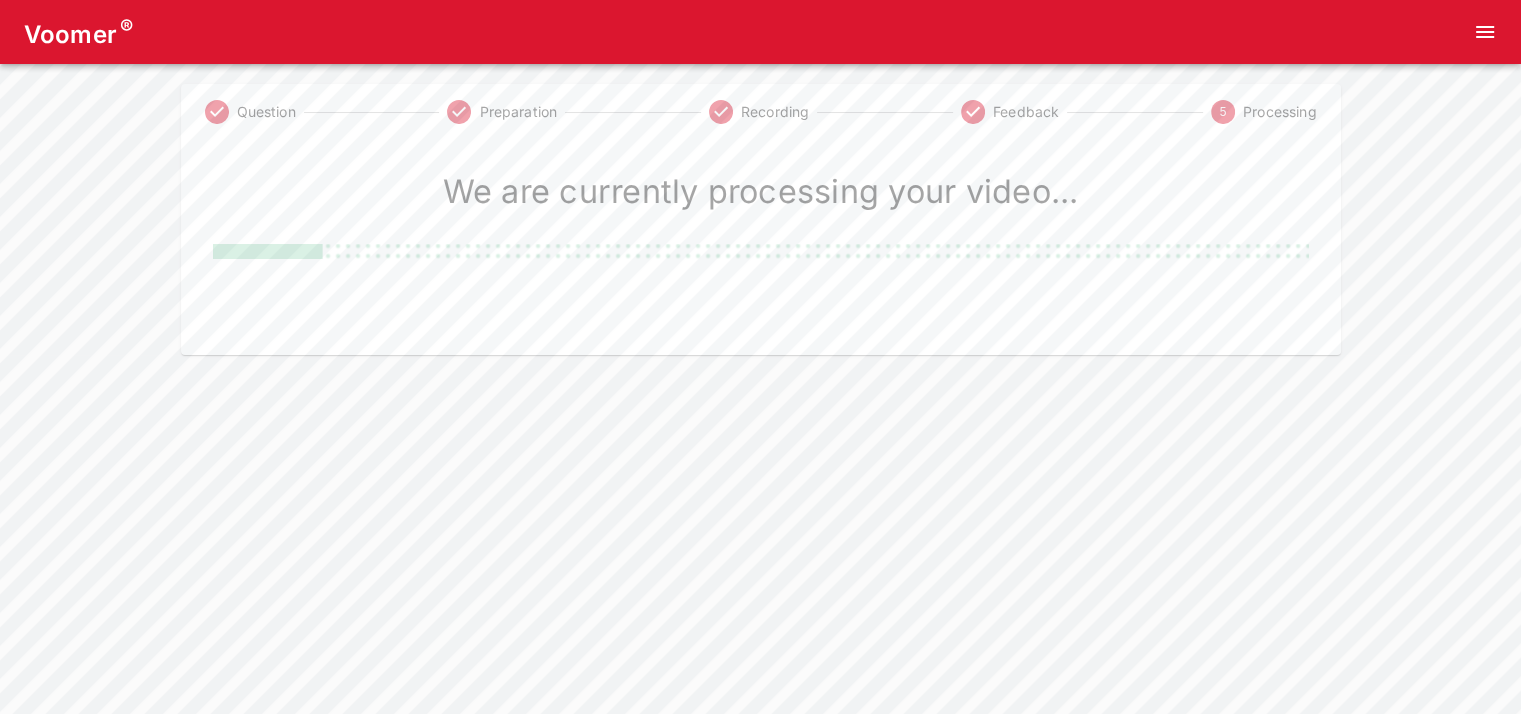 click on "We are currently processing your video... Unpacking interviewee pose" at bounding box center (761, 247) 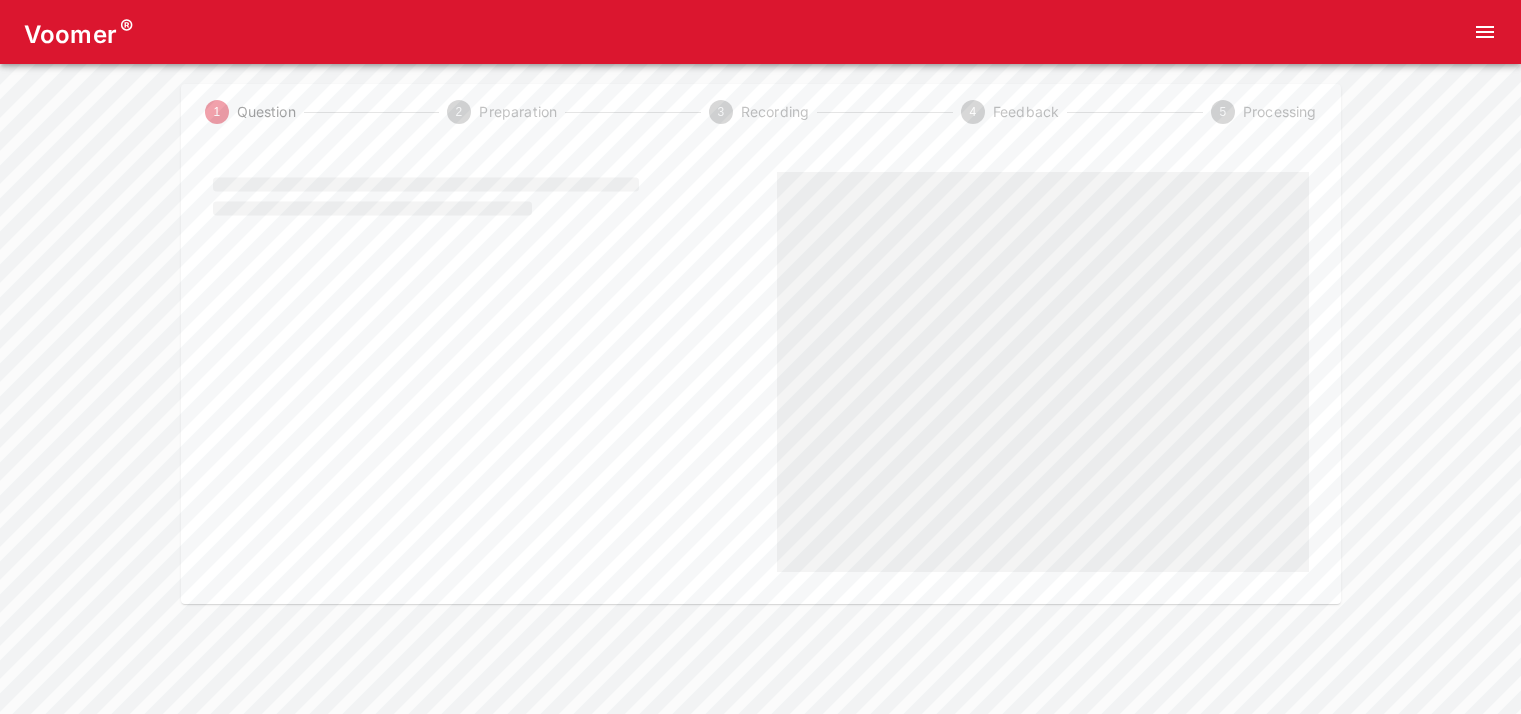 scroll, scrollTop: 0, scrollLeft: 0, axis: both 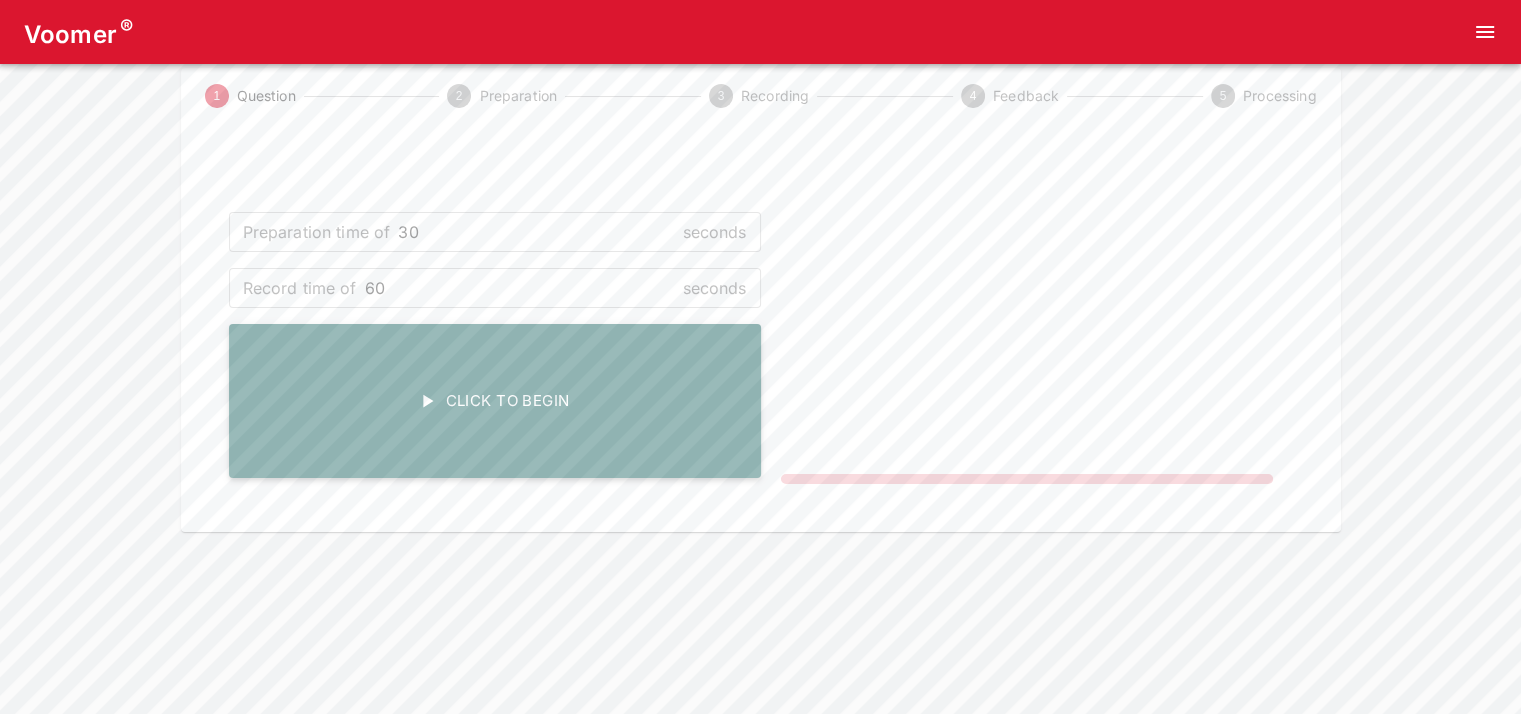 click on "Click To Begin" at bounding box center (495, 401) 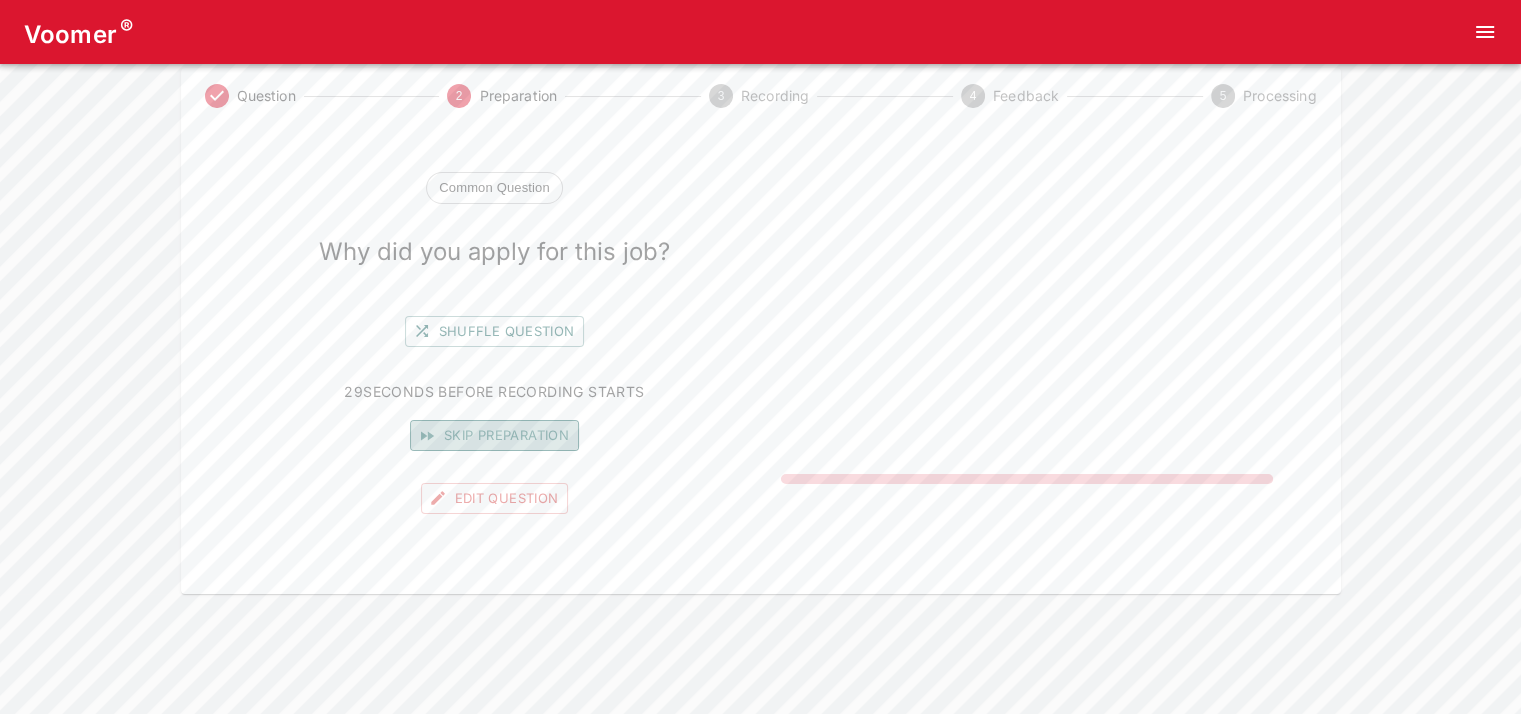click on "Skip preparation" at bounding box center [494, 435] 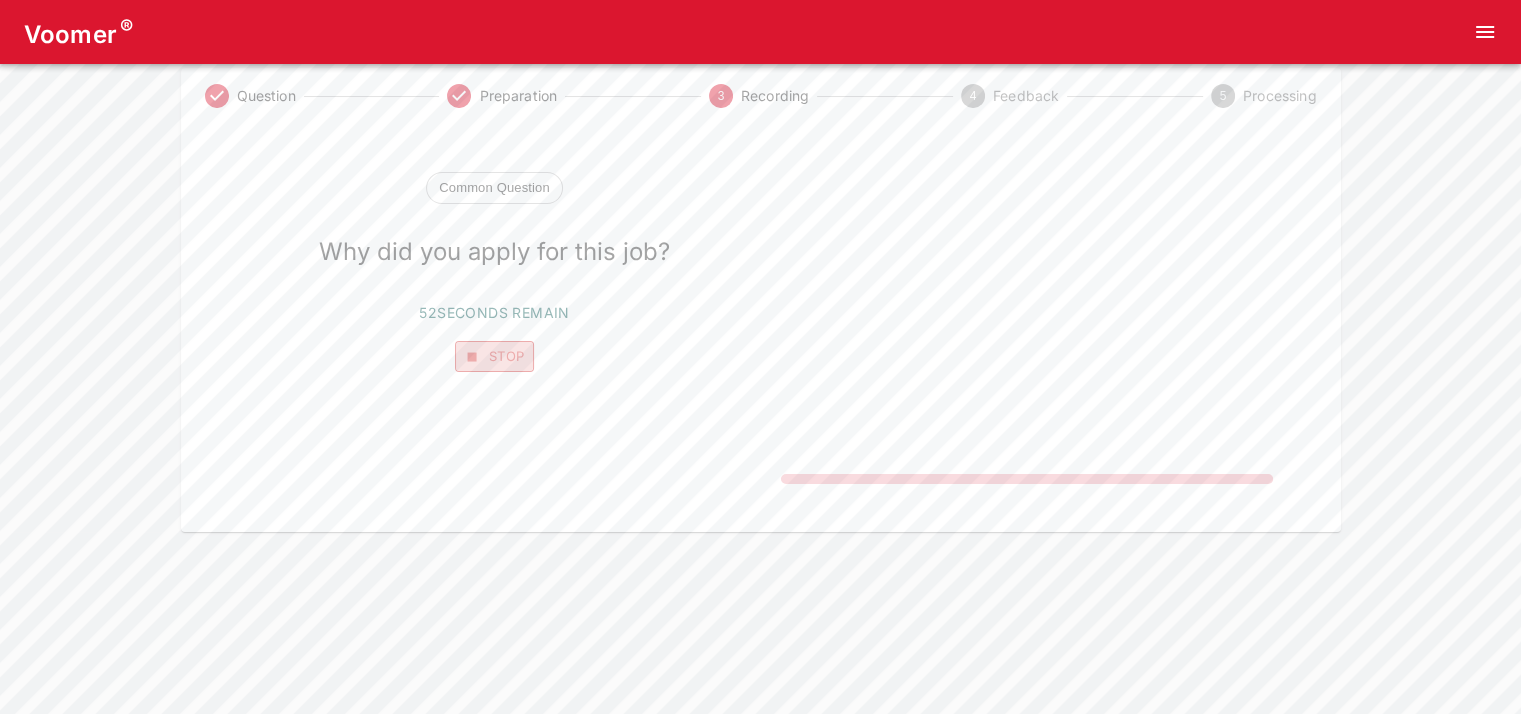 click on "Stop" at bounding box center [495, 356] 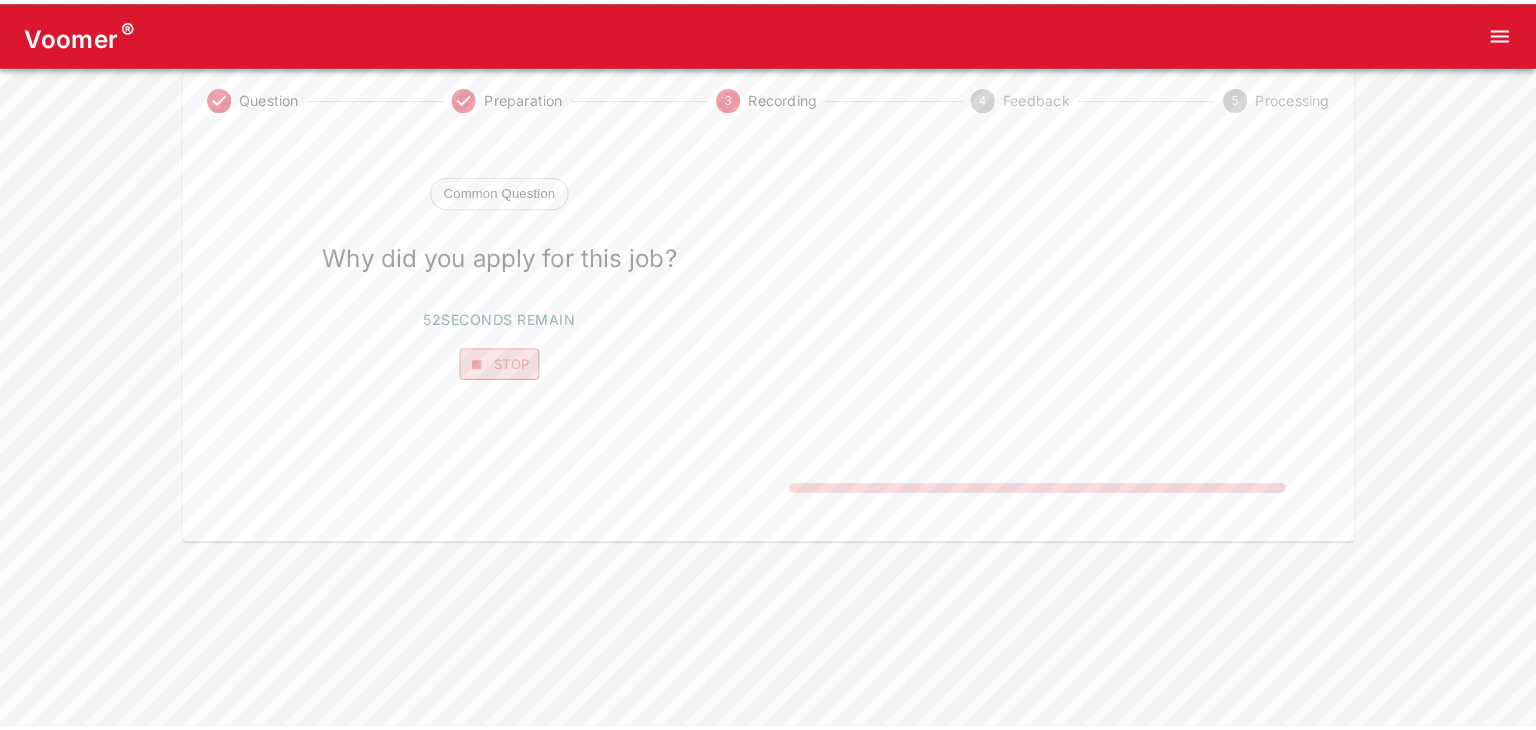scroll, scrollTop: 0, scrollLeft: 0, axis: both 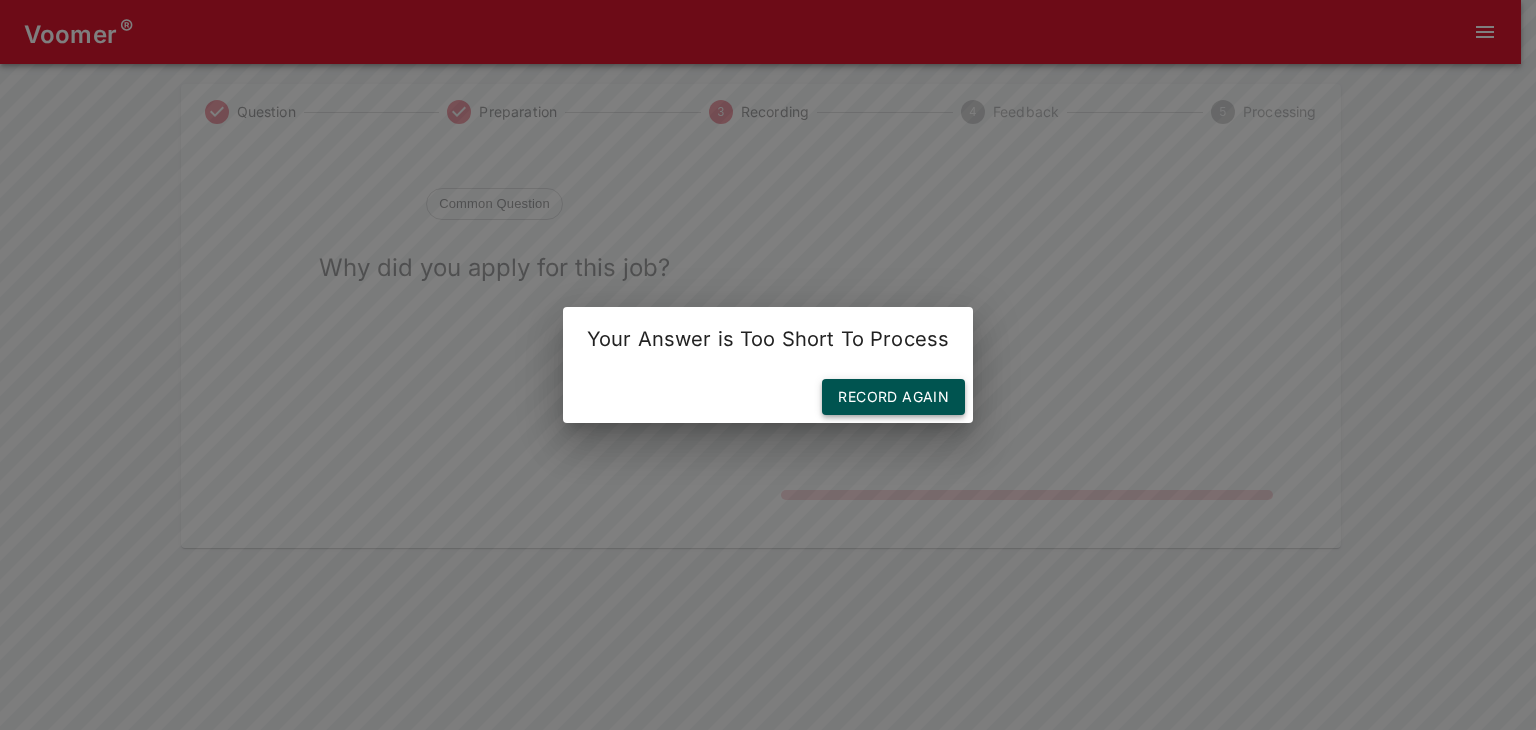 click on "Record Again" at bounding box center [893, 397] 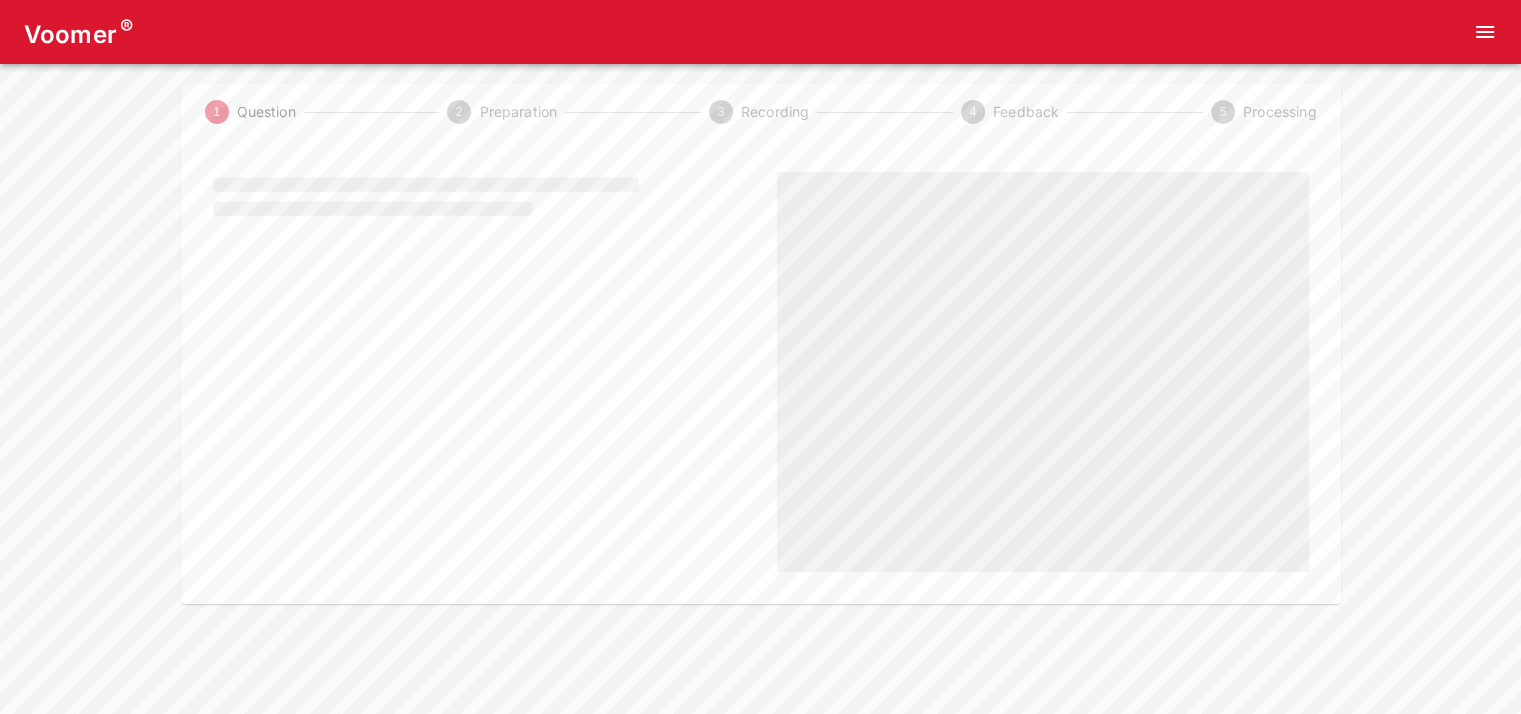 scroll, scrollTop: 0, scrollLeft: 0, axis: both 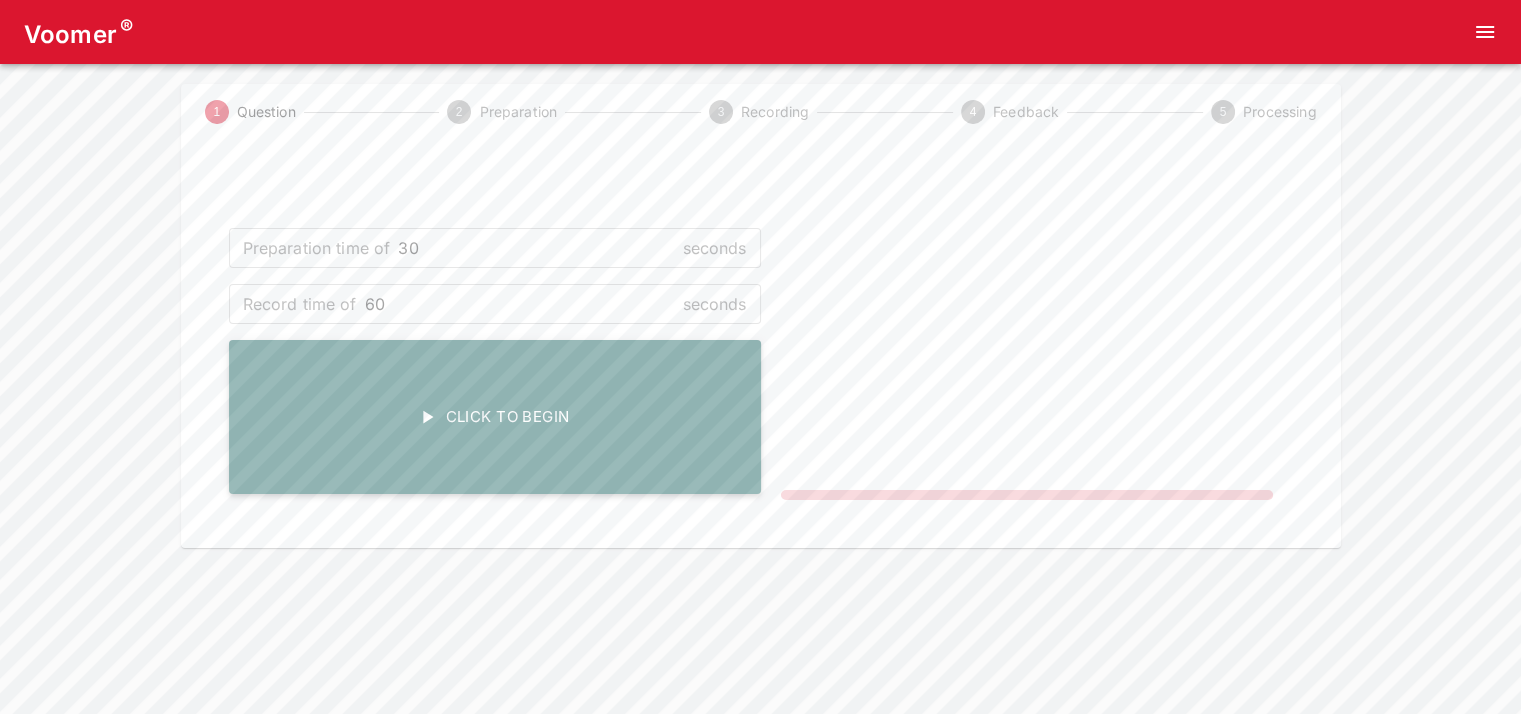 click on "Click To Begin" at bounding box center (495, 417) 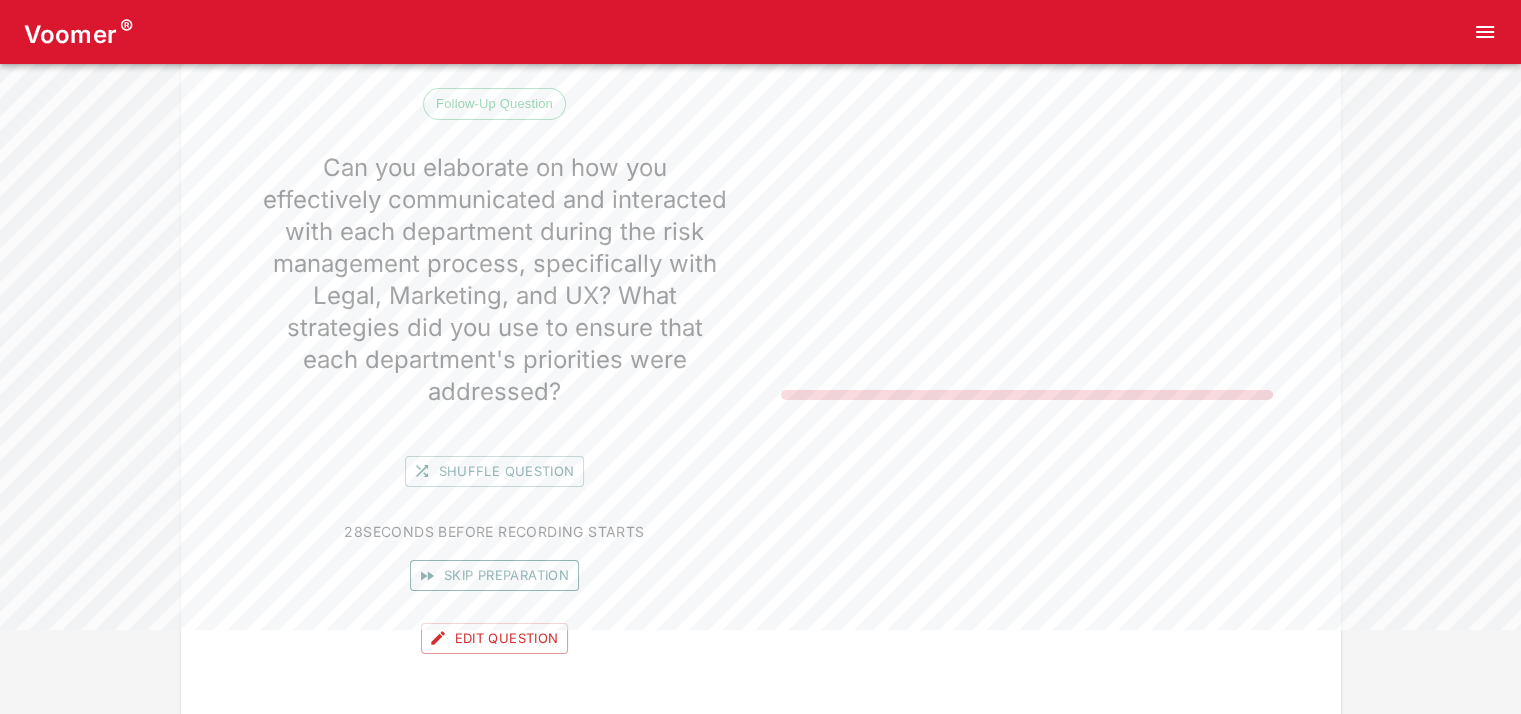 click on "Skip preparation" at bounding box center (494, 575) 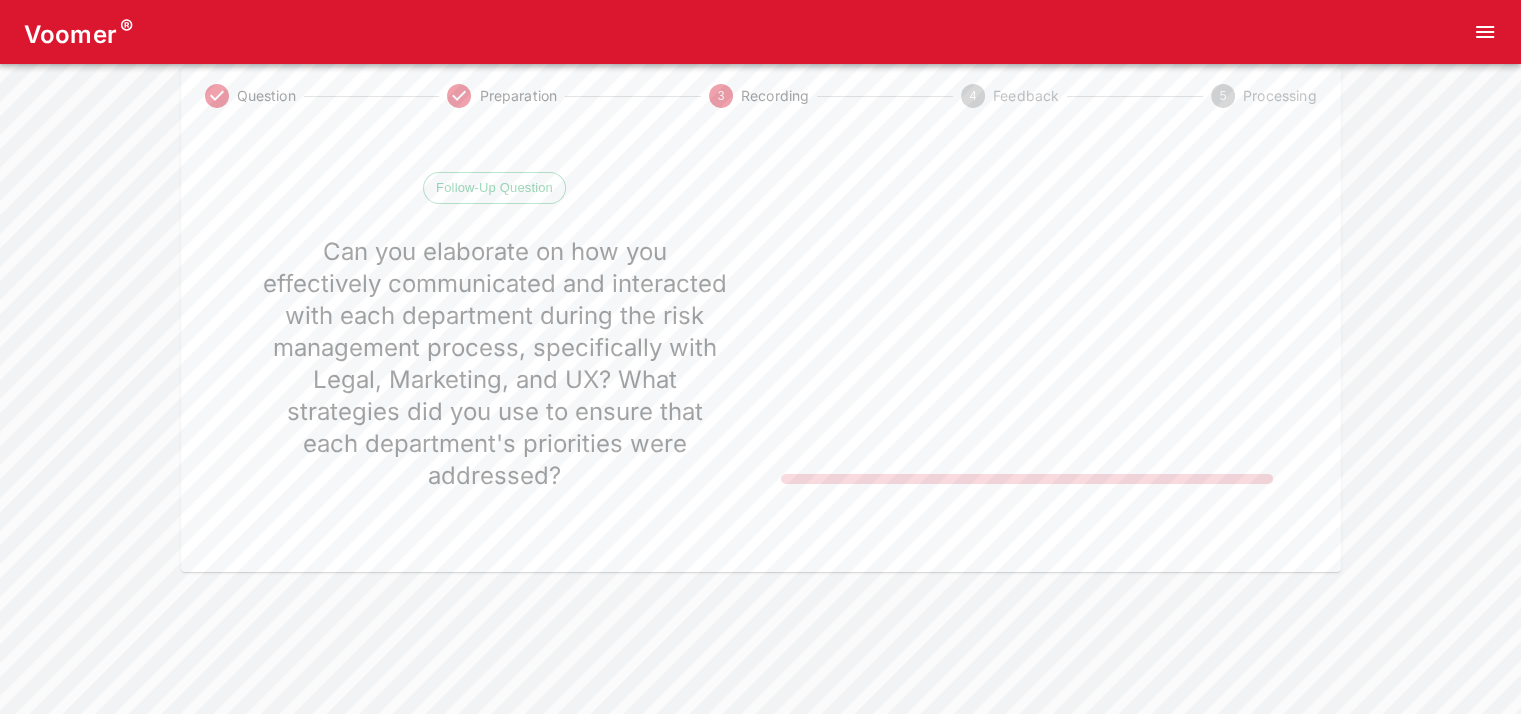 scroll, scrollTop: 16, scrollLeft: 0, axis: vertical 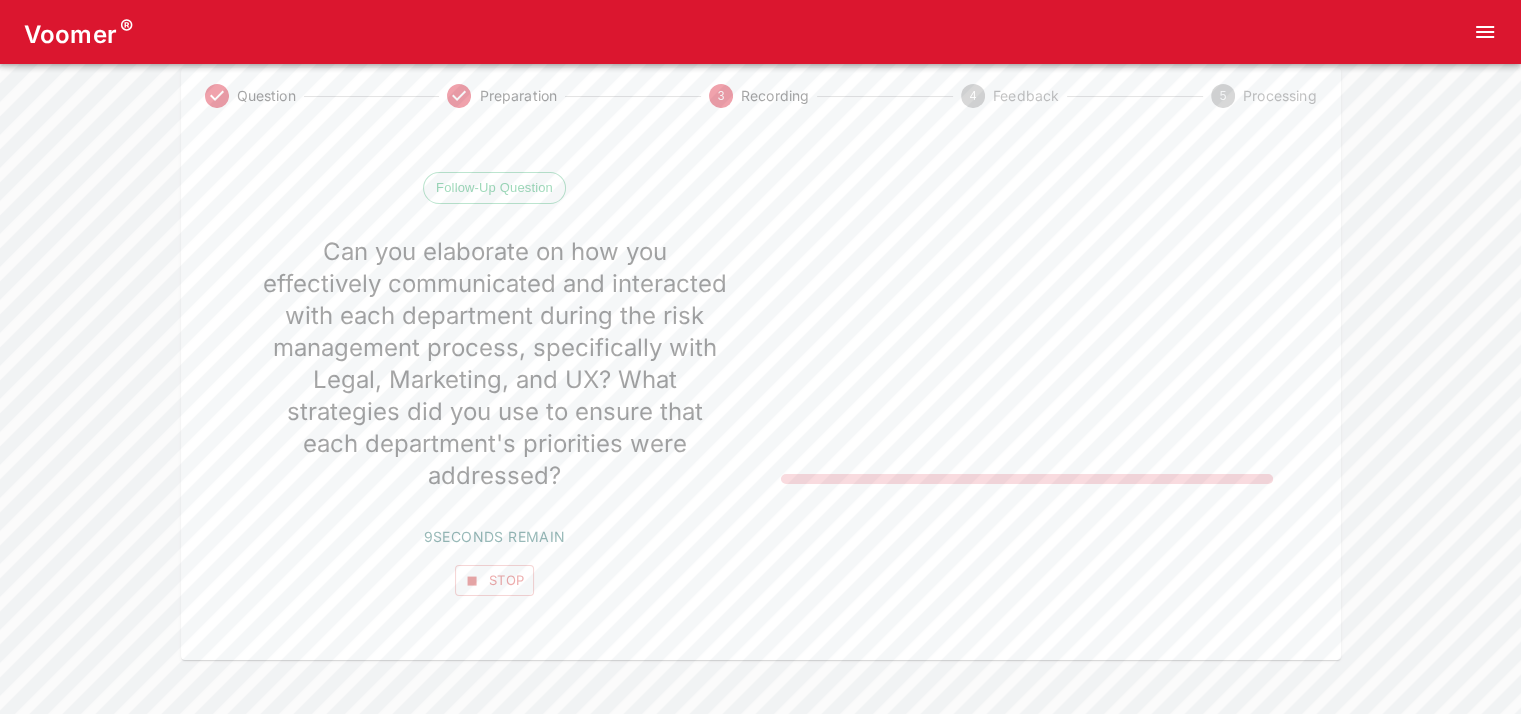 click on "Stop" at bounding box center (495, 580) 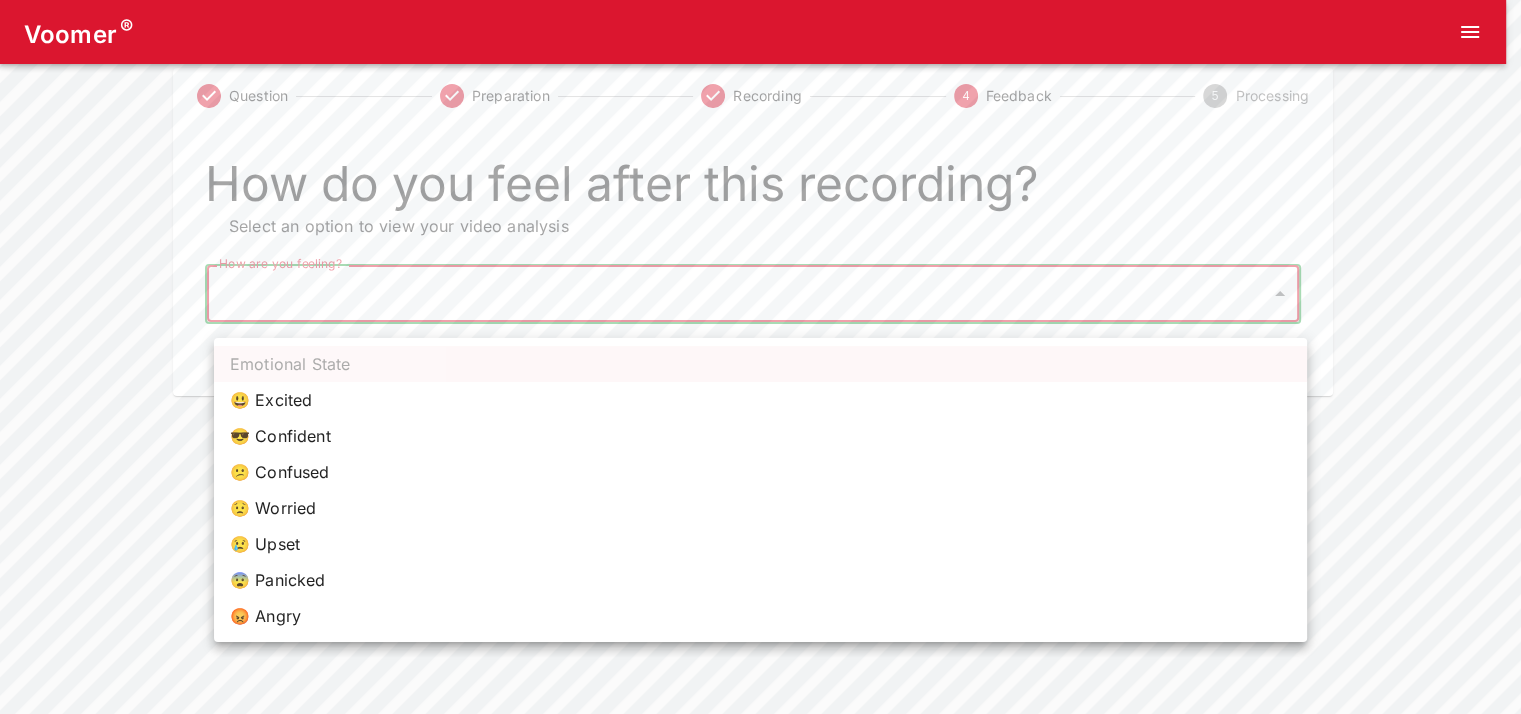 click on "Voomer ® Question Preparation Recording 4 Feedback 5 Processing How do you feel after this recording? Select an option to view your video analysis How are you feeling? ​ How are you feeling? Home Analysis Tokens: ~ Pricing Log Out Emotional State  😃 Excited  😎 Confident  😕 Confused 😟 Worried  😢 Upset  😨 Panicked  😡 Angry" at bounding box center [760, 190] 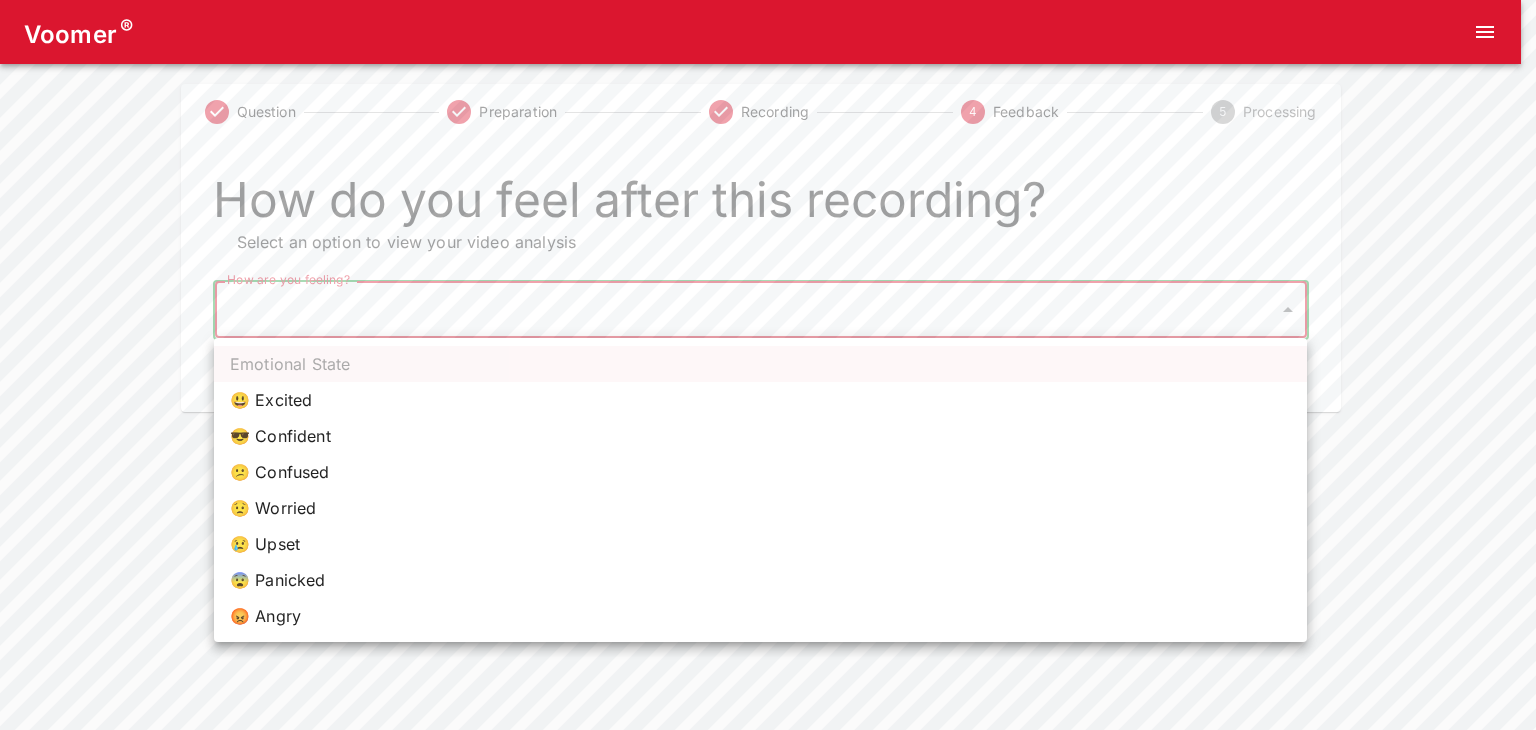 click on "😎 Confident" at bounding box center (760, 436) 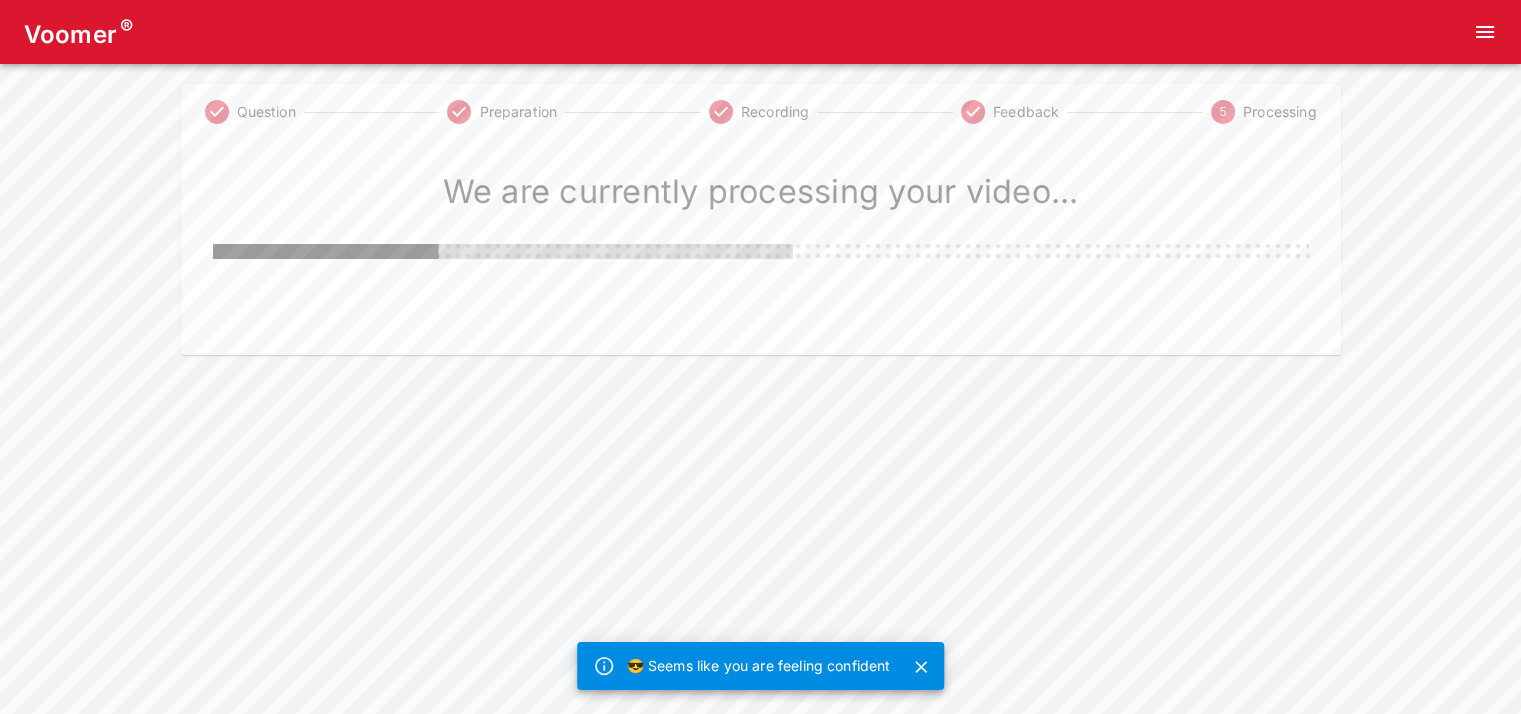 click 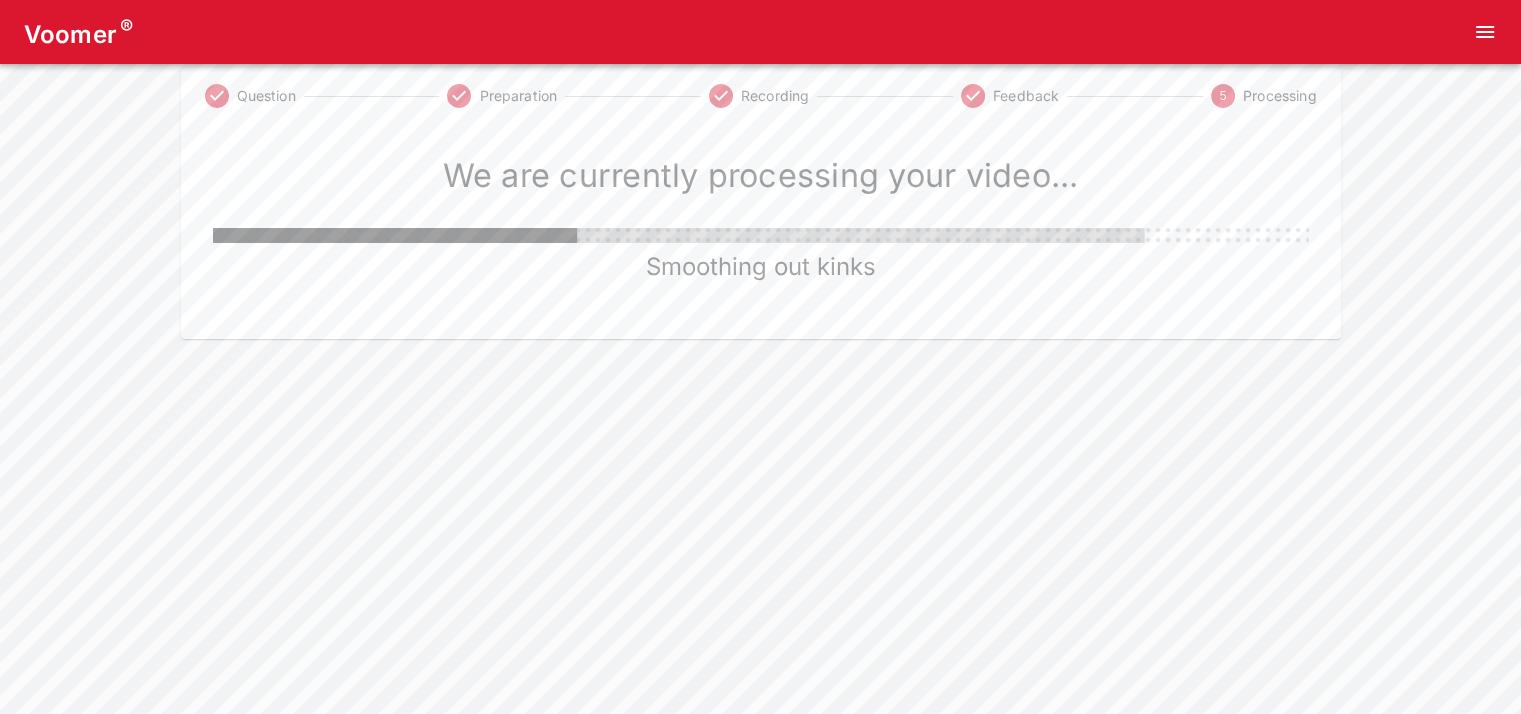 scroll, scrollTop: 0, scrollLeft: 0, axis: both 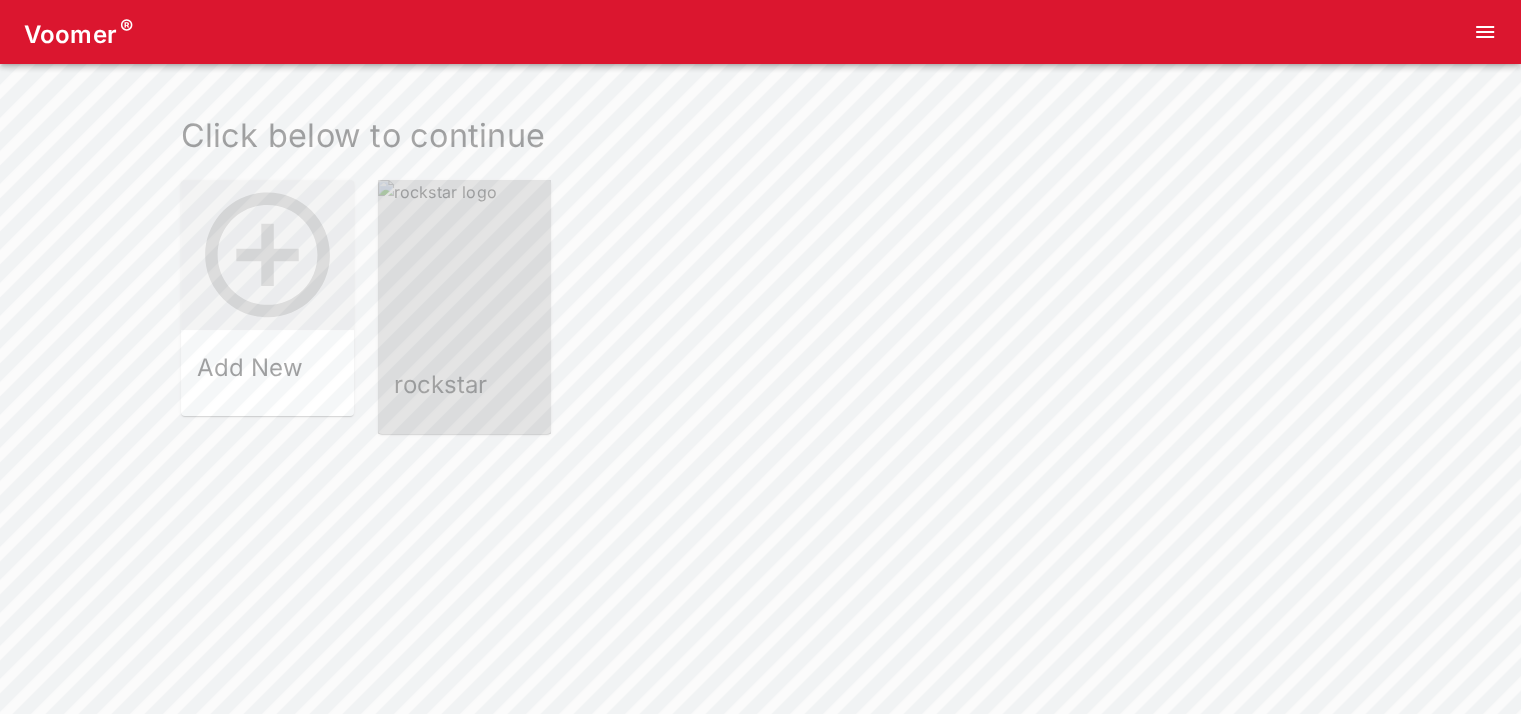 click at bounding box center [464, 266] 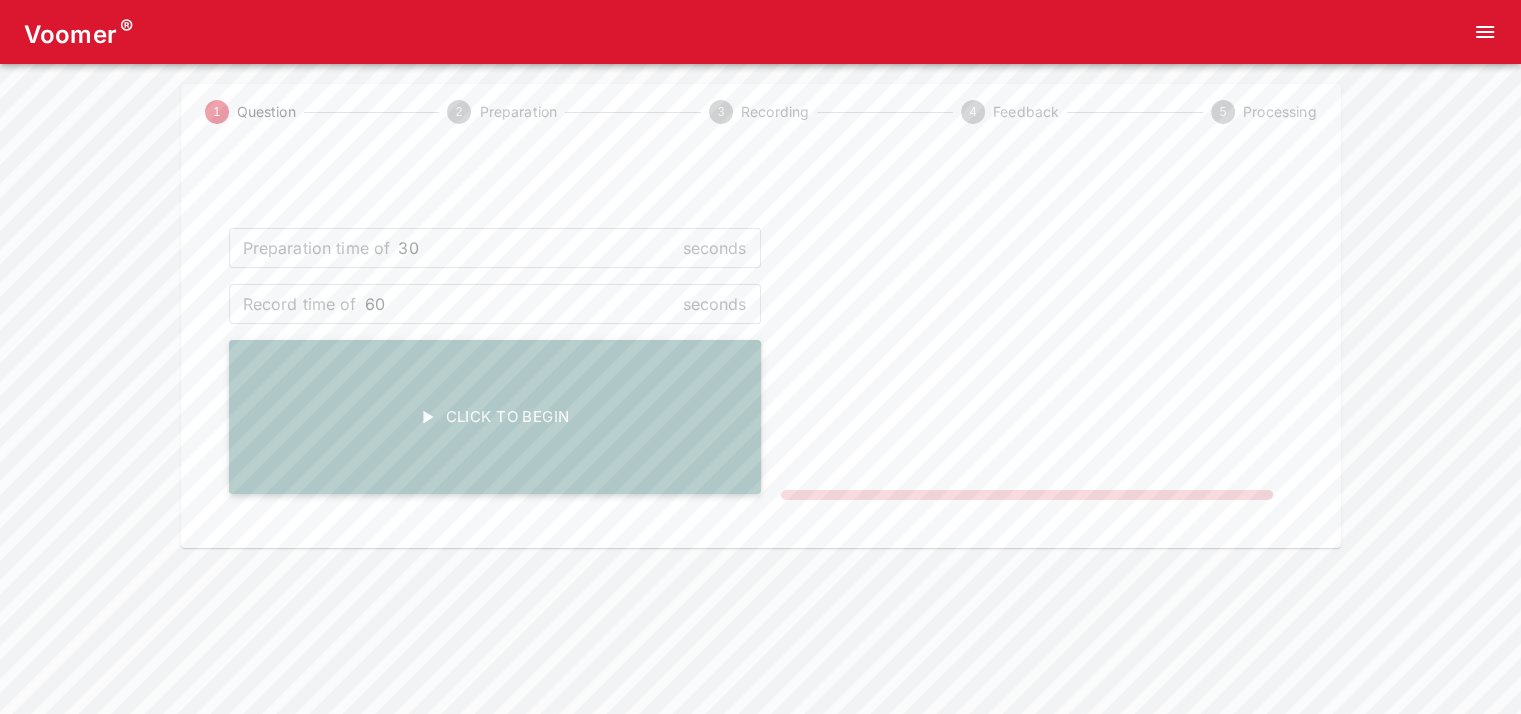click on "Click To Begin" at bounding box center [495, 417] 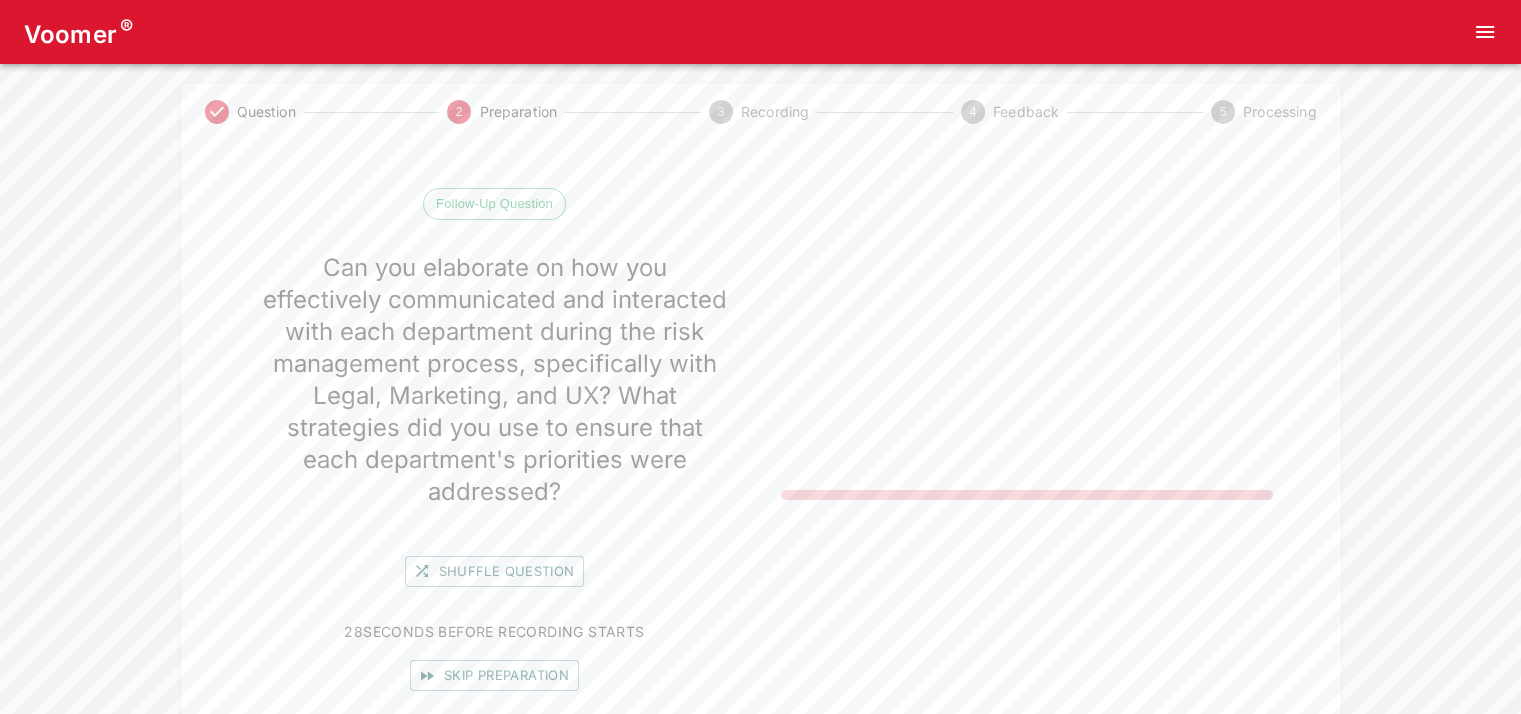 scroll, scrollTop: 117, scrollLeft: 0, axis: vertical 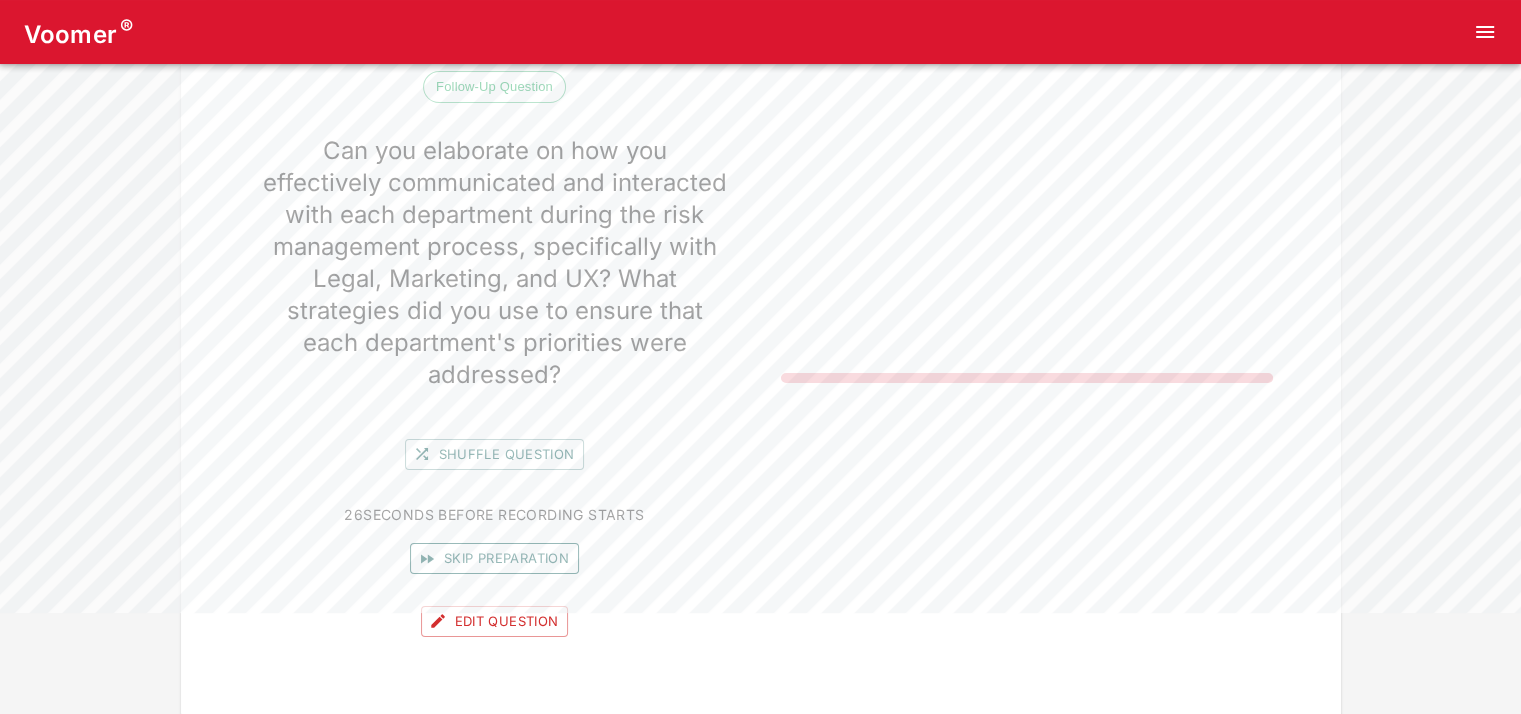 click on "Skip preparation" at bounding box center (494, 558) 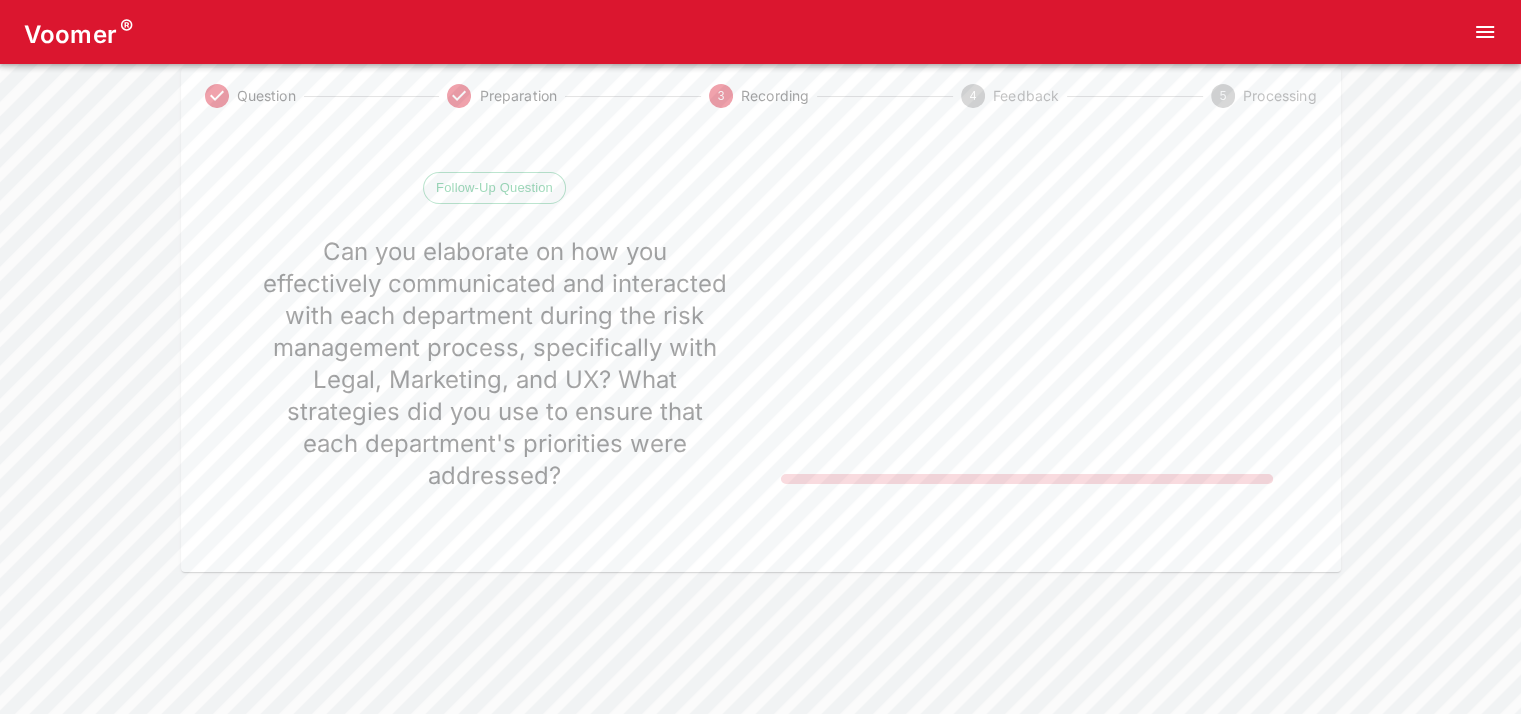 scroll, scrollTop: 16, scrollLeft: 0, axis: vertical 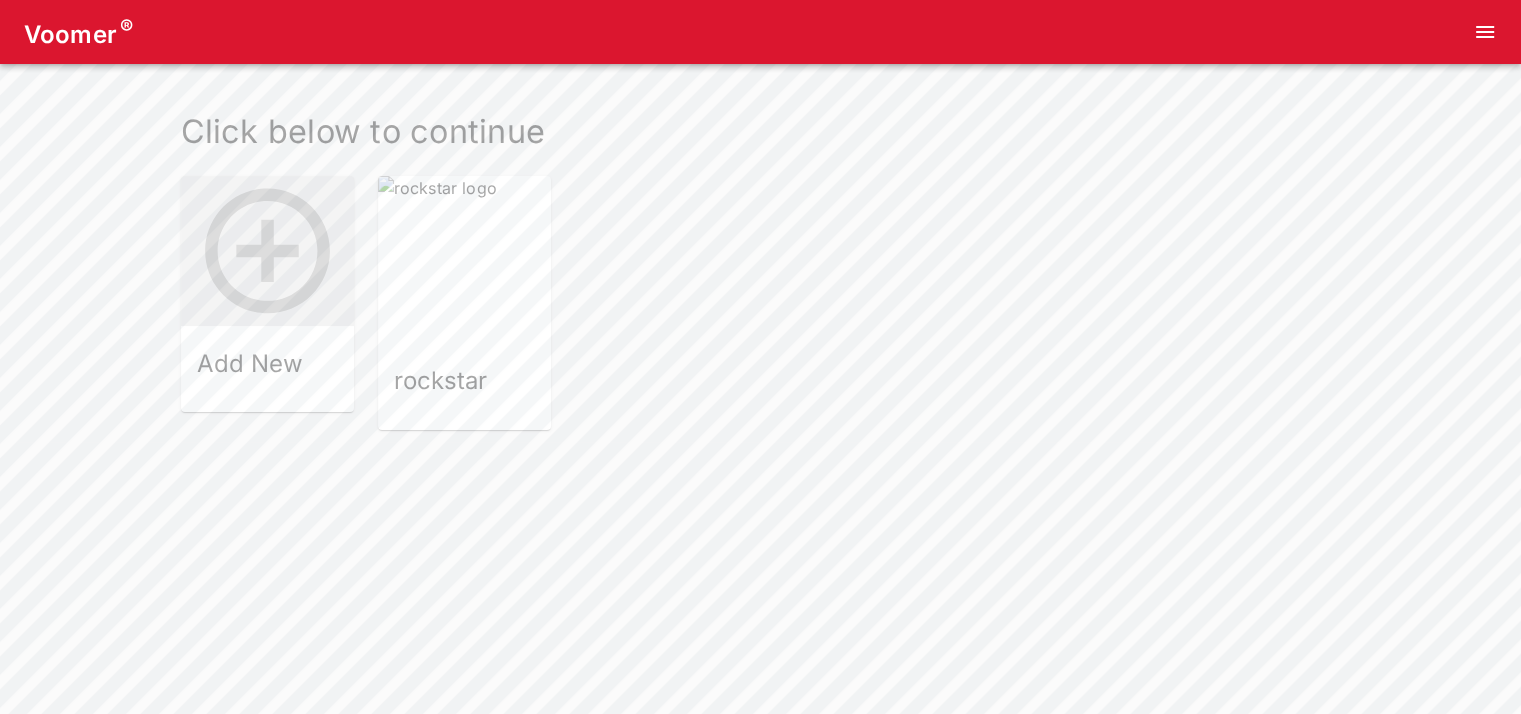 click at bounding box center (464, 262) 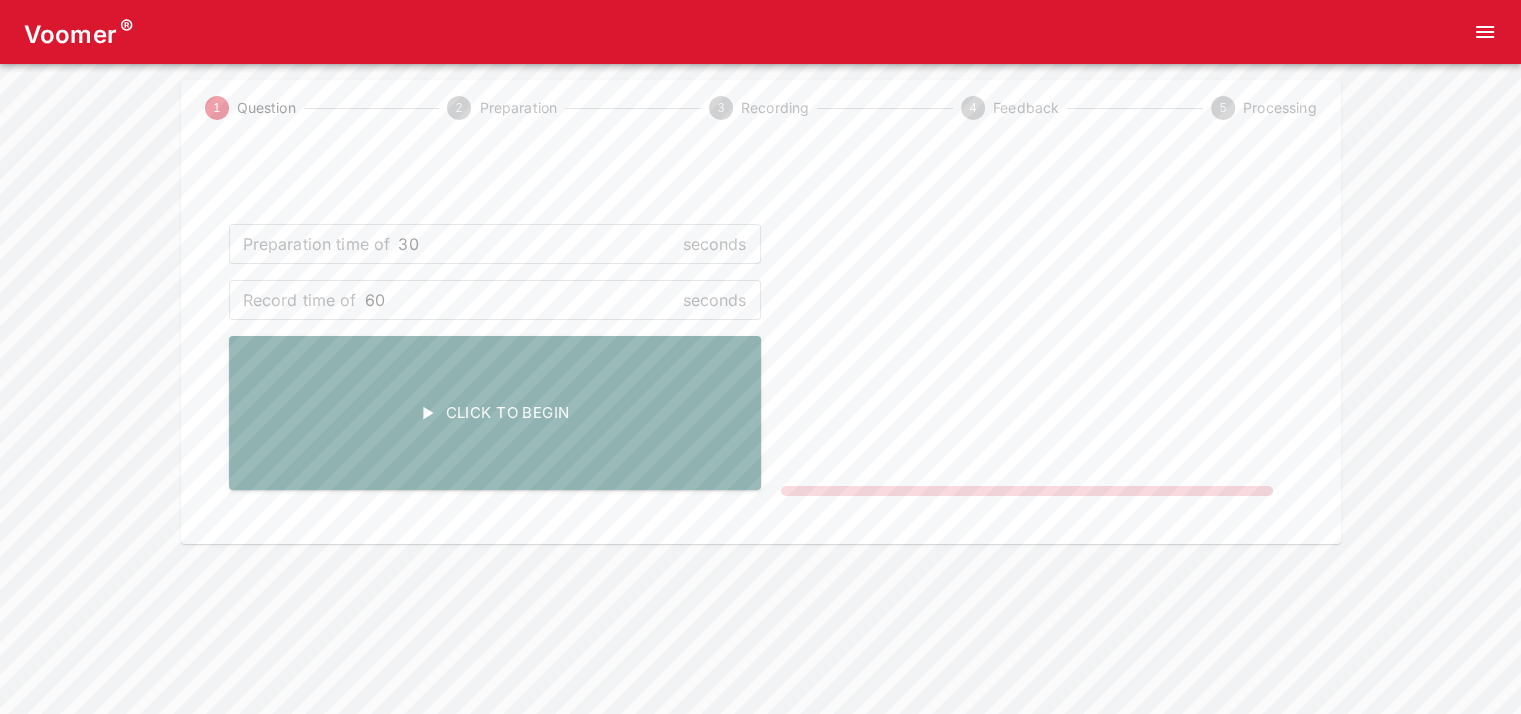 scroll, scrollTop: 0, scrollLeft: 0, axis: both 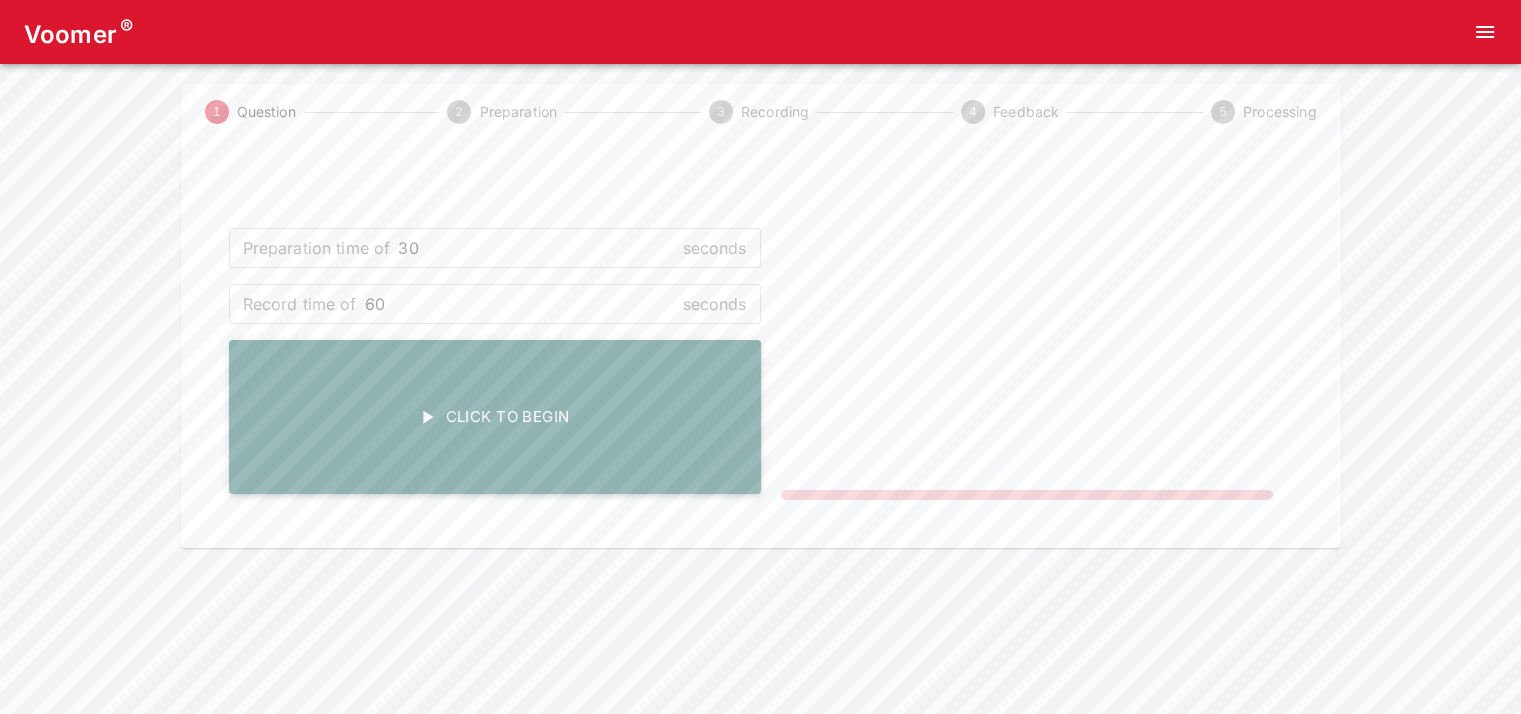 click on "Click To Begin" at bounding box center [495, 417] 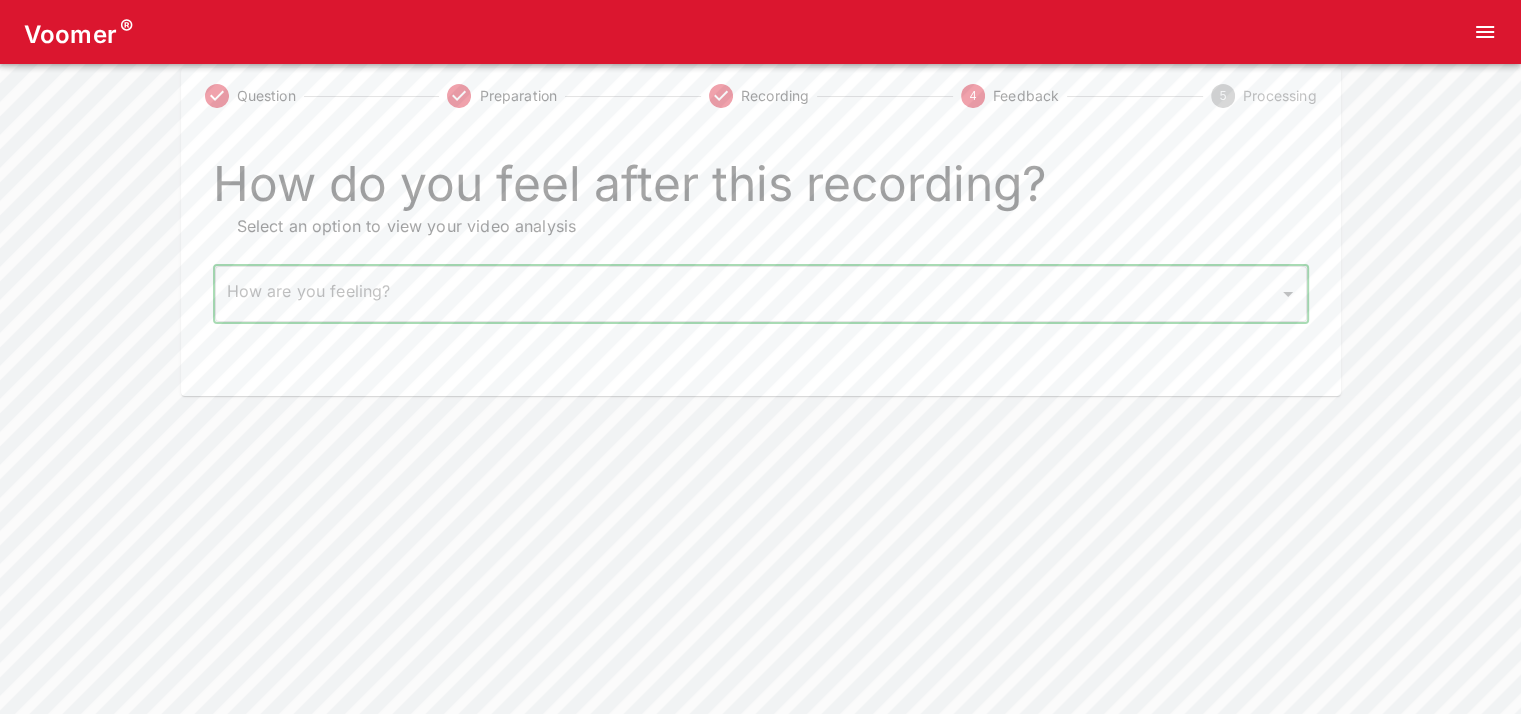 scroll, scrollTop: 16, scrollLeft: 0, axis: vertical 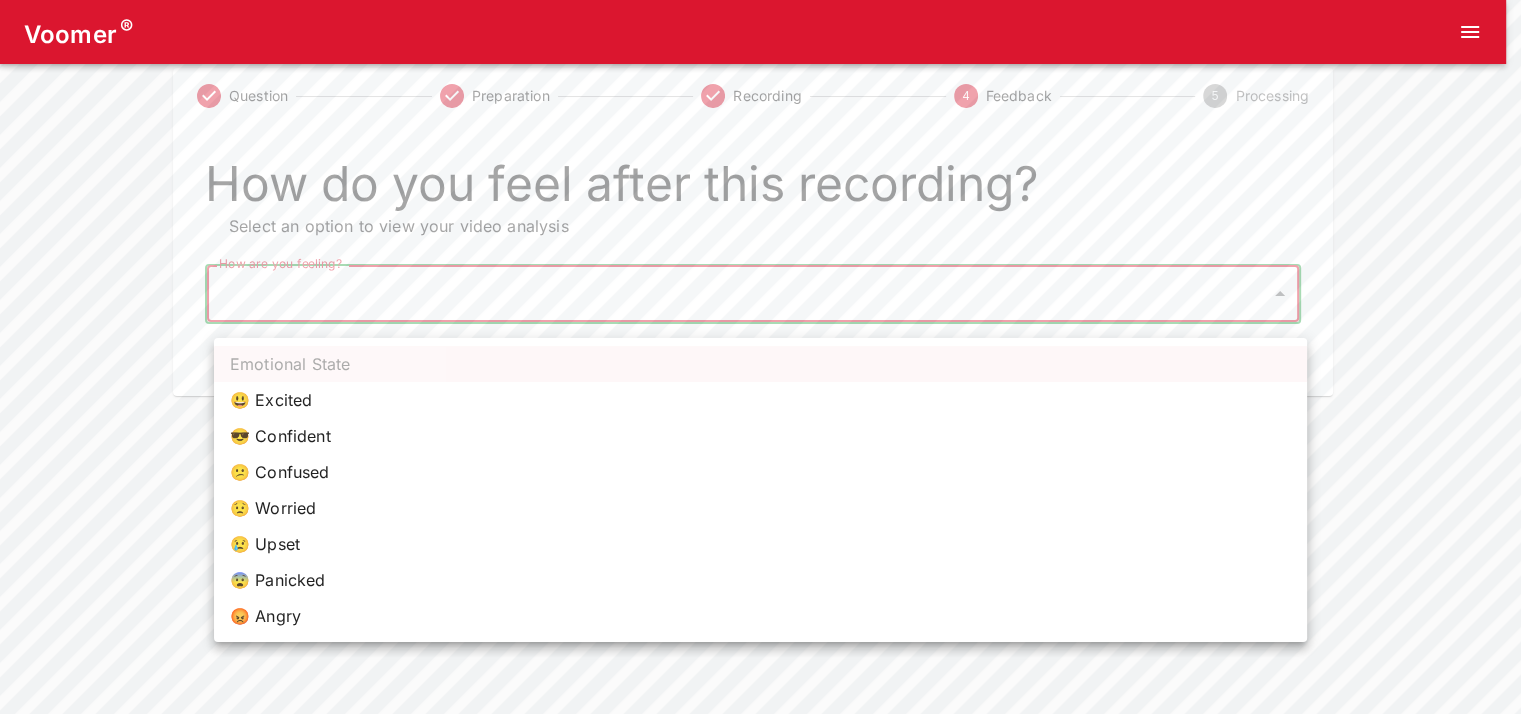 click on "Voomer ® Question Preparation Recording 4 Feedback 5 Processing How do you feel after this recording? Select an option to view your video analysis How are you feeling? ​ How are you feeling? Home Analysis Tokens: ~ Pricing Log Out Emotional State  😃 Excited  😎 Confident  😕 Confused 😟 Worried  😢 Upset  😨 Panicked  😡 Angry" at bounding box center (760, 190) 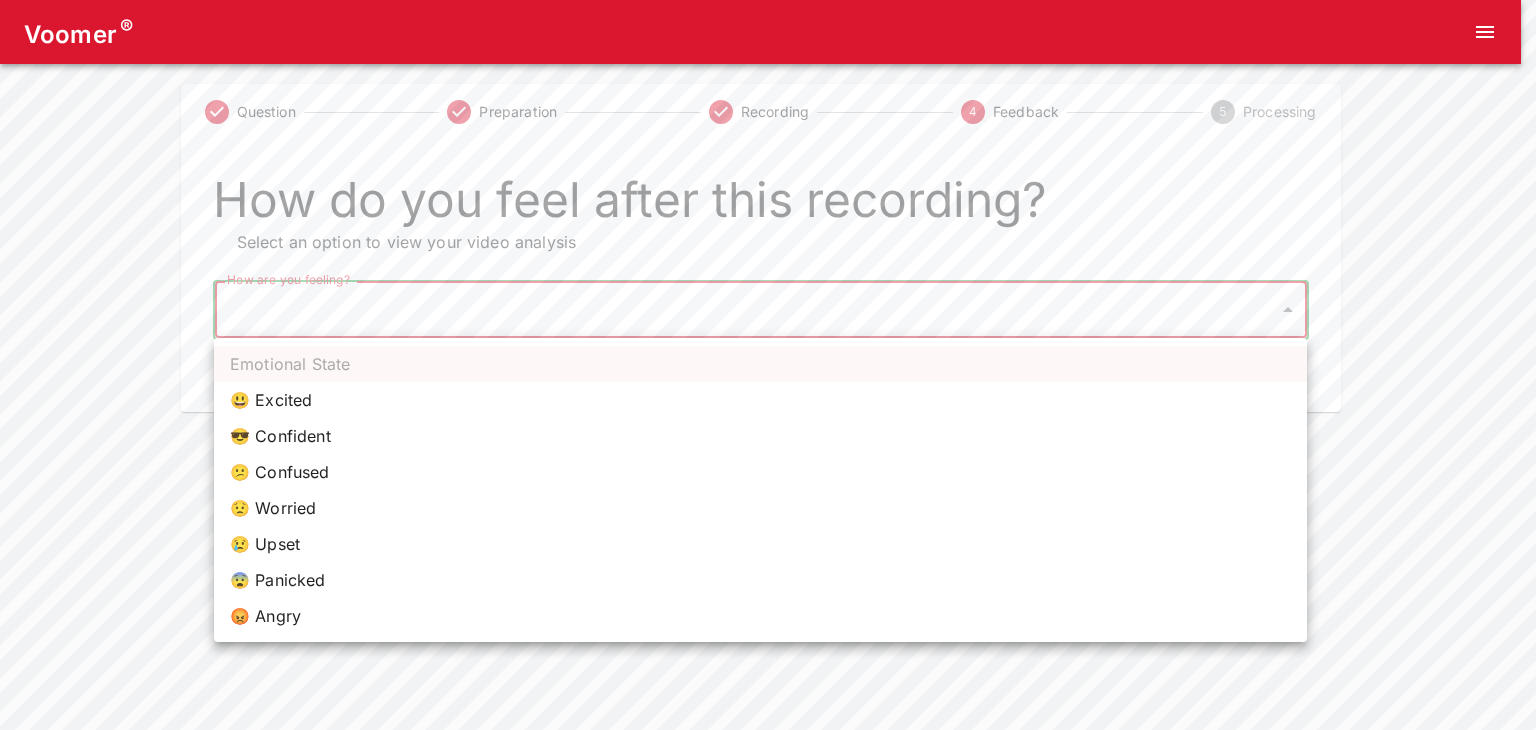 click on "😎 Confident" at bounding box center (760, 436) 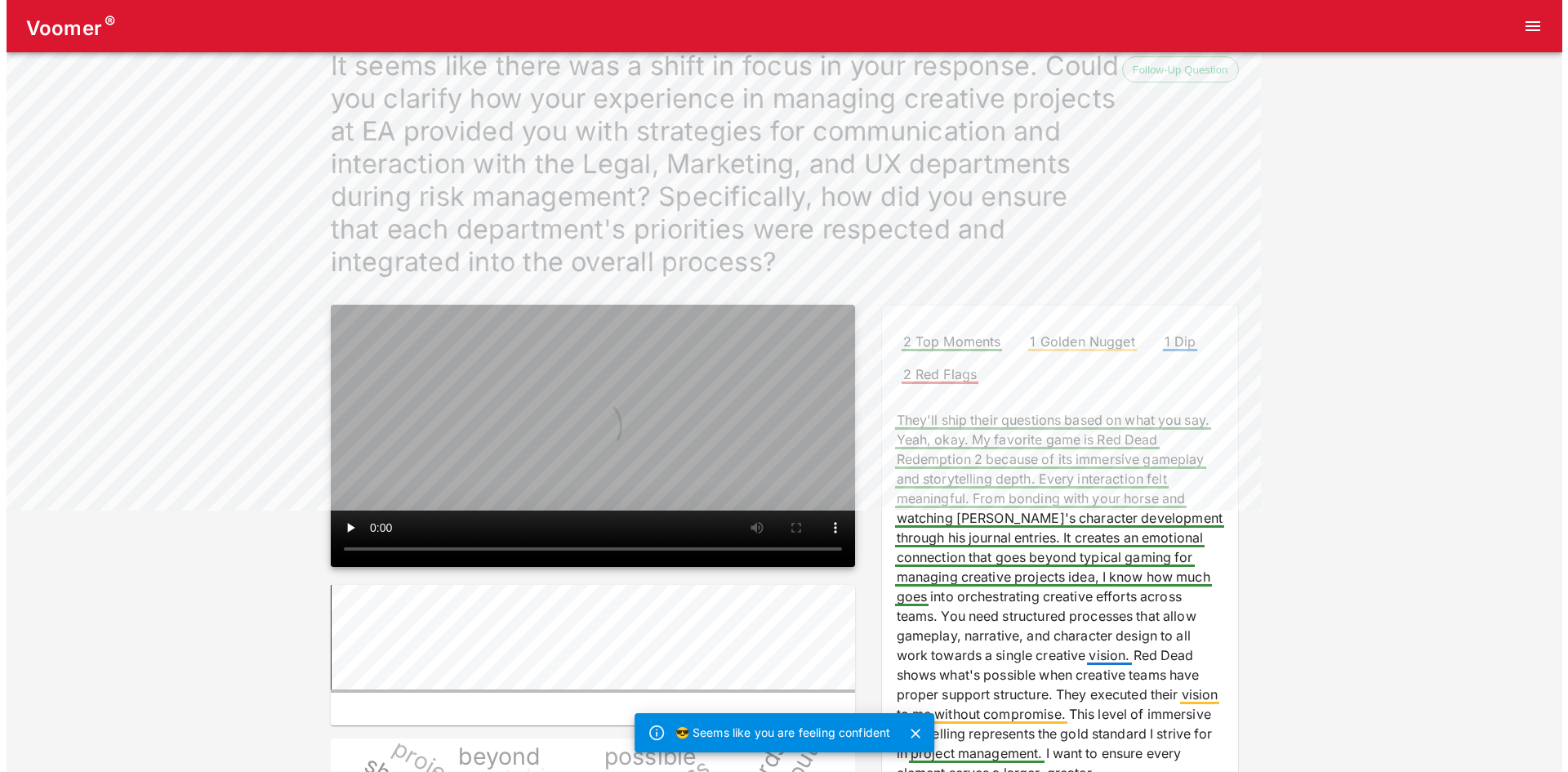 scroll, scrollTop: 0, scrollLeft: 0, axis: both 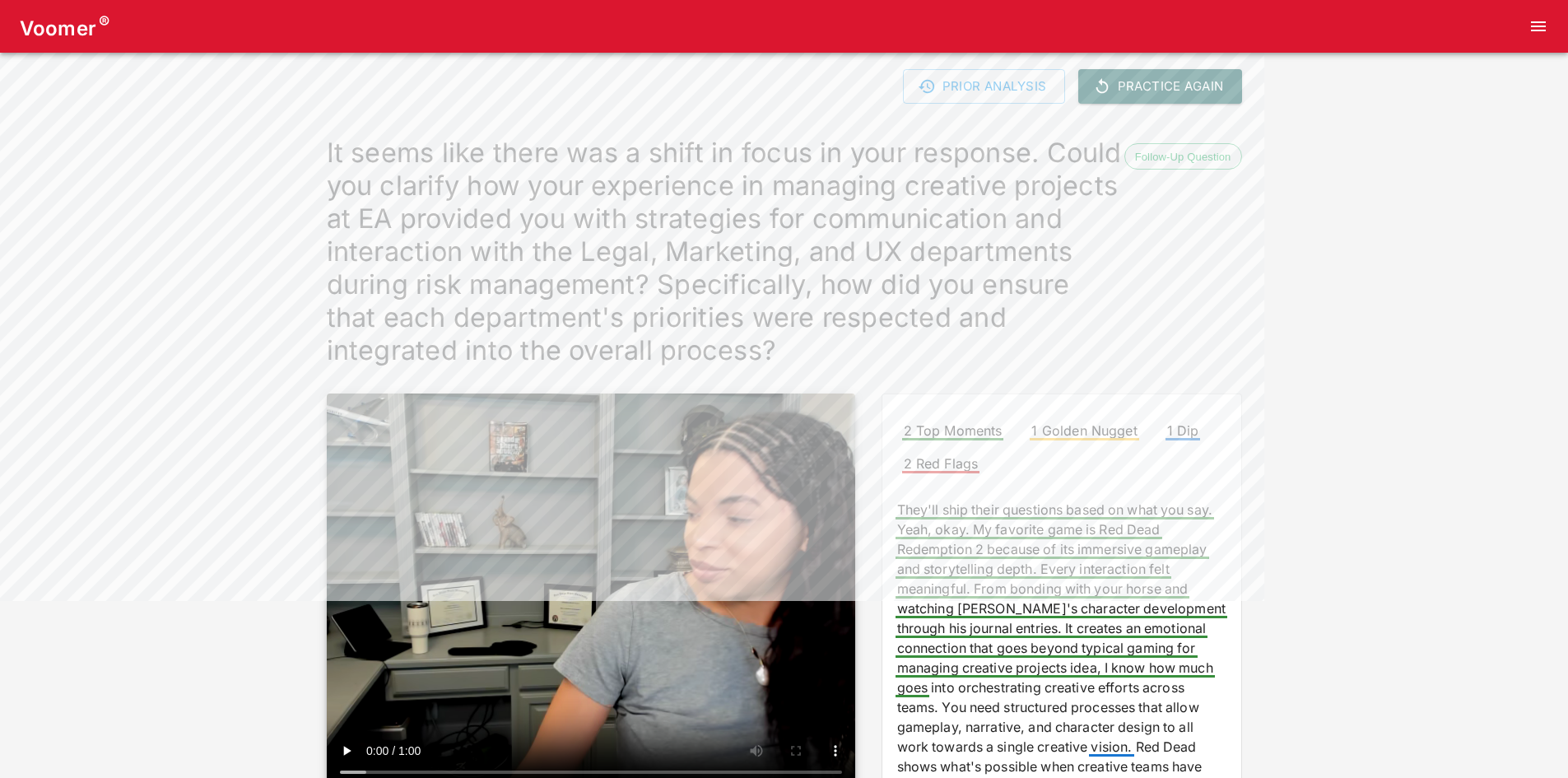 click on "Voomer ®" at bounding box center [64, 26] 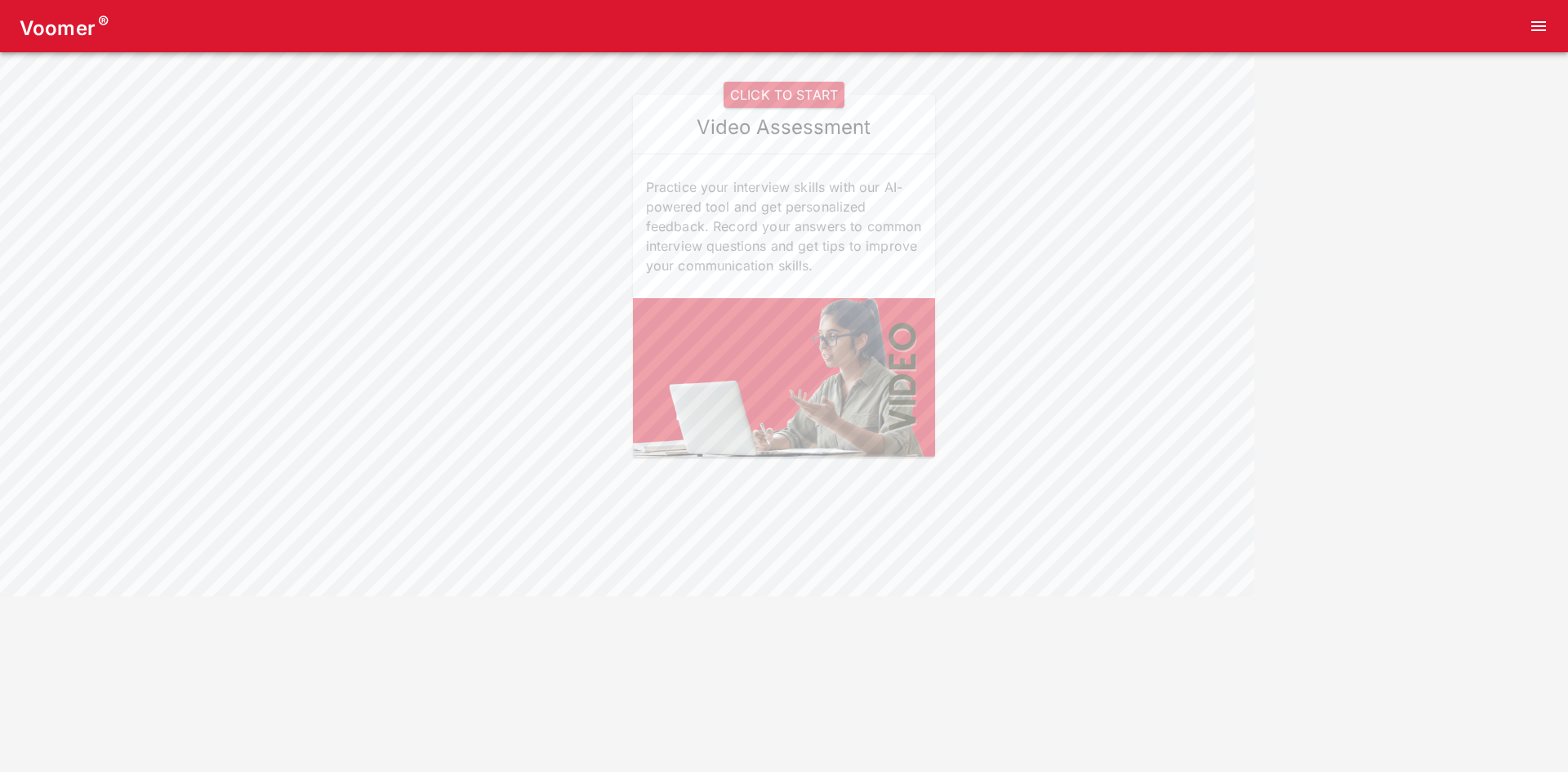click on "CLICK TO START" at bounding box center [784, 95] 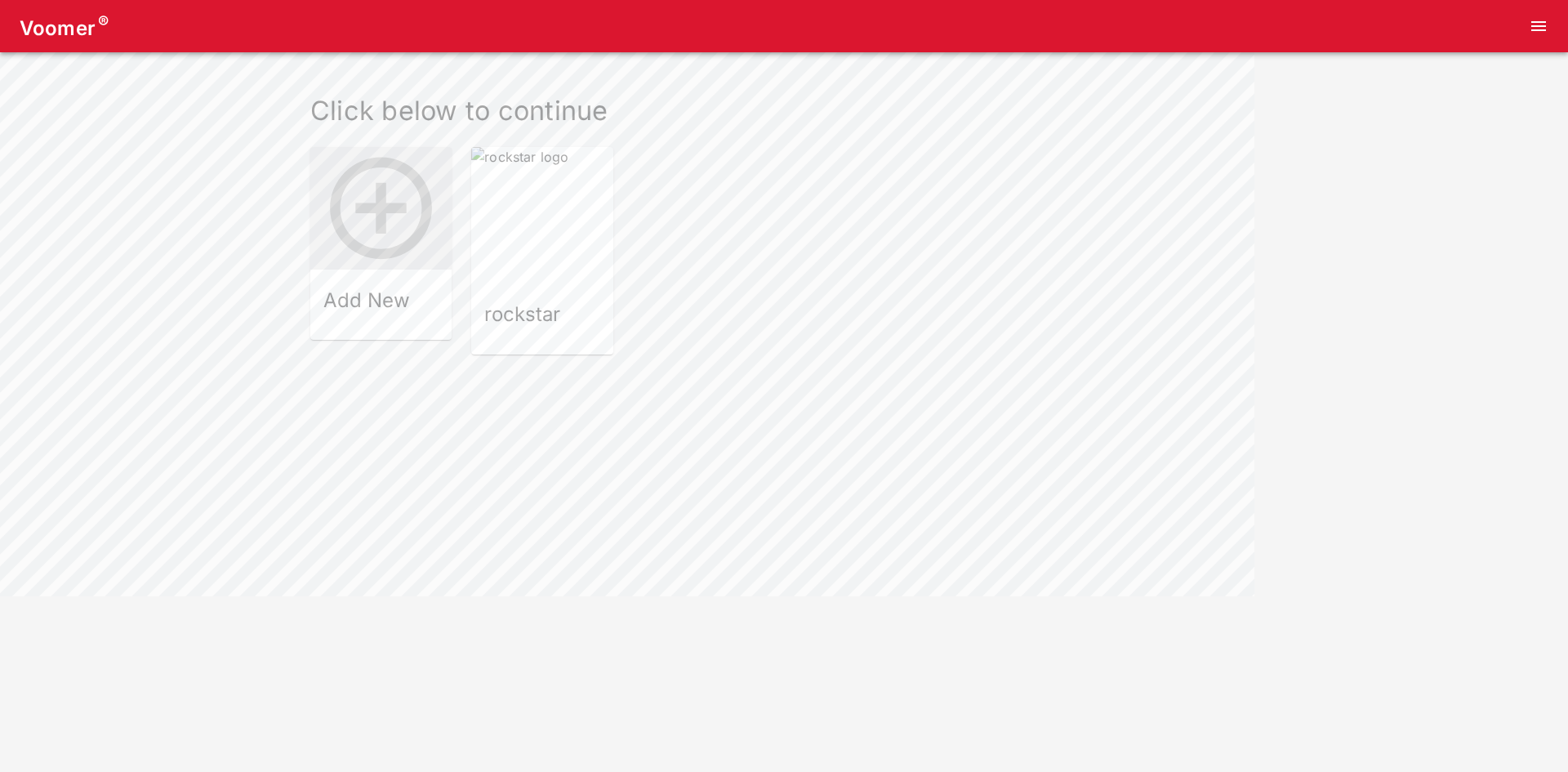 click at bounding box center [541, 217] 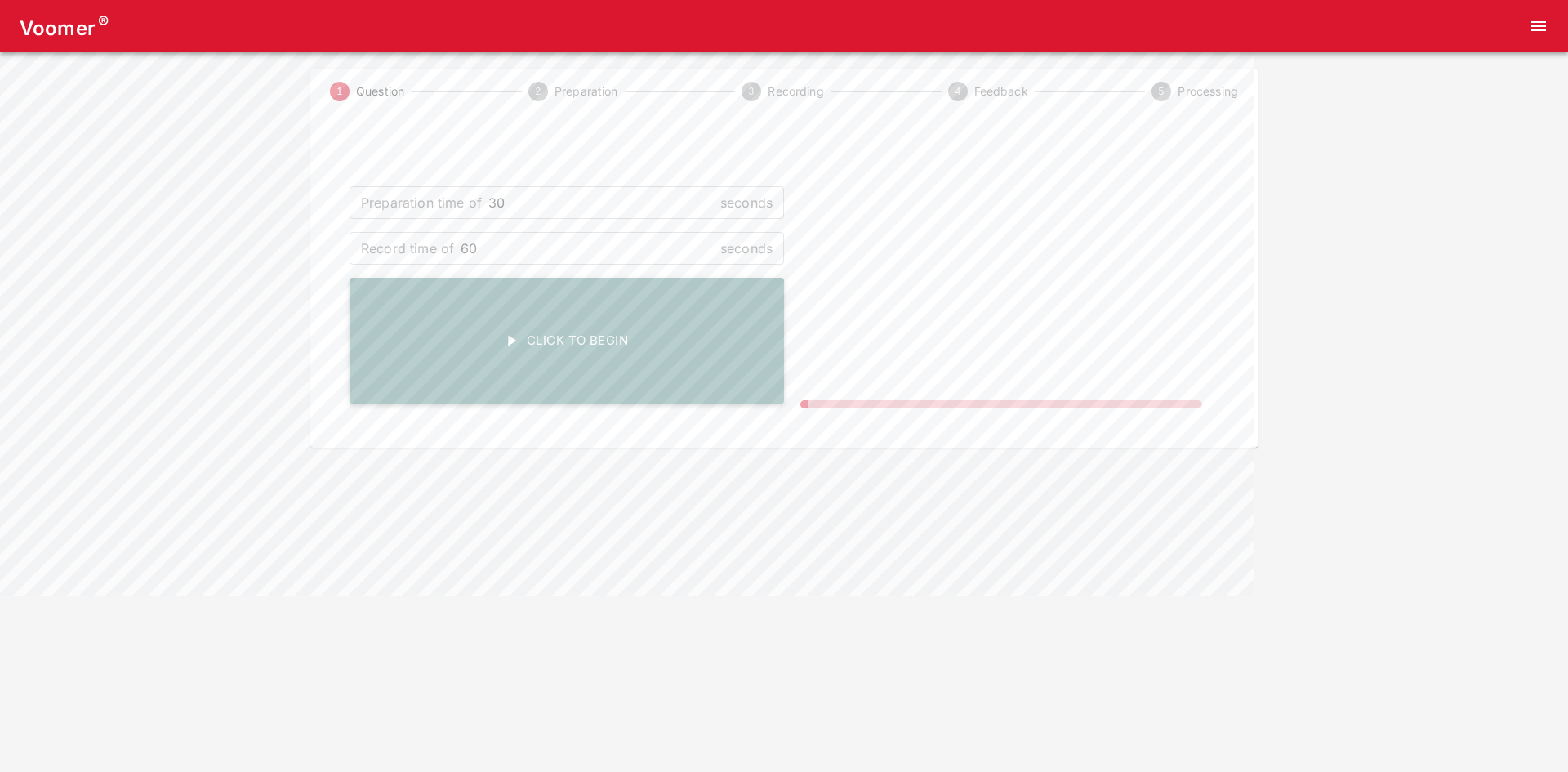 click on "Click To Begin" at bounding box center [567, 341] 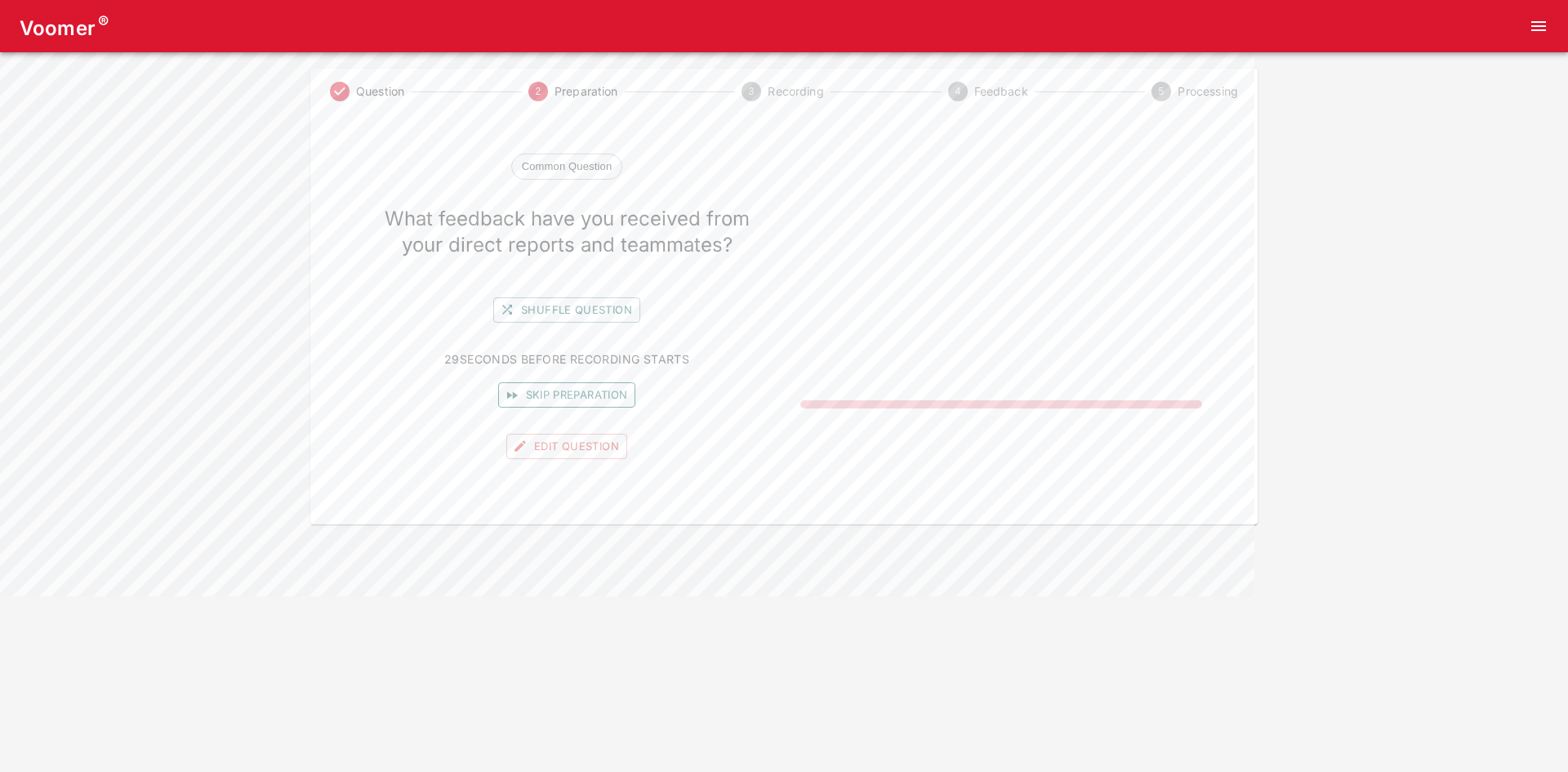 click on "Skip preparation" at bounding box center [567, 395] 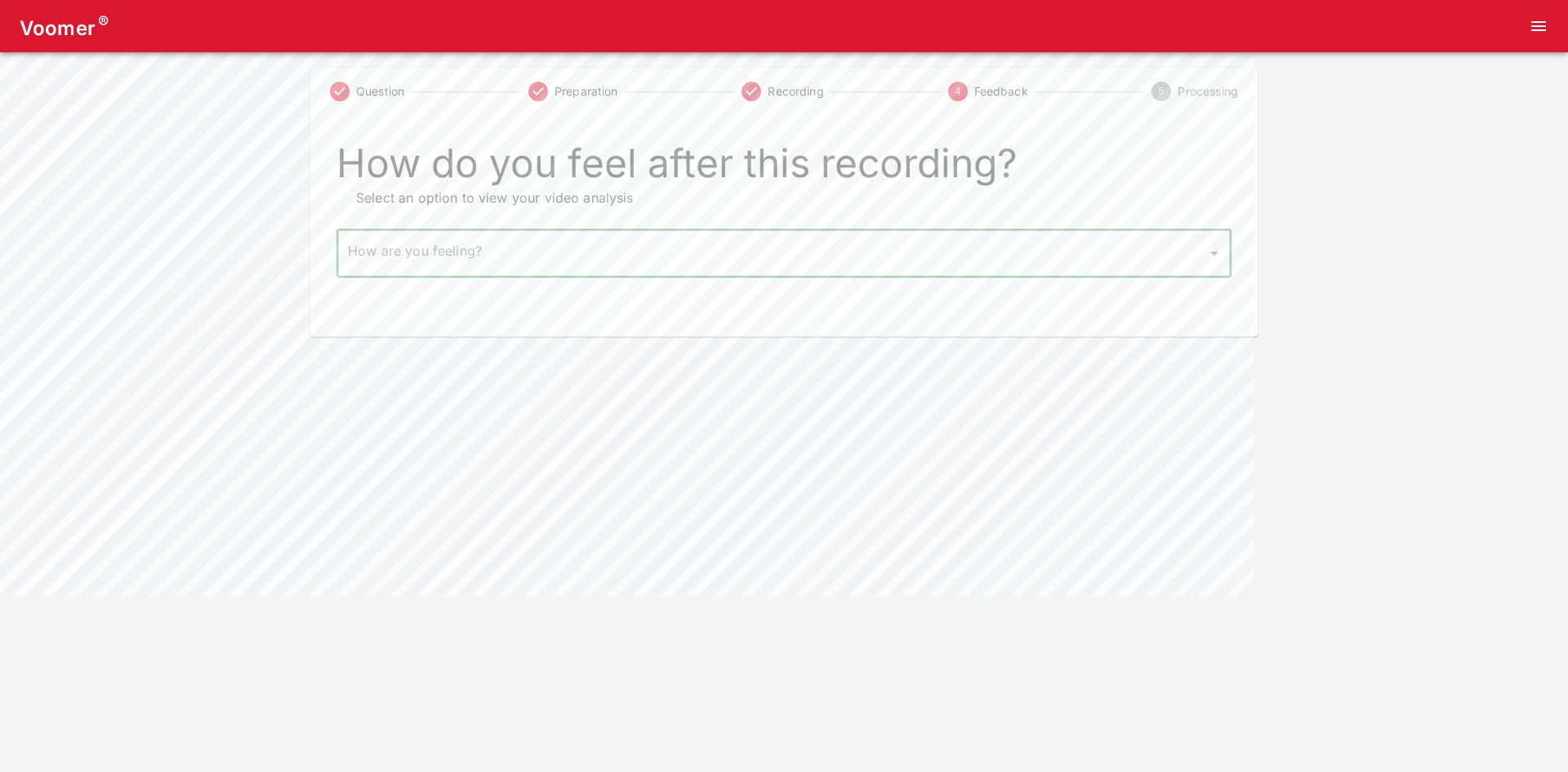click on "Voomer ® Question Preparation Recording 4 Feedback 5 Processing How do you feel after this recording? Select an option to view your video analysis How are you feeling? ​ How are you feeling? Home Analysis Tokens: ~ Pricing Log Out" at bounding box center [784, 168] 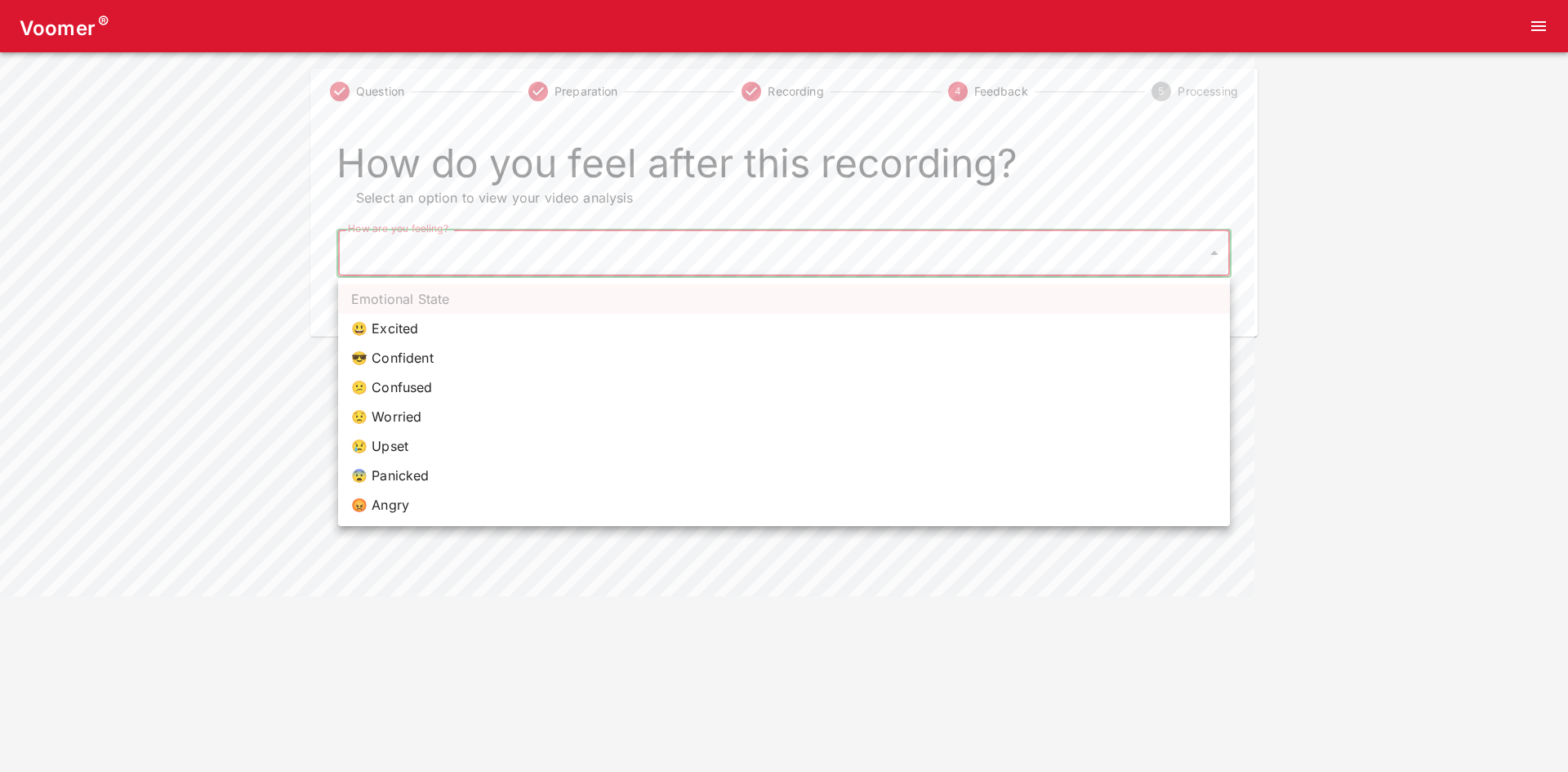 click on "😎 Confident" at bounding box center [784, 358] 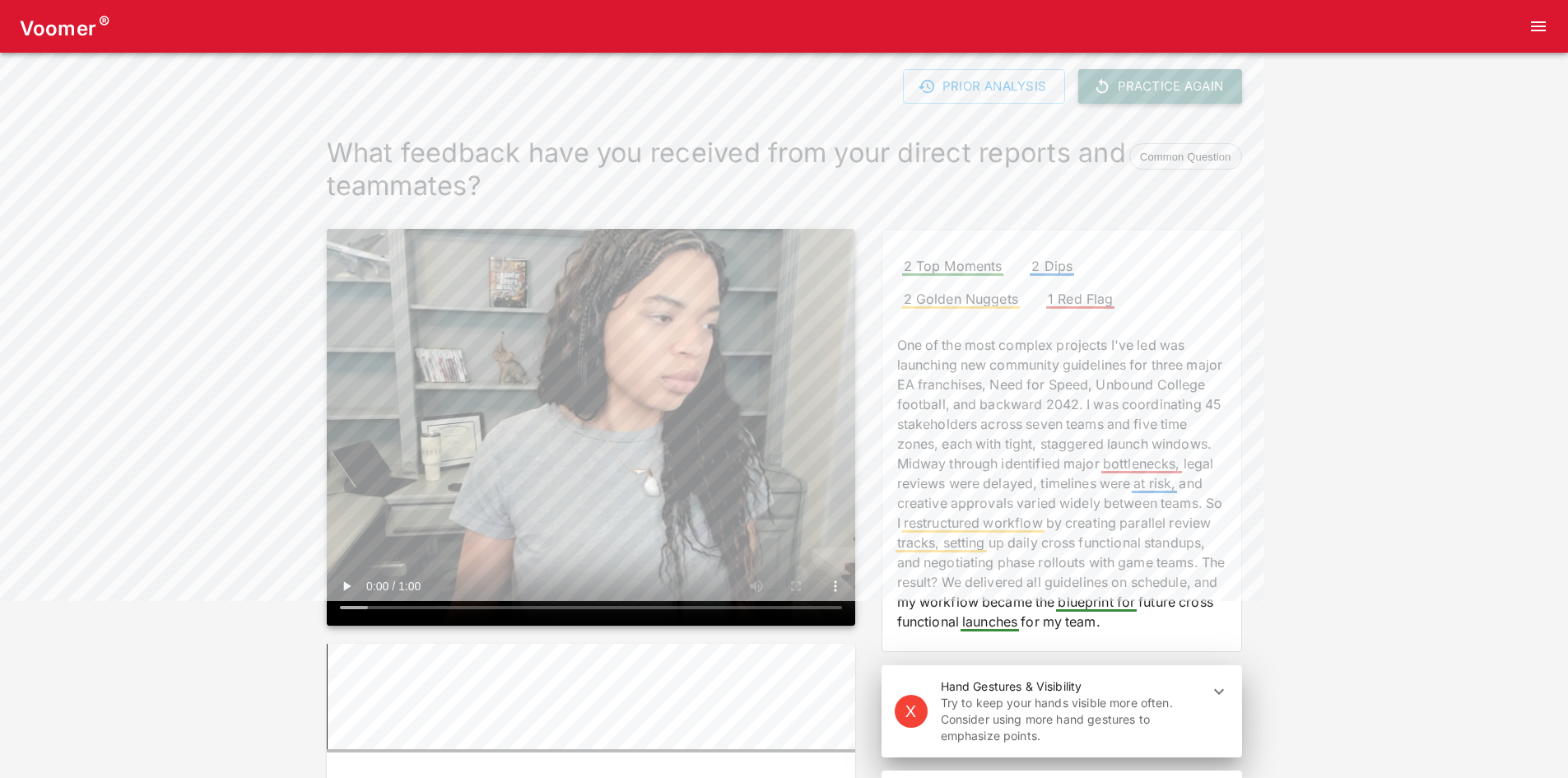 click on "Practice Again" at bounding box center (1160, 86) 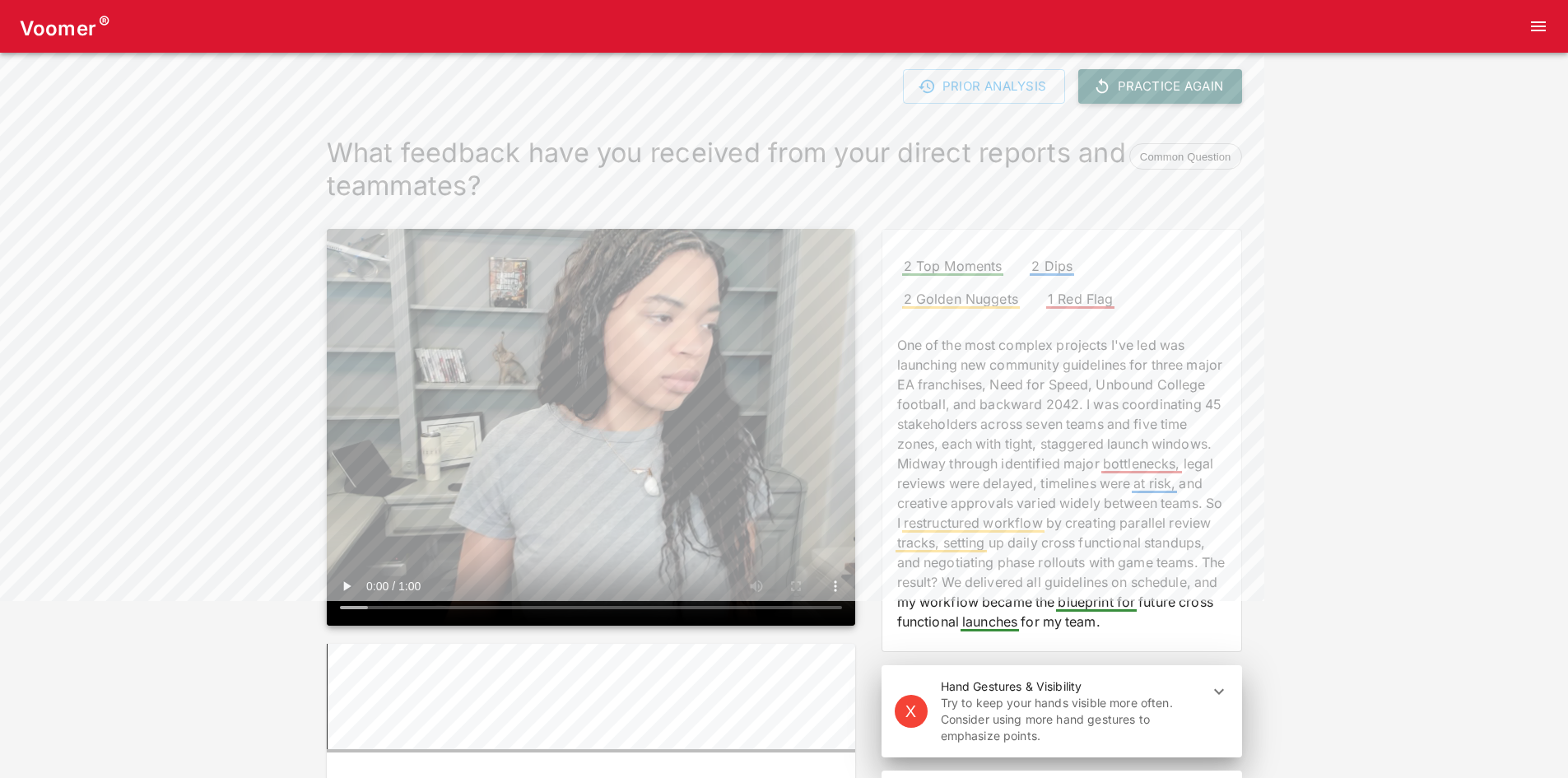 click on "Practice Again" at bounding box center (1160, 86) 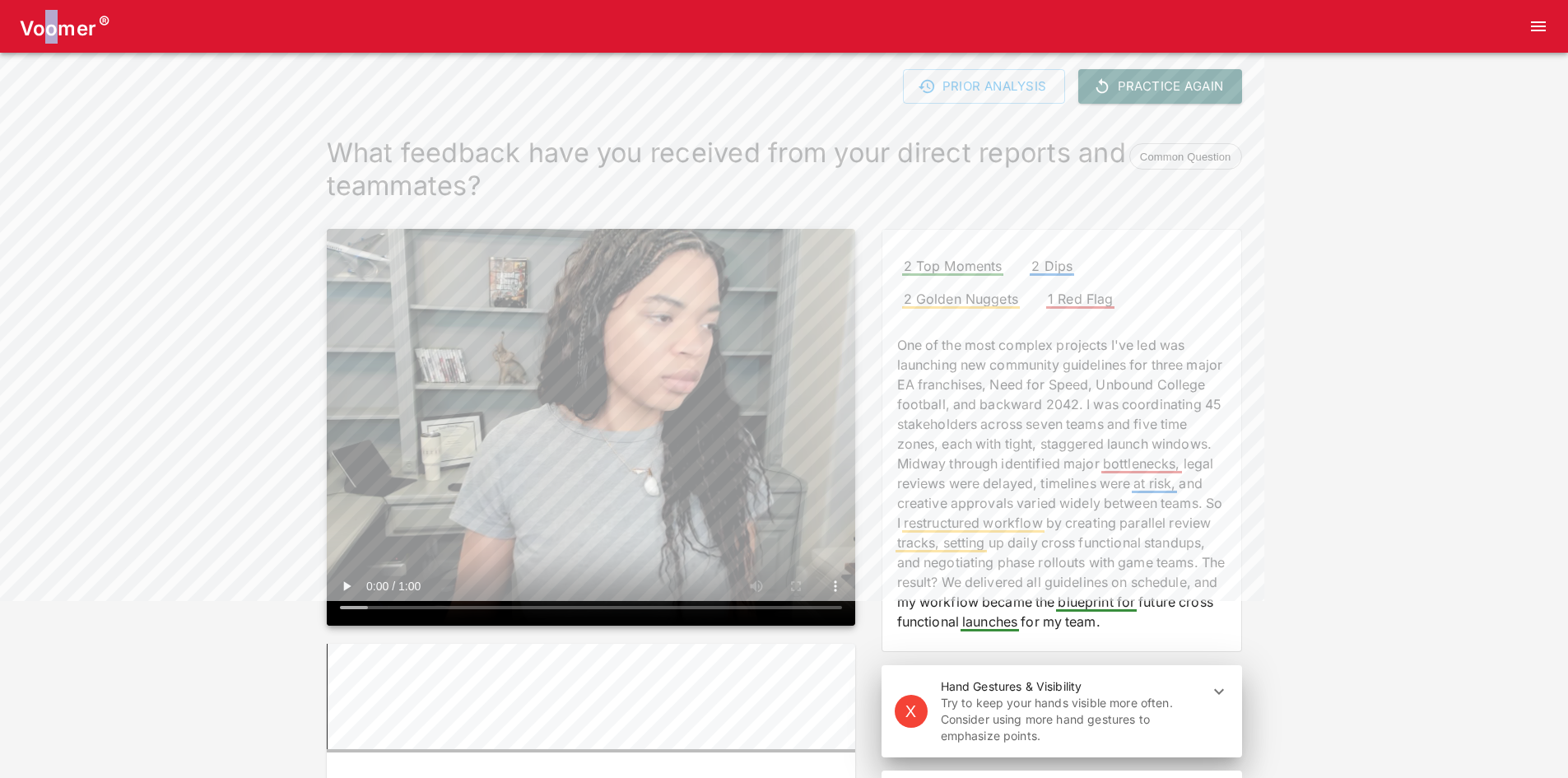 click on "Voomer ®" at bounding box center (64, 26) 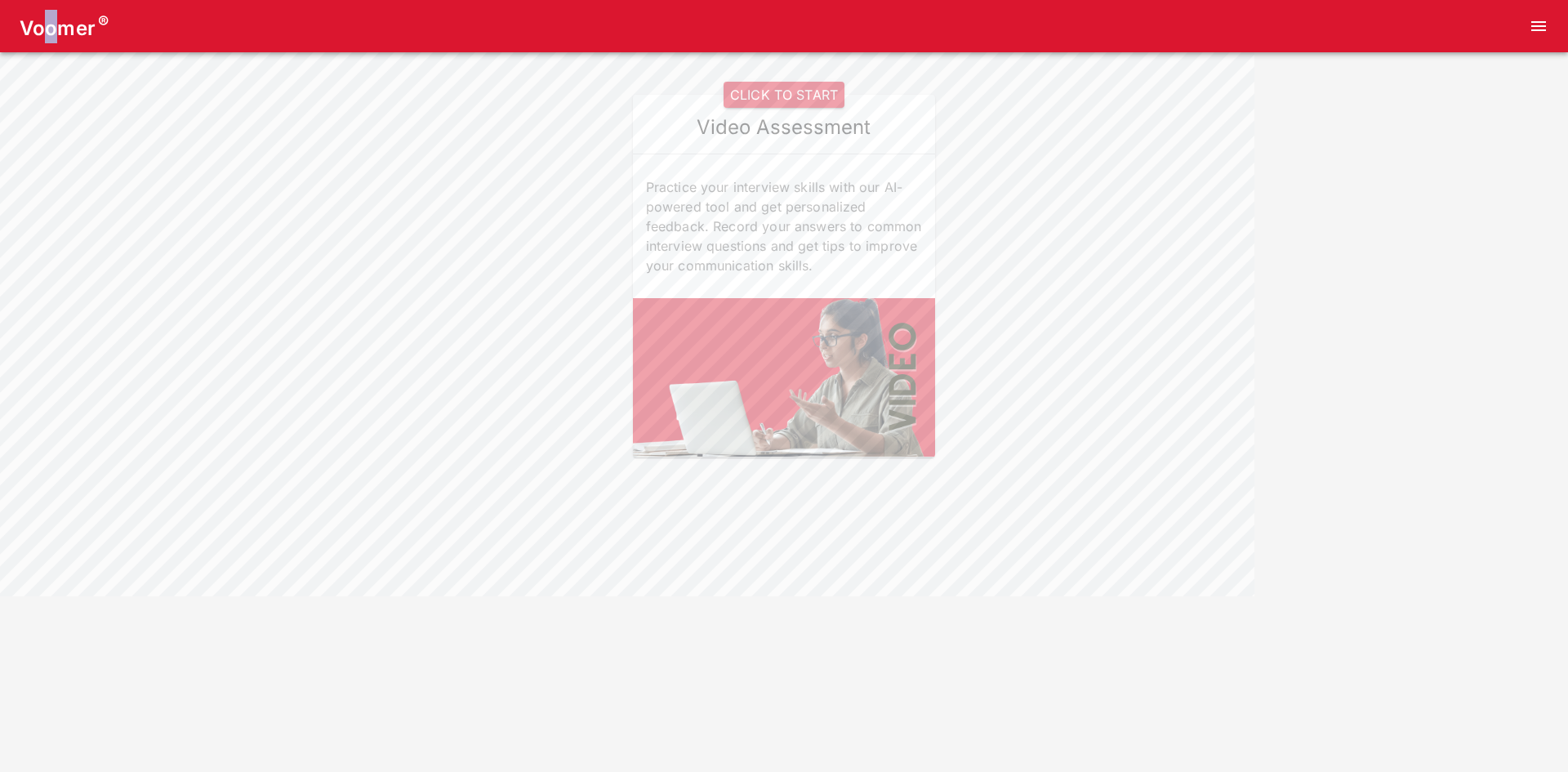 click on "CLICK TO START" at bounding box center [784, 95] 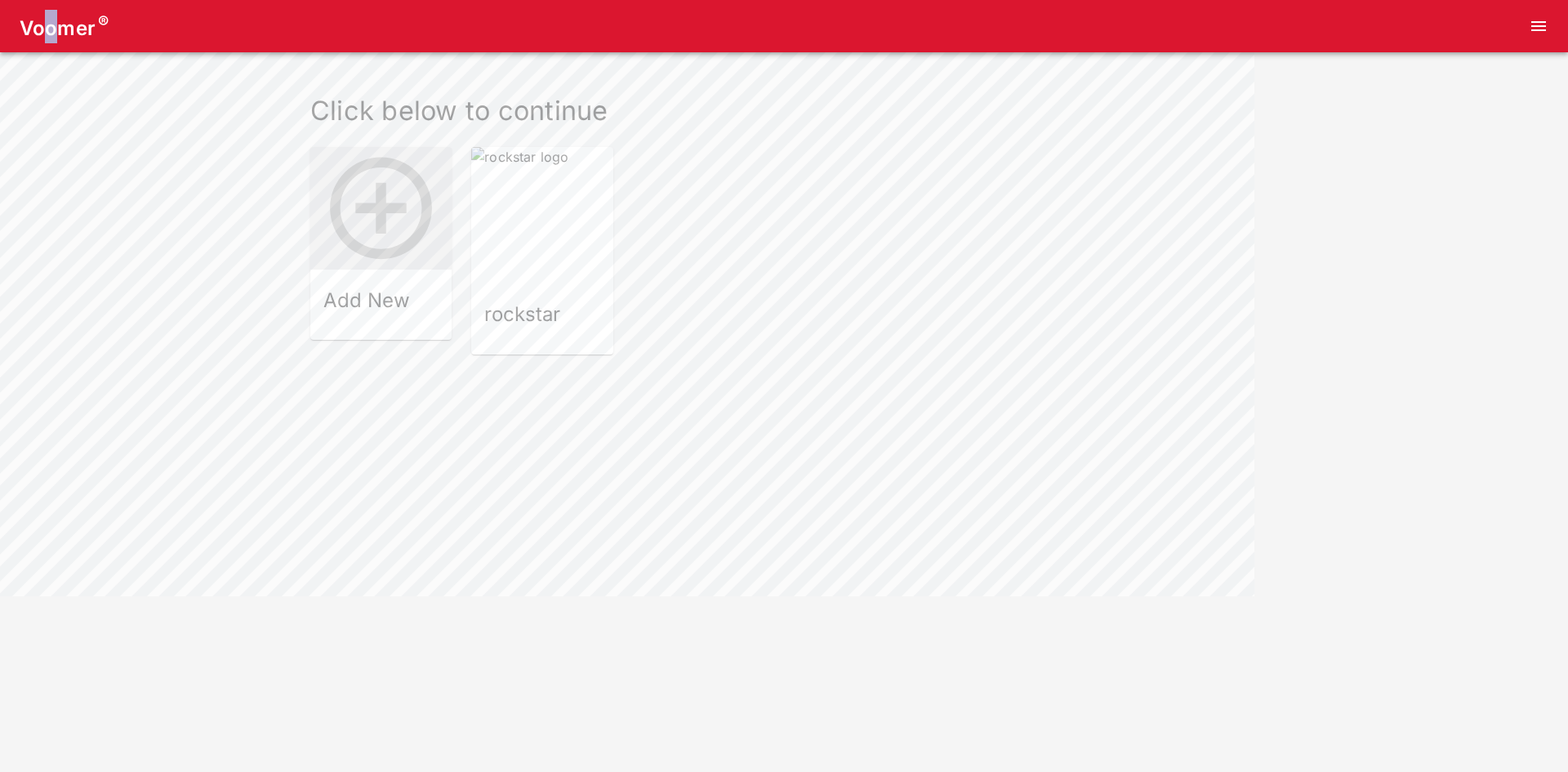 click at bounding box center (541, 217) 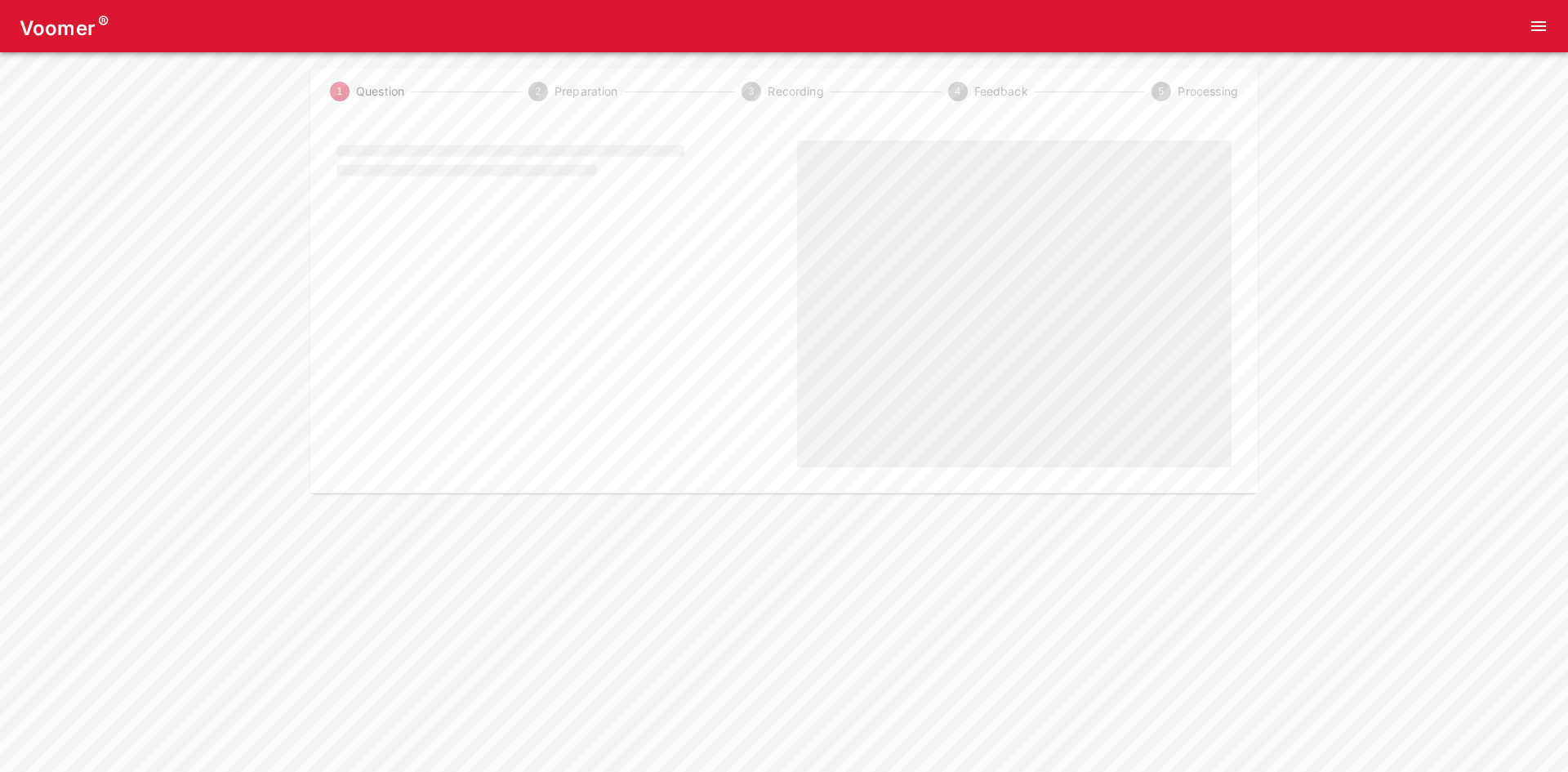 scroll, scrollTop: 0, scrollLeft: 0, axis: both 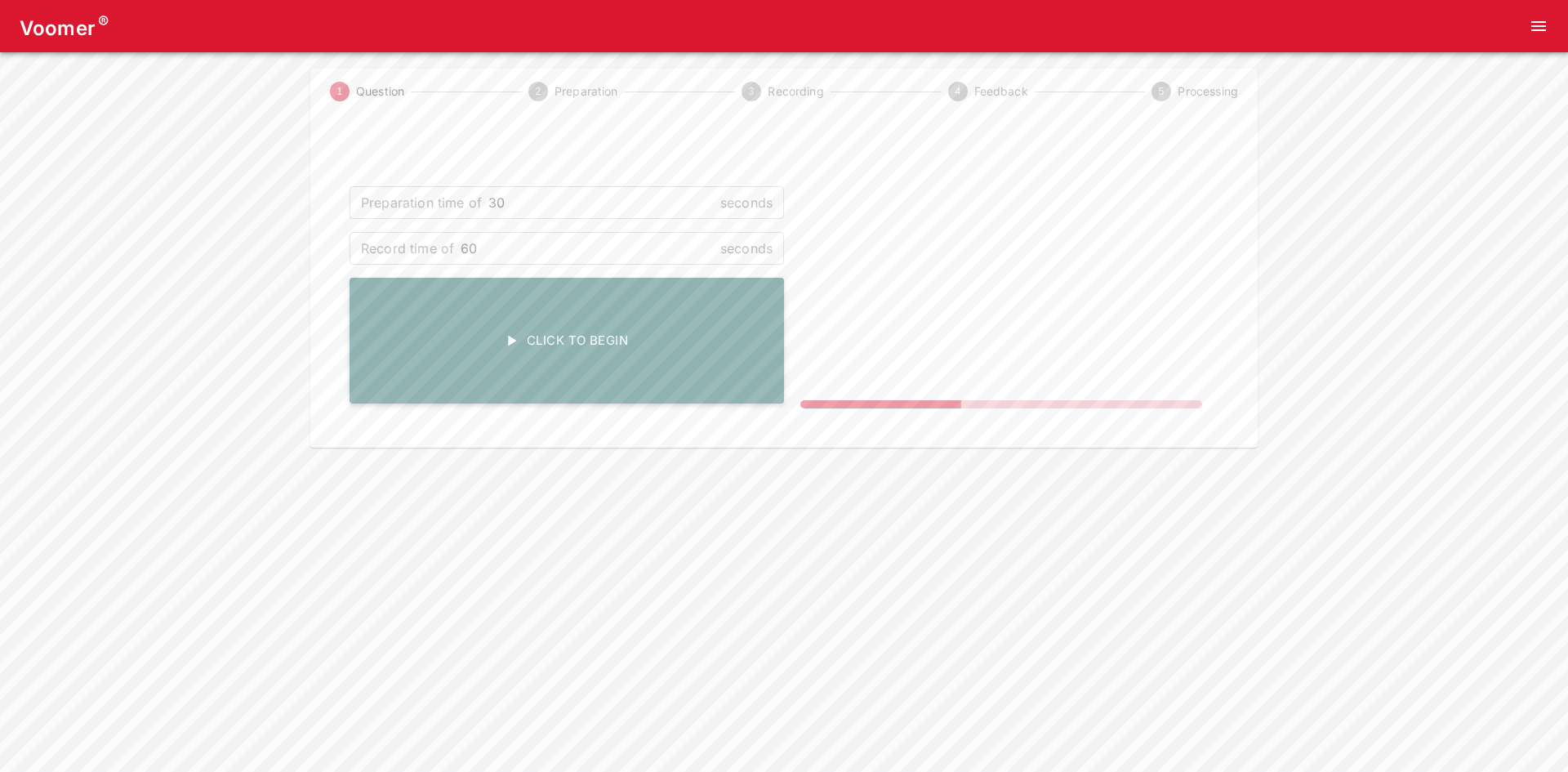 click on "Click To Begin" at bounding box center (567, 341) 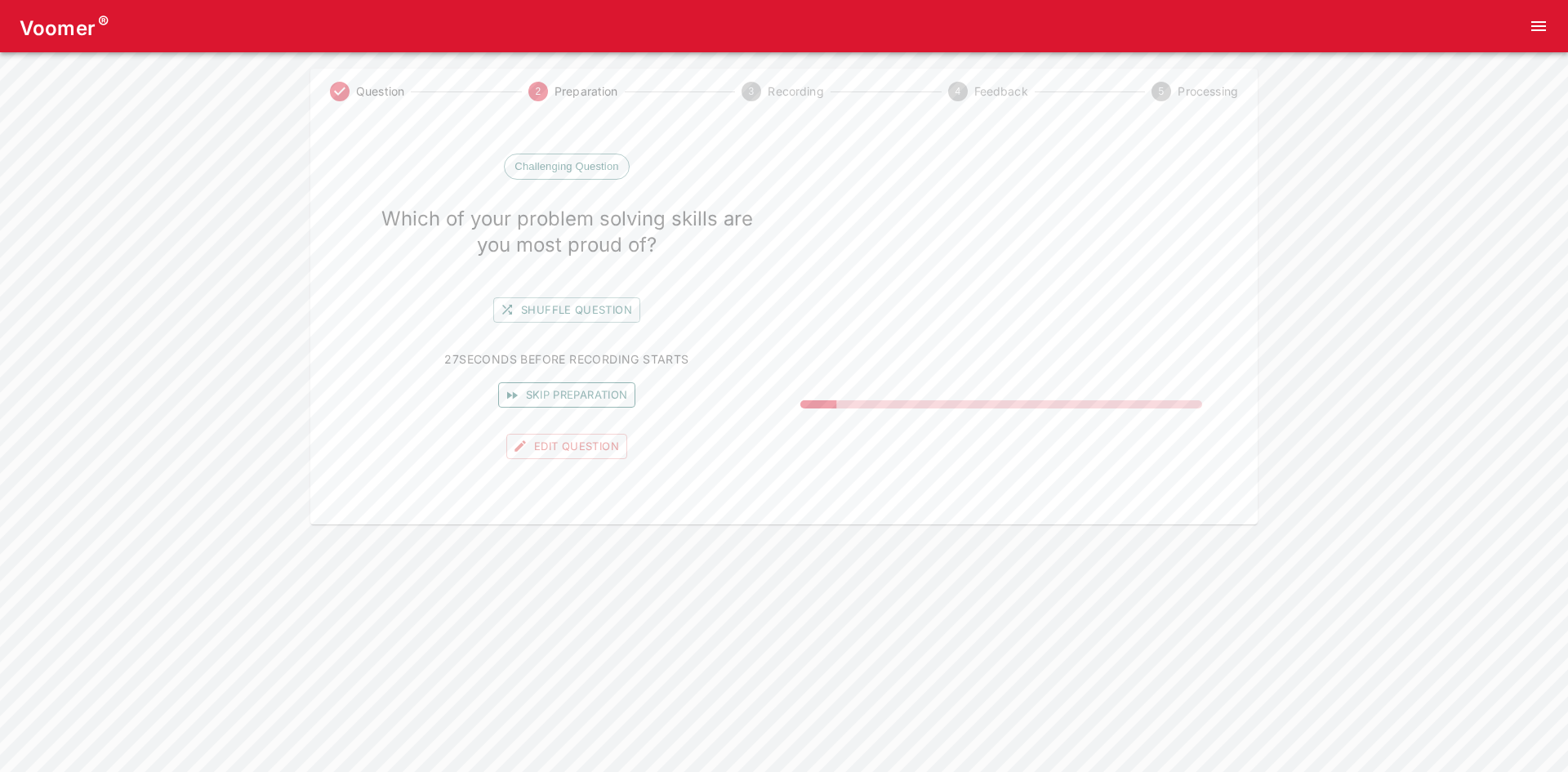 click on "Skip preparation" at bounding box center [567, 395] 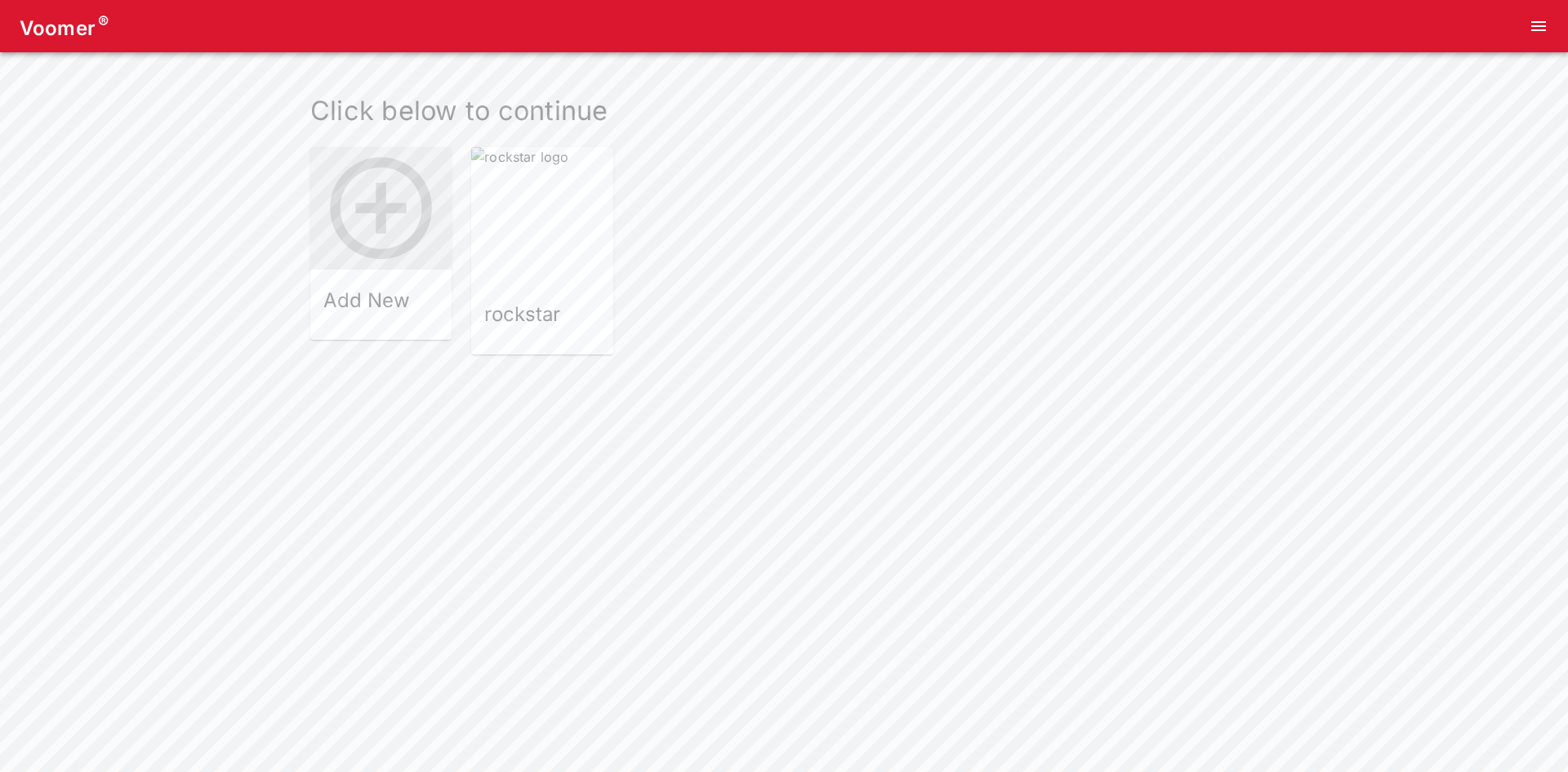 click at bounding box center (541, 217) 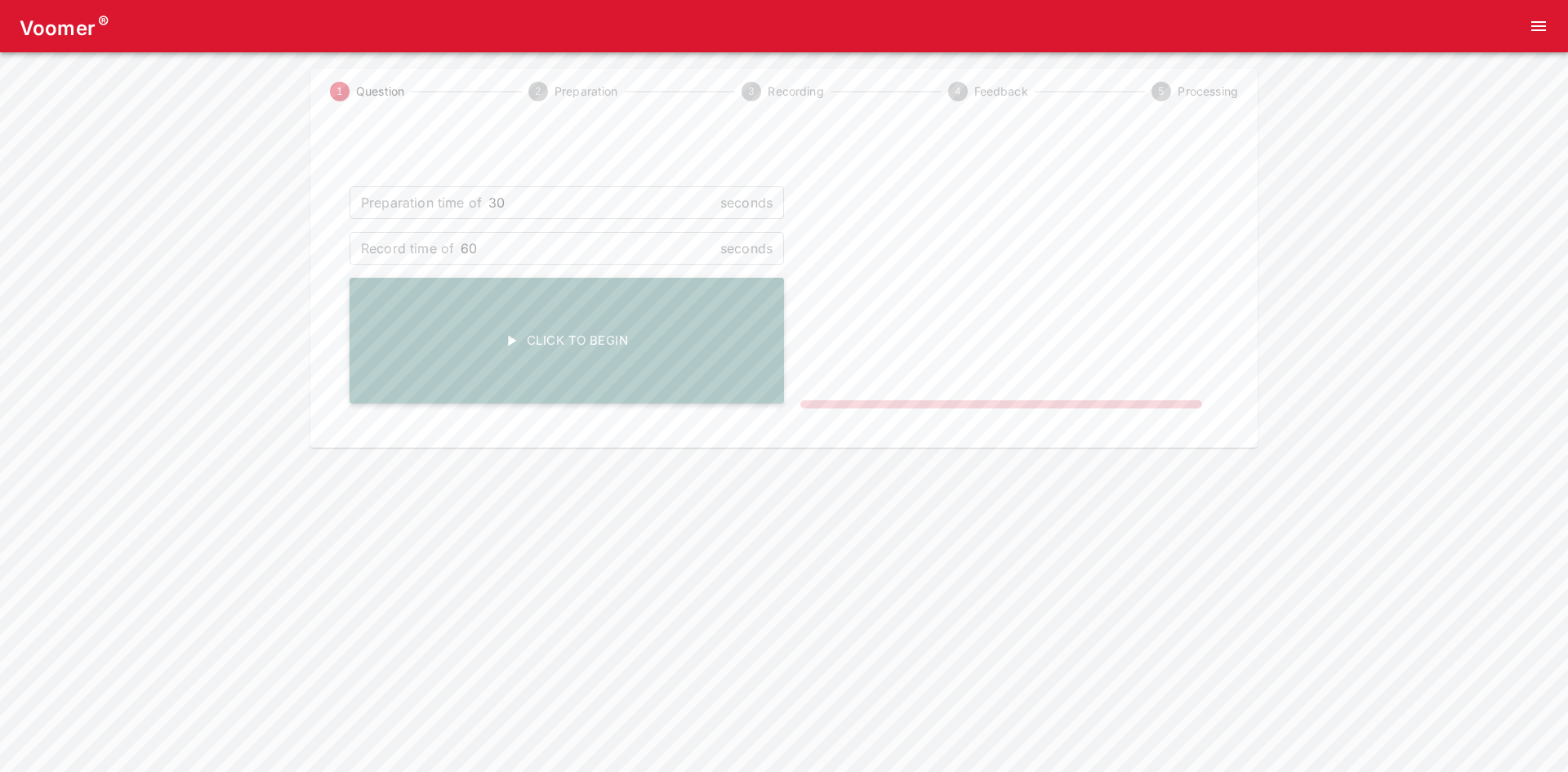 click on "Click To Begin" at bounding box center [567, 341] 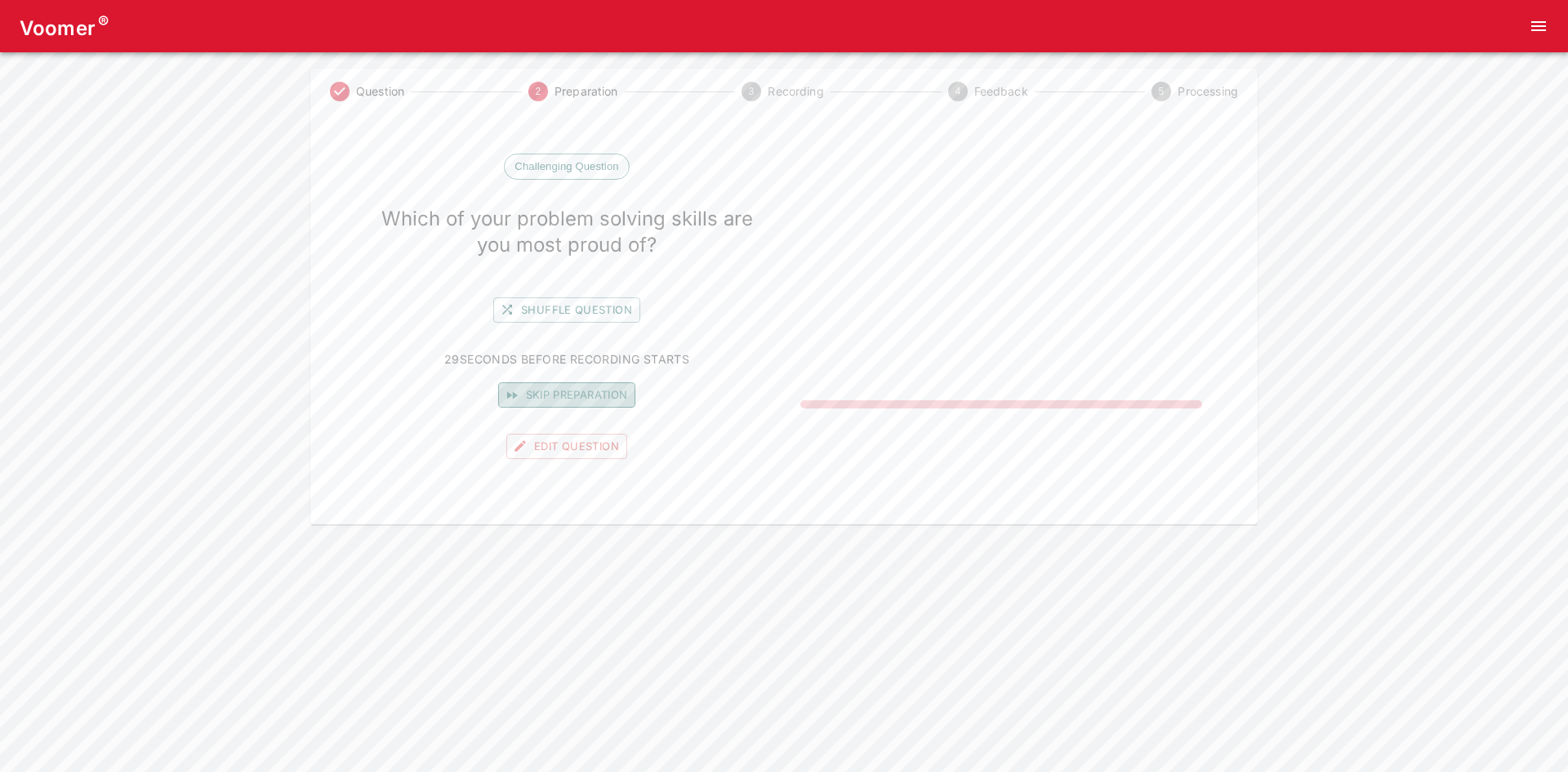 click on "Skip preparation" at bounding box center [567, 395] 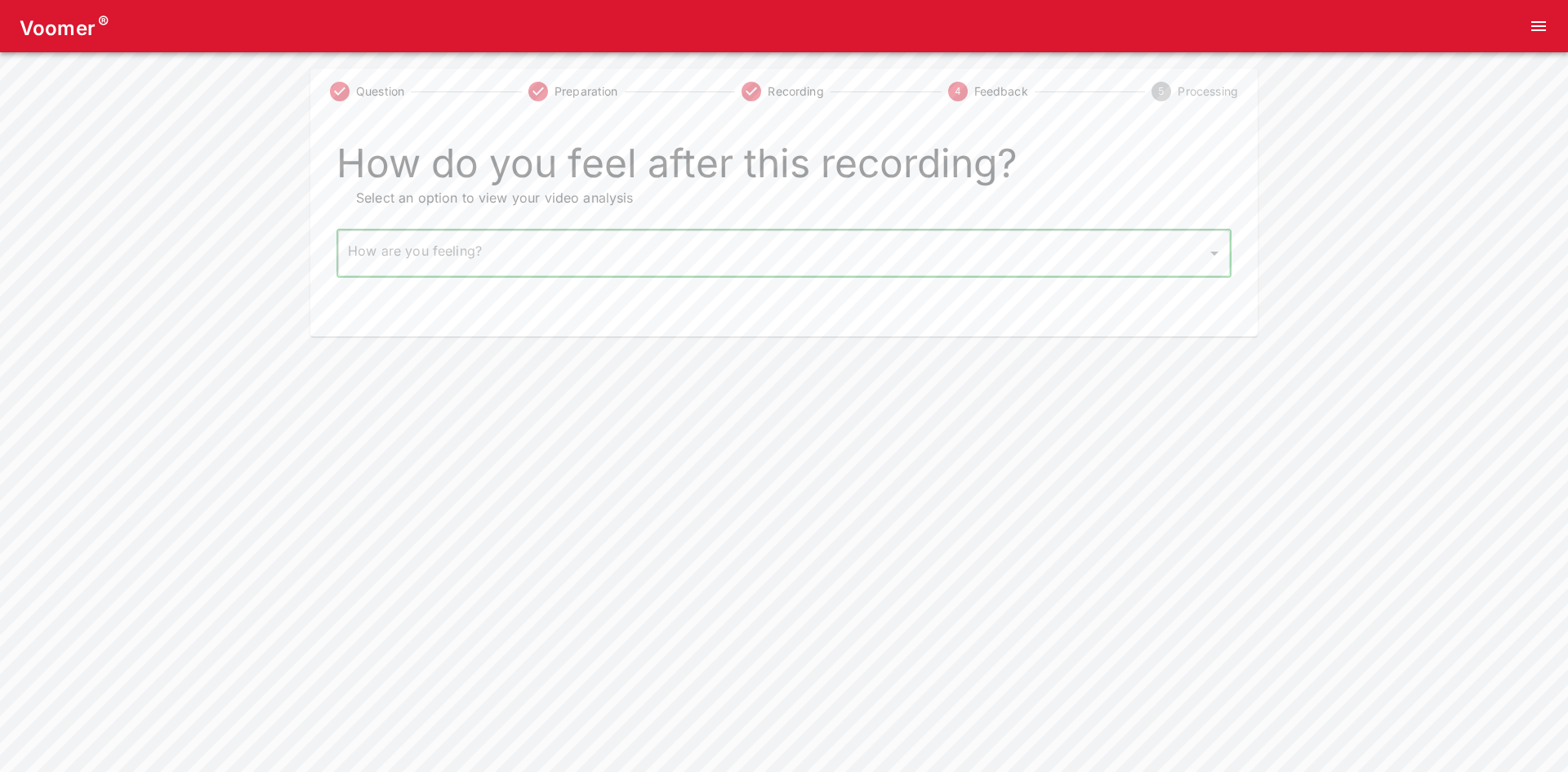 click on "Question Preparation Recording 4 Feedback 5 Processing How do you feel after this recording? Select an option to view your video analysis How are you feeling? ​ How are you feeling?" at bounding box center [784, 203] 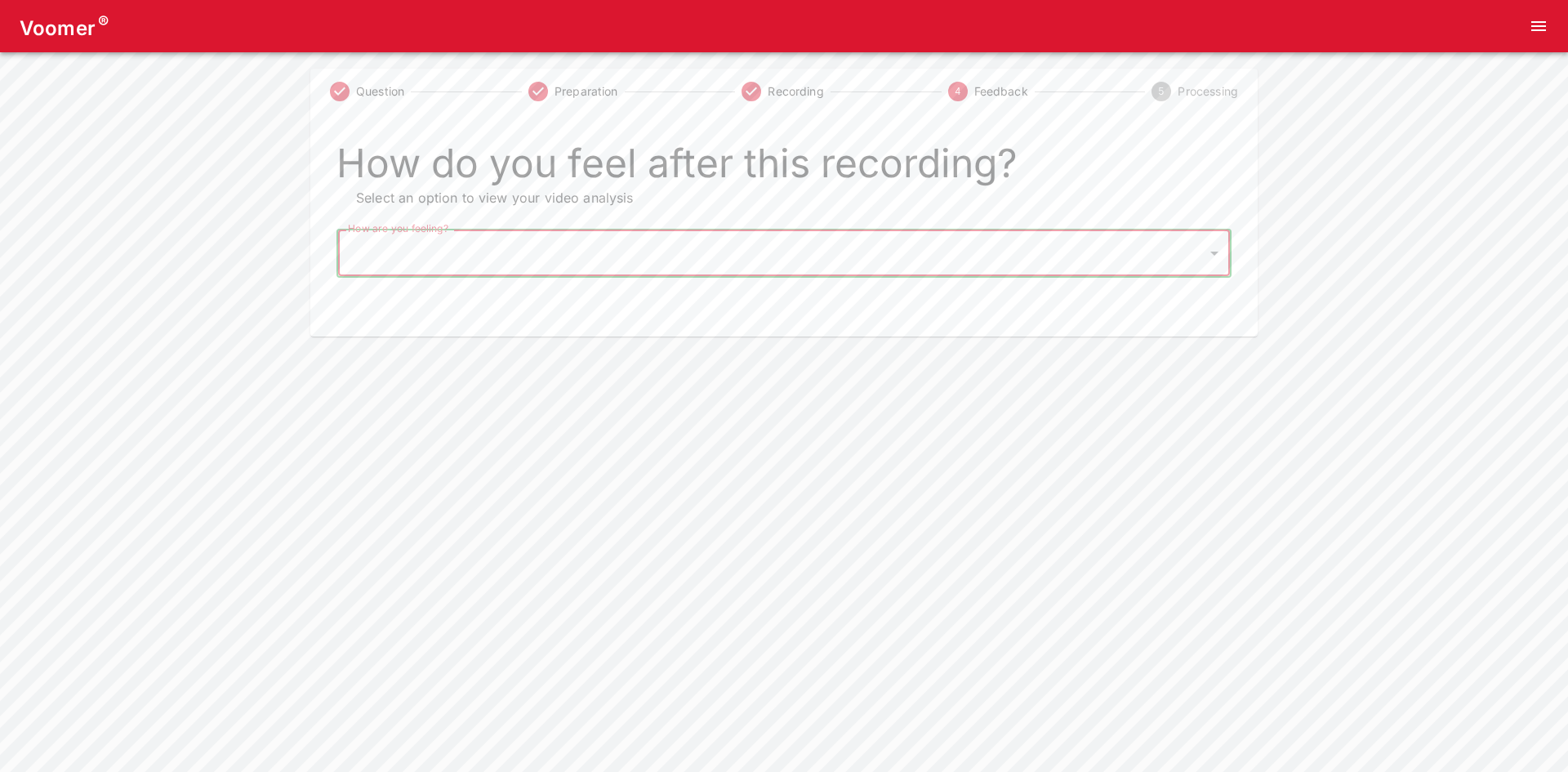 click on "How do you feel after this recording? Select an option to view your video analysis How are you feeling? ​ How are you feeling?" at bounding box center [784, 225] 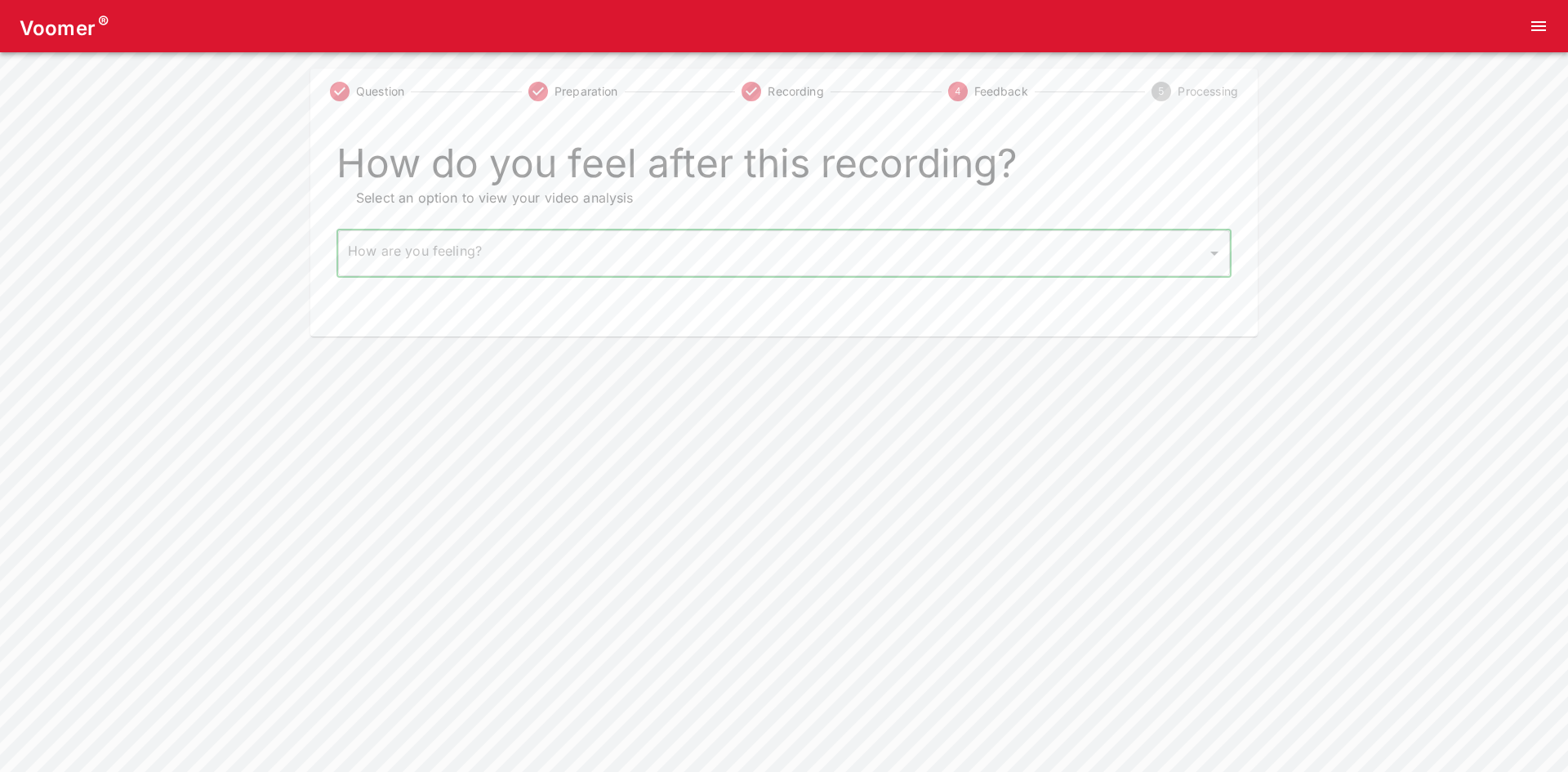 click on "Voomer ® Question Preparation Recording 4 Feedback 5 Processing How do you feel after this recording? Select an option to view your video analysis How are you feeling? ​ How are you feeling? Home Analysis Tokens: ~ Pricing Log Out" at bounding box center [784, 168] 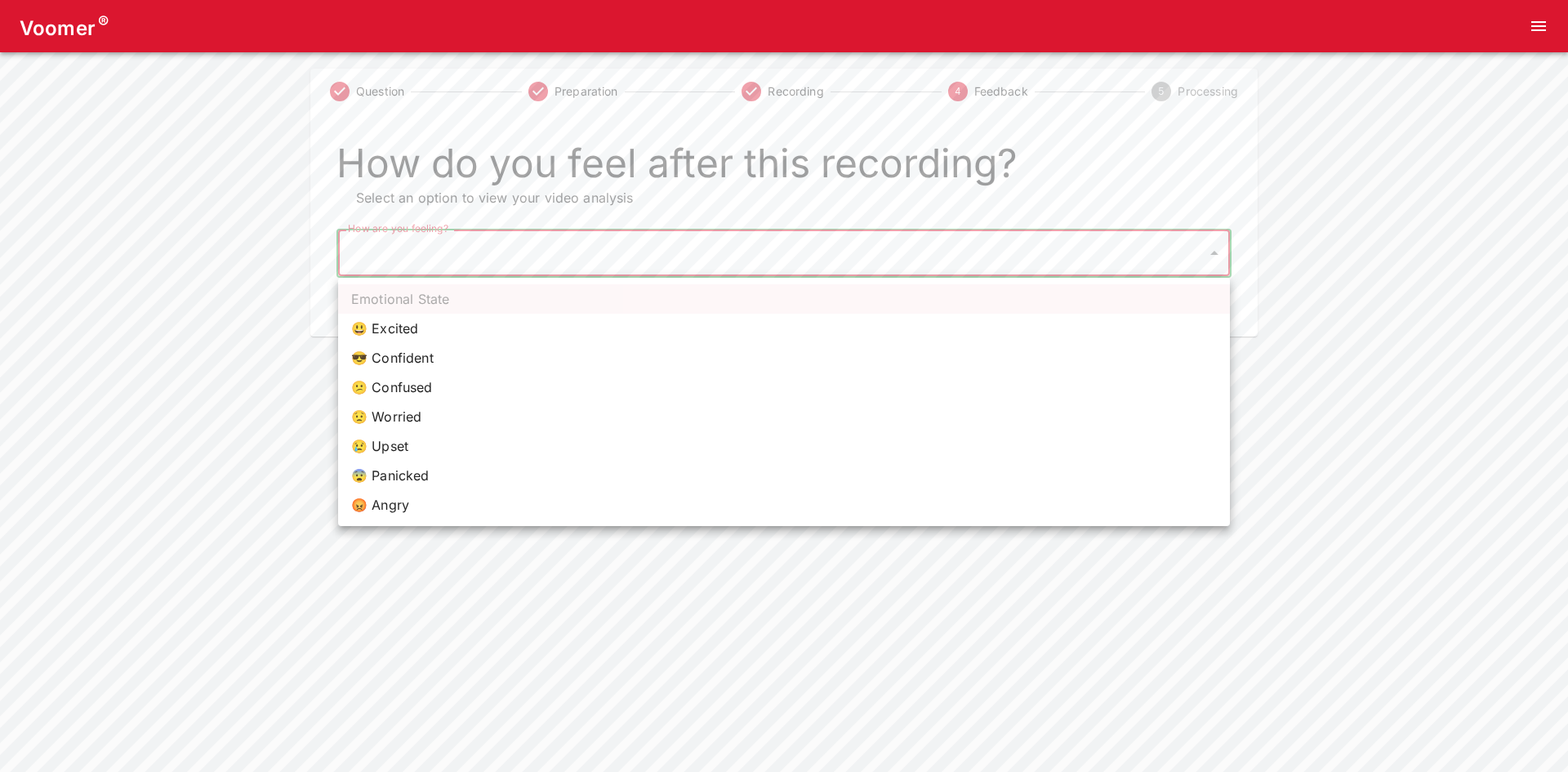 click on "😎 Confident" at bounding box center (784, 358) 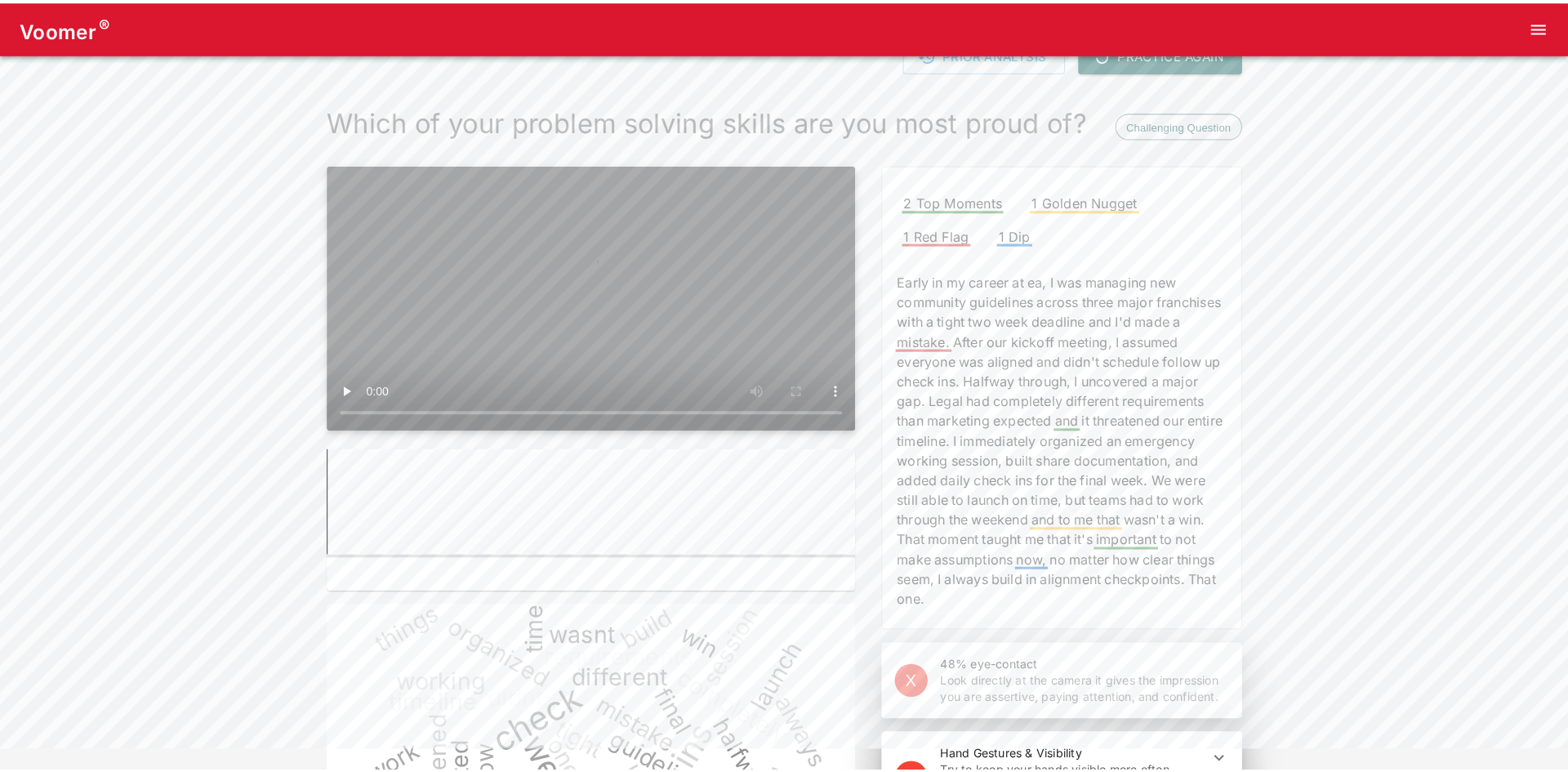 scroll, scrollTop: 0, scrollLeft: 0, axis: both 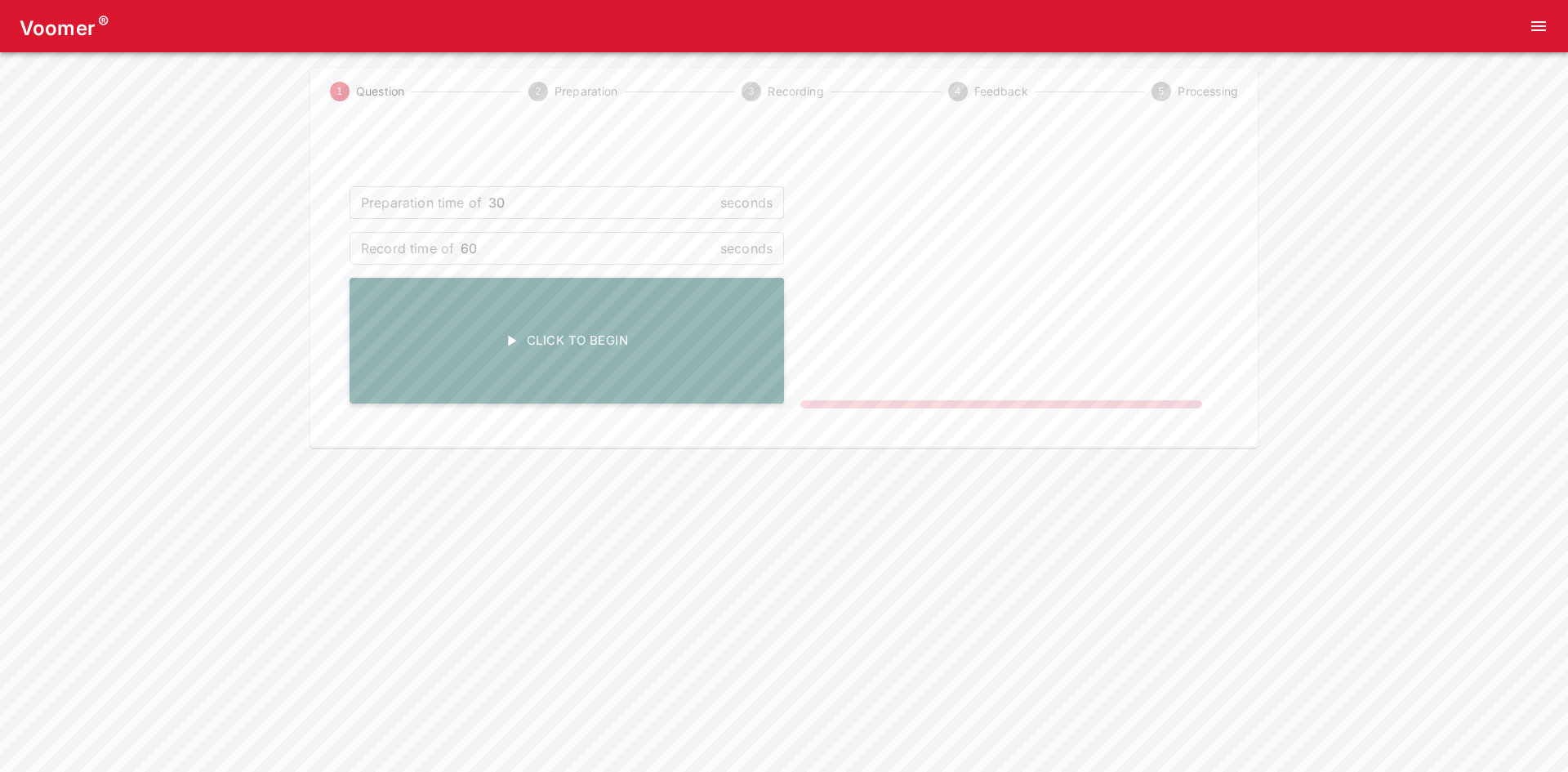 click on "Click To Begin" at bounding box center (567, 341) 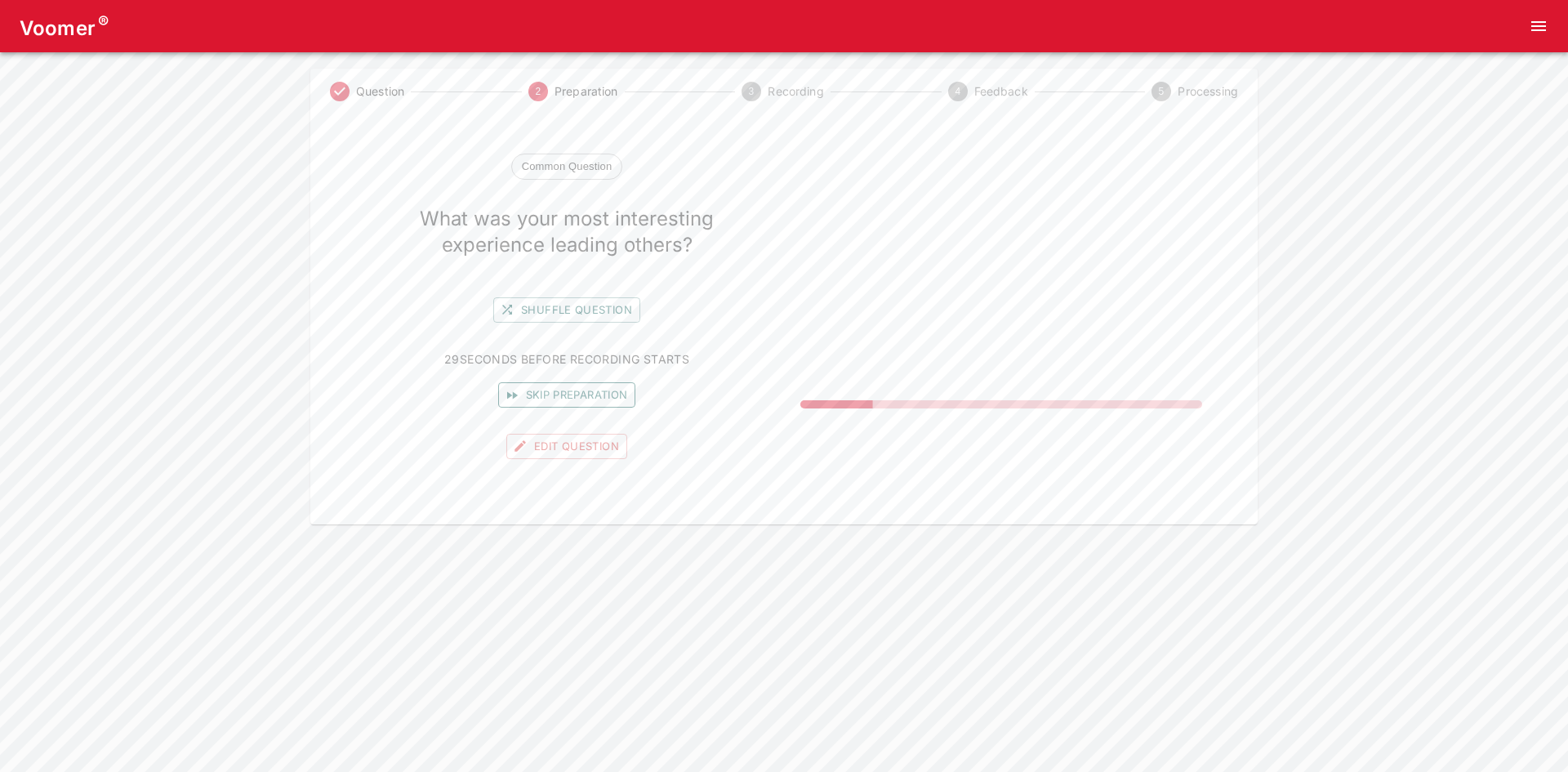 click on "Skip preparation" at bounding box center [567, 395] 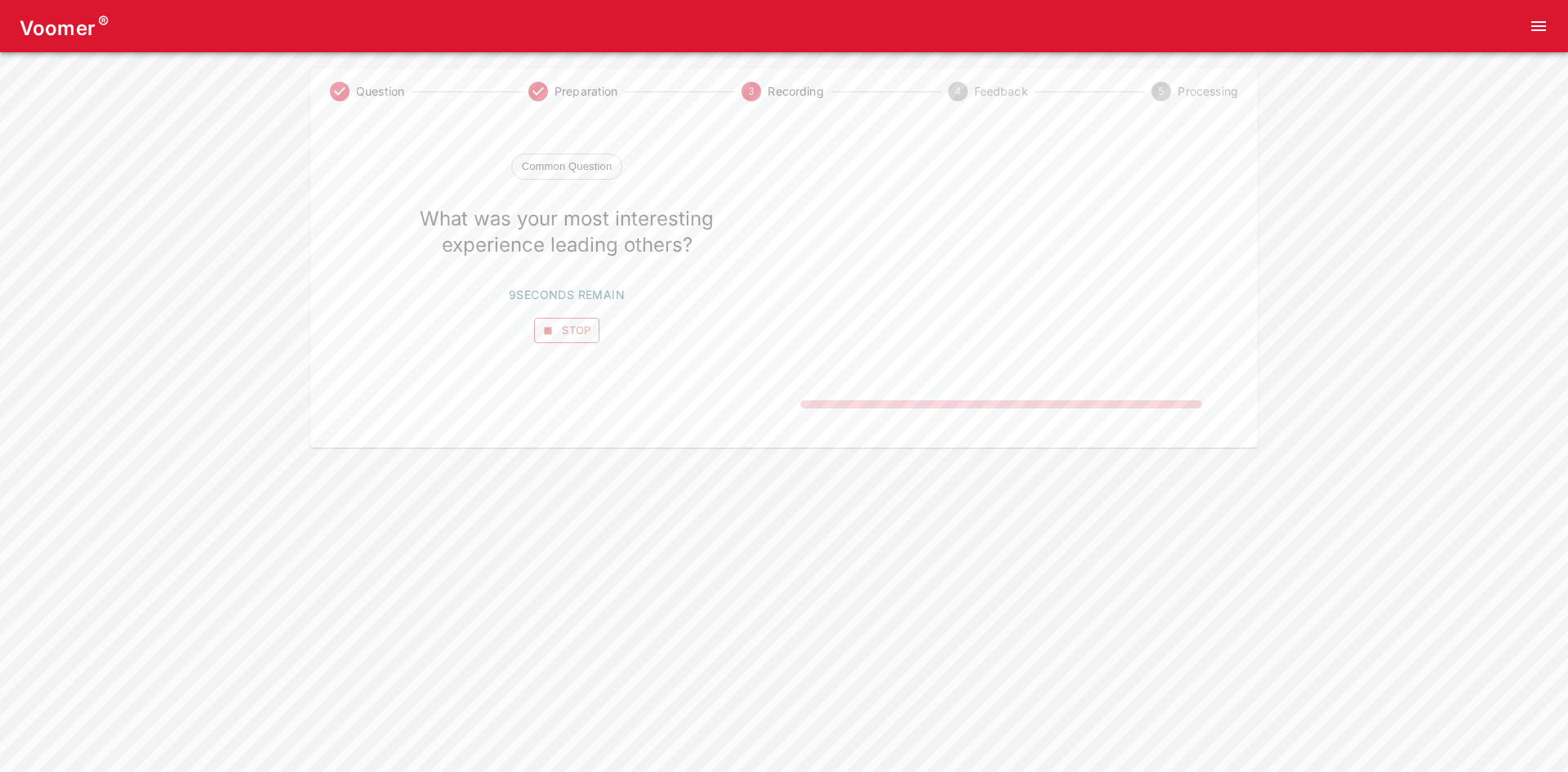click on "Stop" at bounding box center (567, 330) 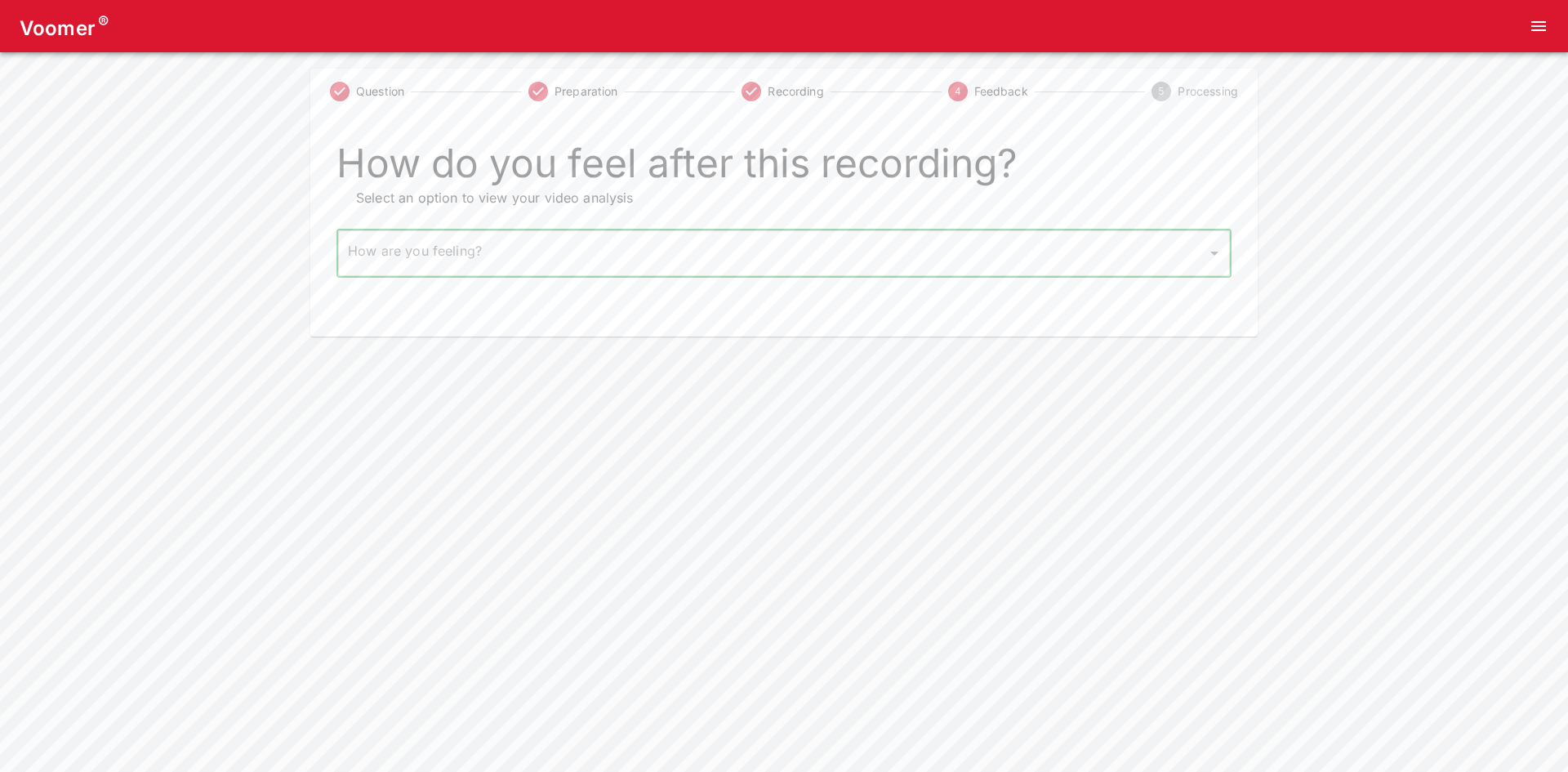 click on "How do you feel after this recording? Select an option to view your video analysis How are you feeling? ​ How are you feeling?" at bounding box center (784, 225) 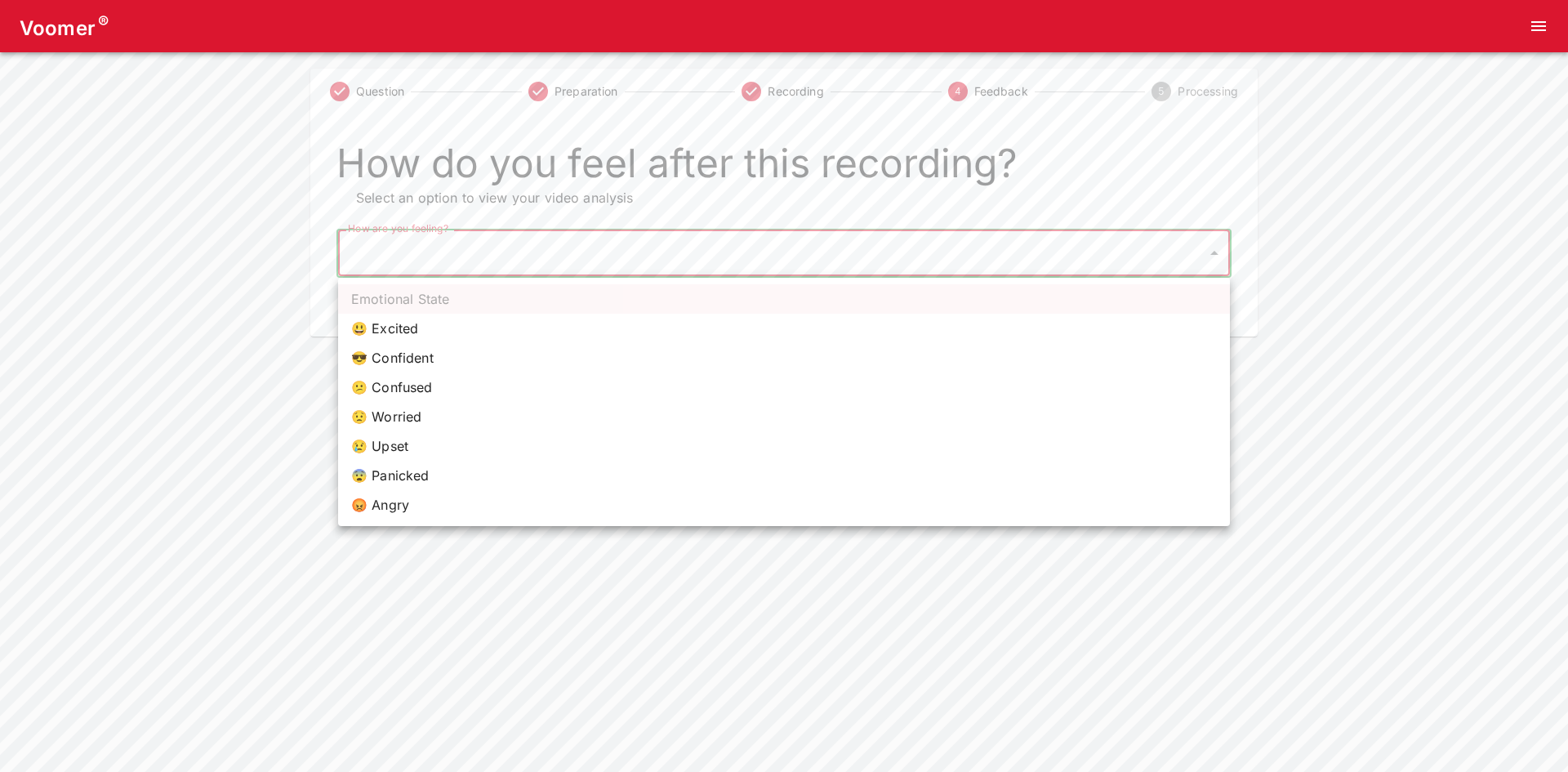 click on "😎 Confident" at bounding box center [784, 358] 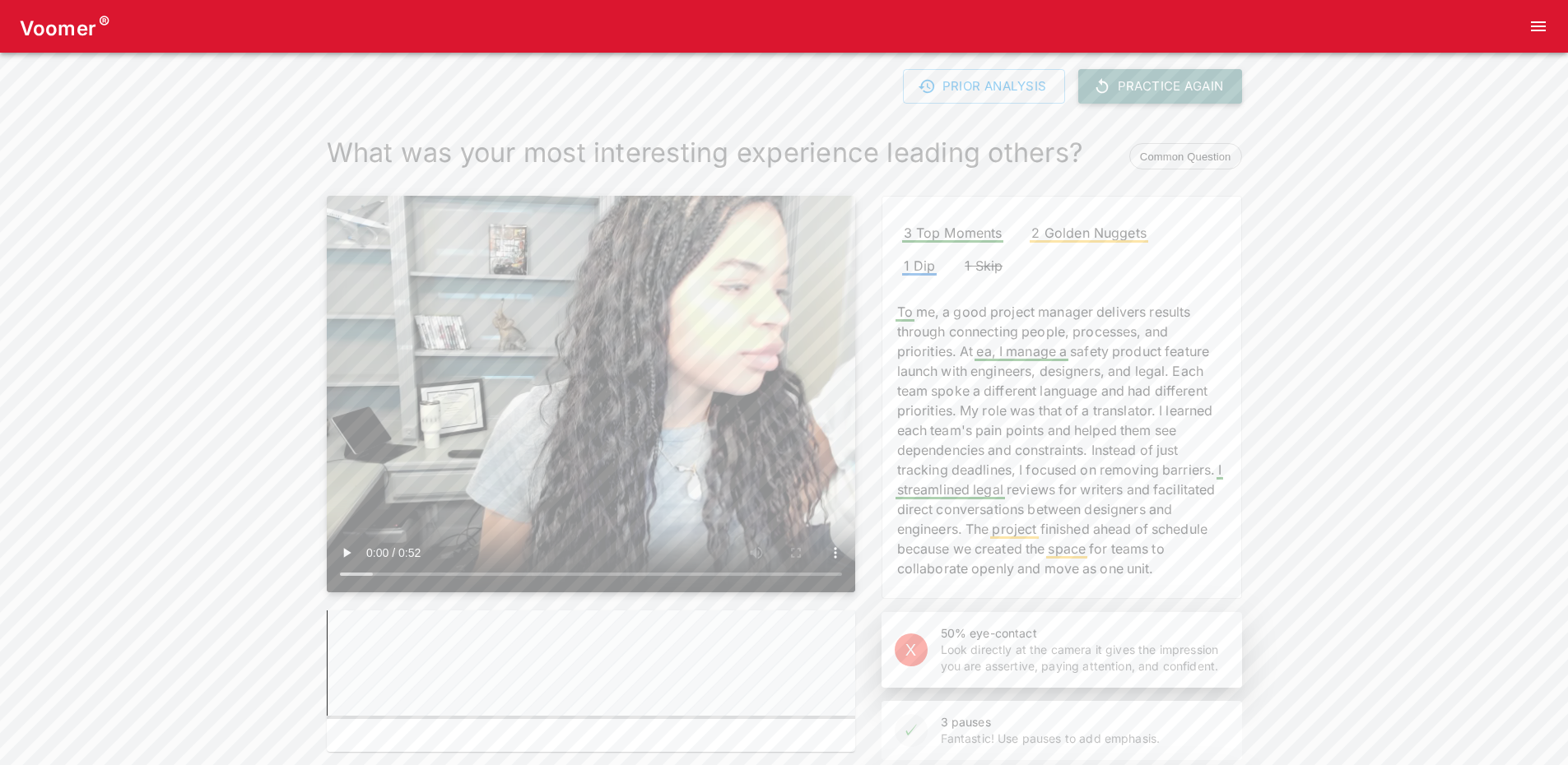 click on "Practice Again" at bounding box center (1160, 86) 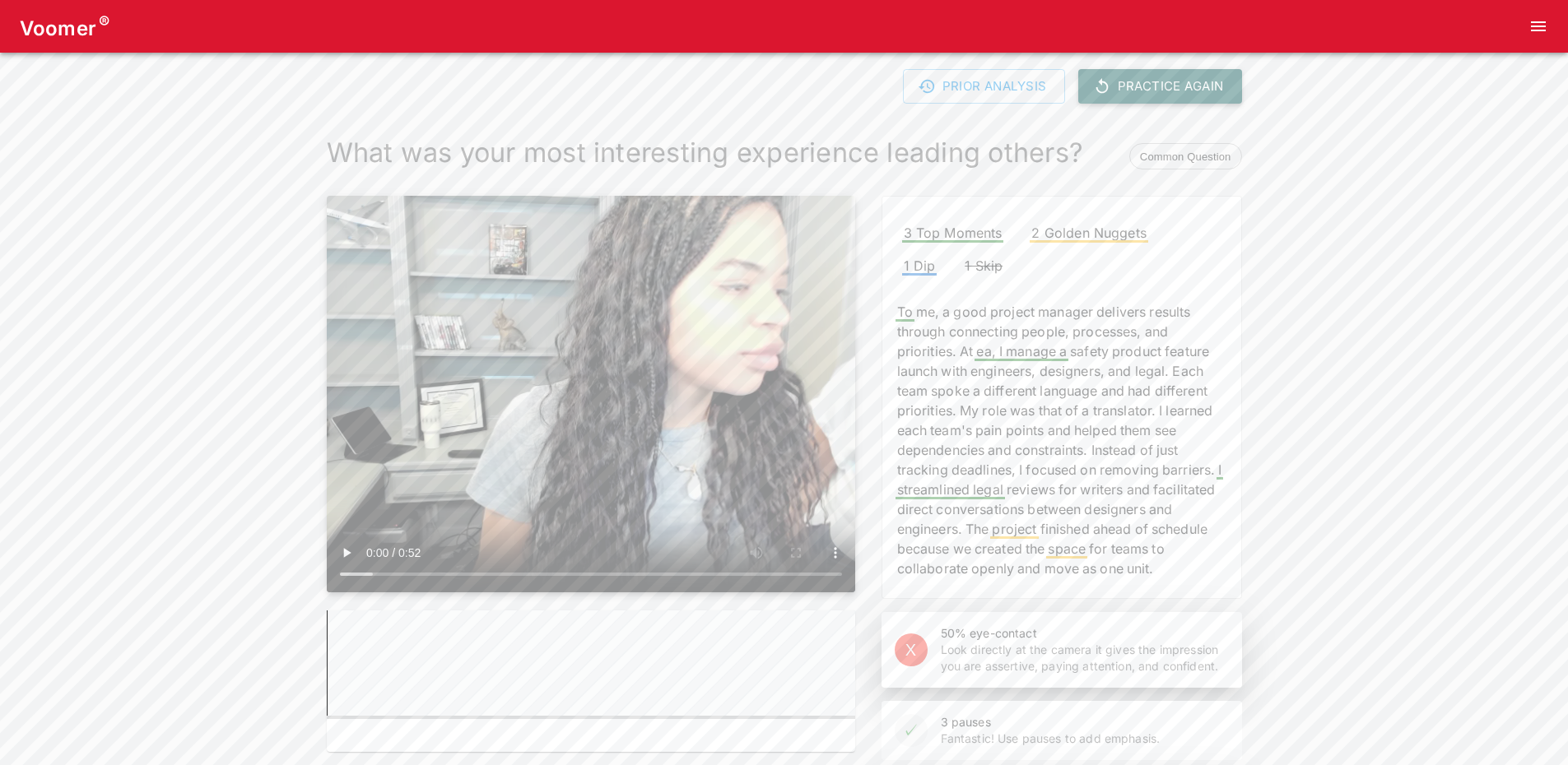 click on "Practice Again" at bounding box center [1160, 86] 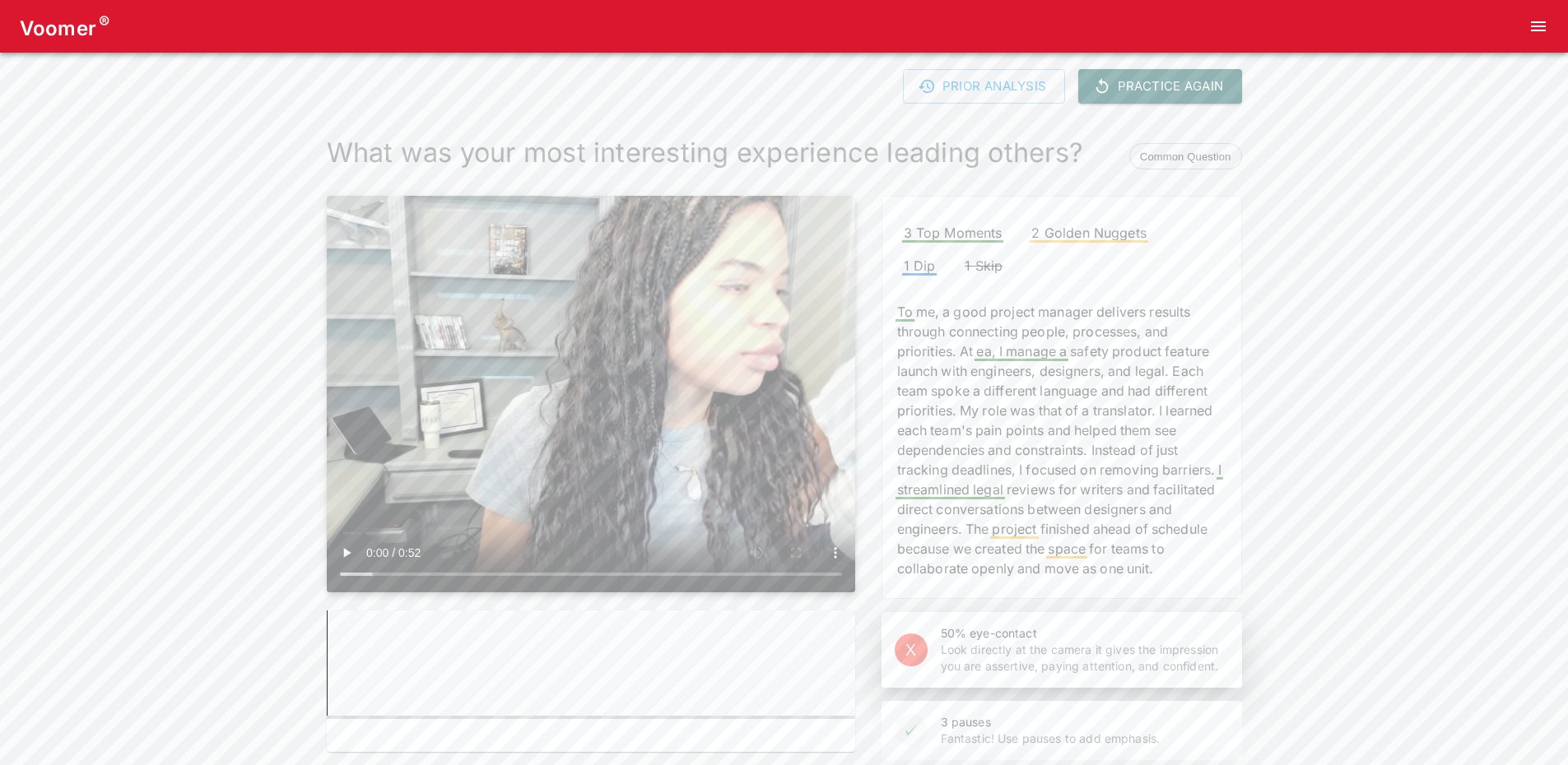 click on "Voomer ®" at bounding box center (64, 26) 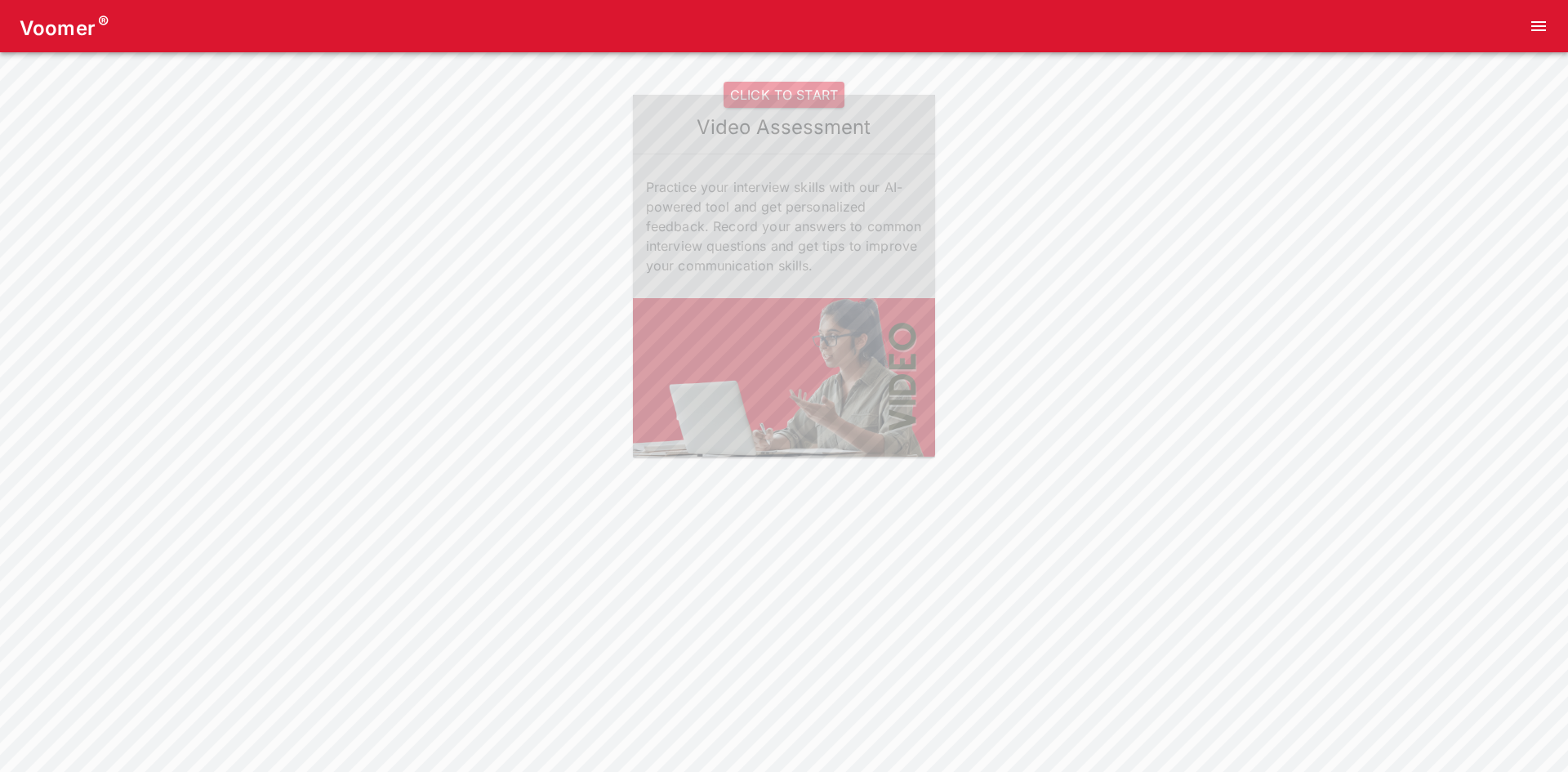 click on "CLICK TO START" at bounding box center [784, 95] 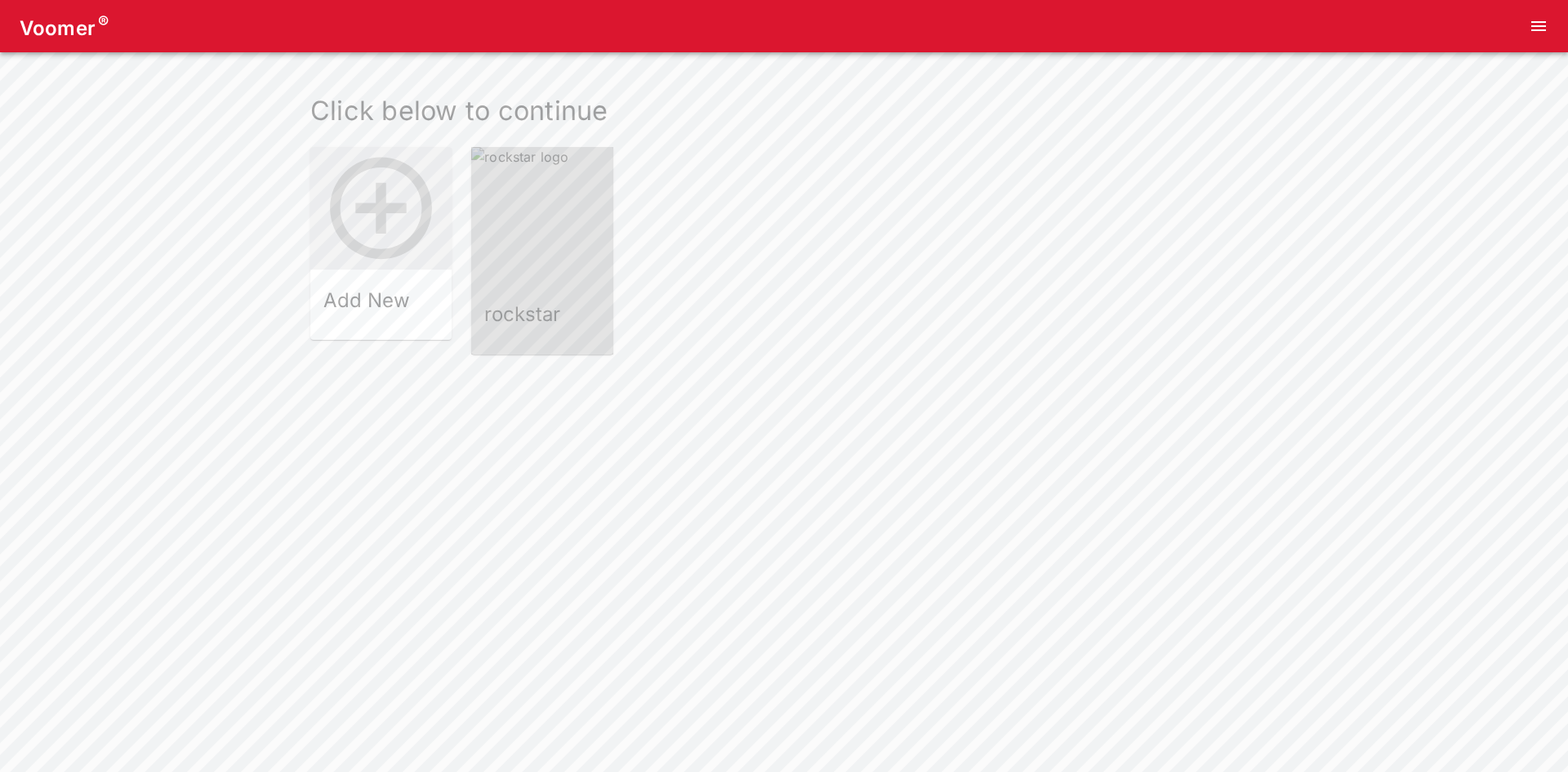 click at bounding box center (541, 217) 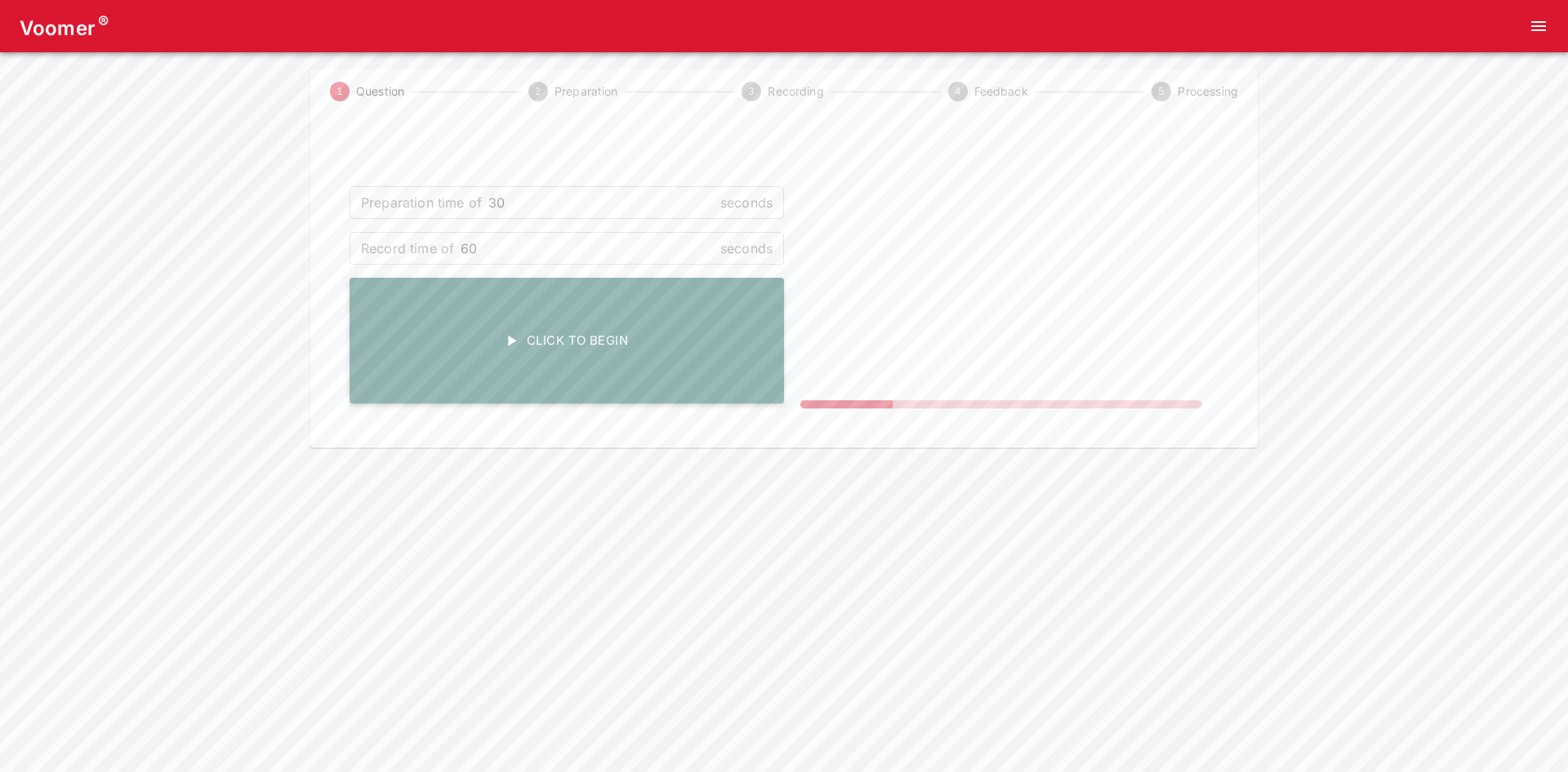 click on "Click To Begin" at bounding box center [567, 341] 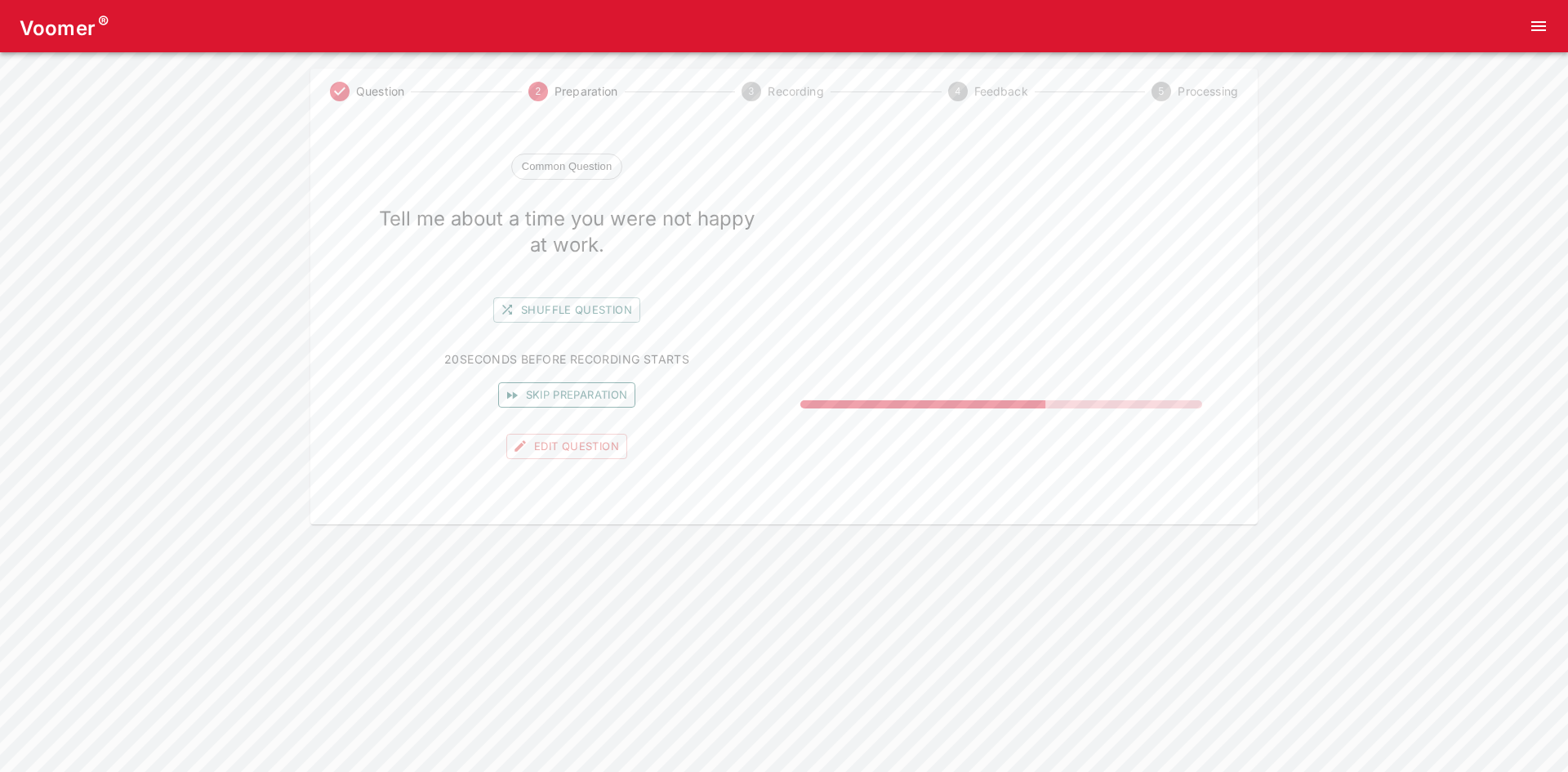 click on "Skip preparation" at bounding box center (567, 395) 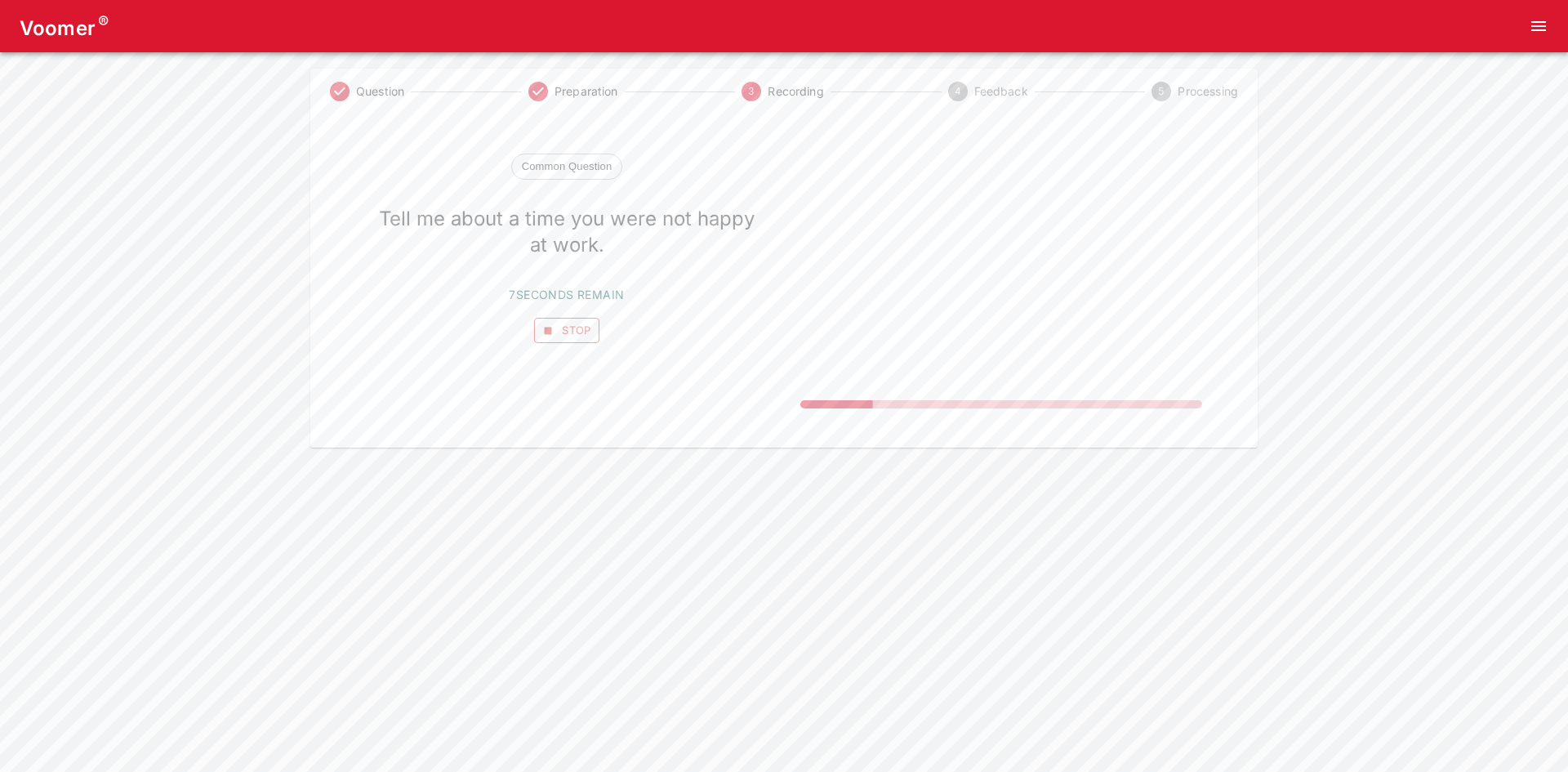click on "Stop" at bounding box center (567, 330) 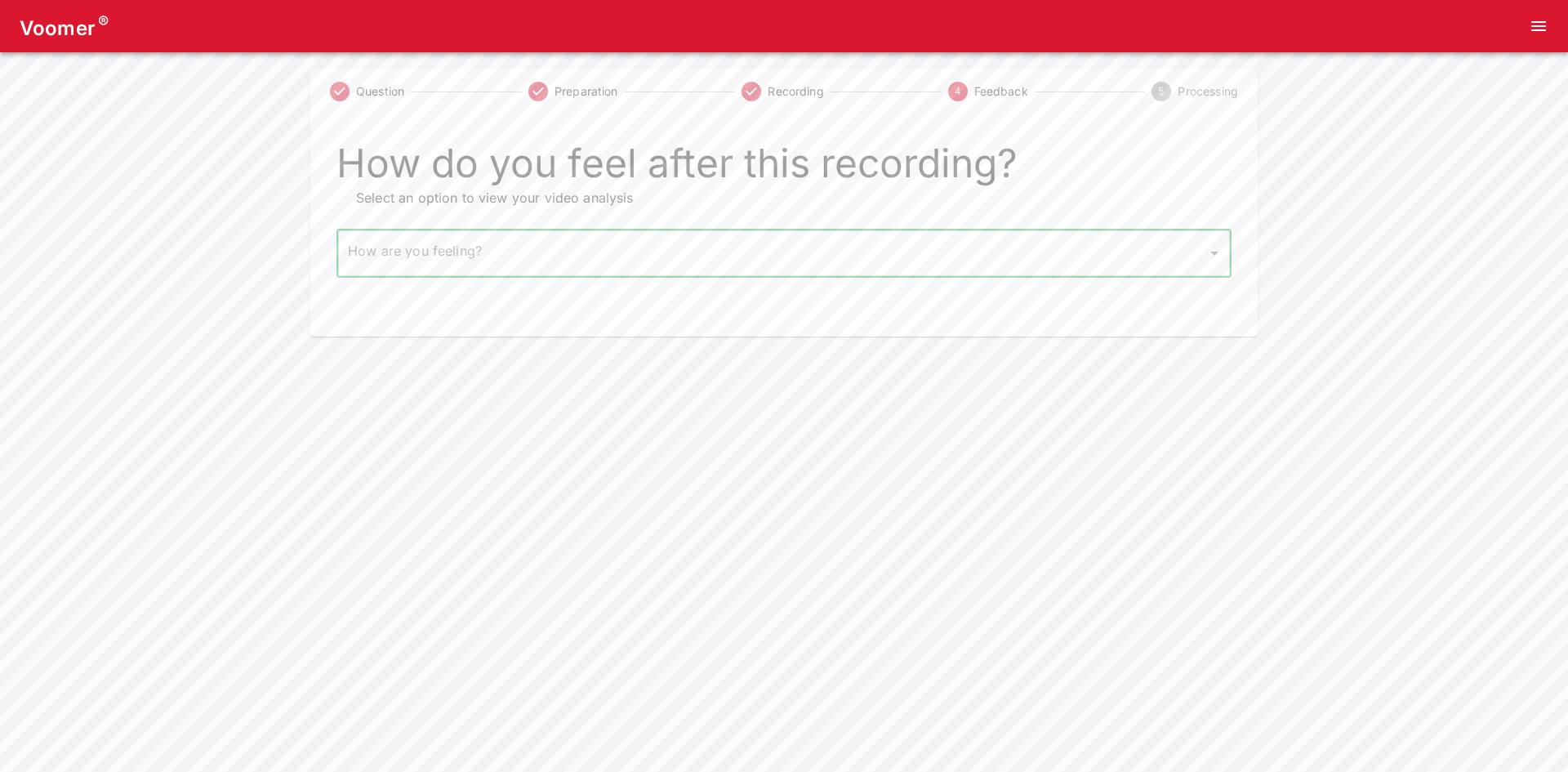 click on "Voomer ® Question Preparation Recording 4 Feedback 5 Processing How do you feel after this recording? Select an option to view your video analysis How are you feeling? ​ How are you feeling? Home Analysis Tokens: ~ Pricing Log Out" at bounding box center [784, 168] 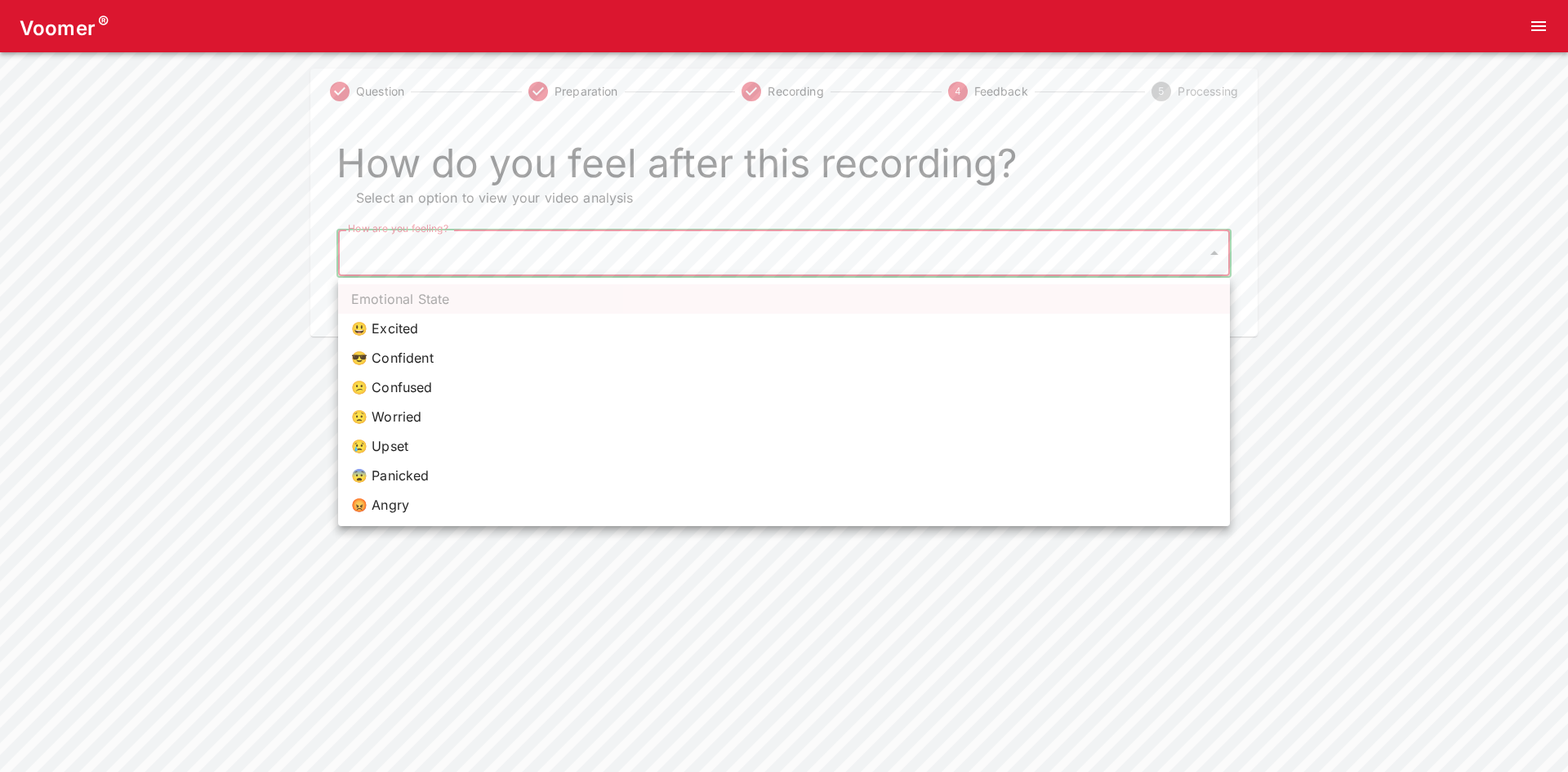click on "😎 Confident" at bounding box center (784, 358) 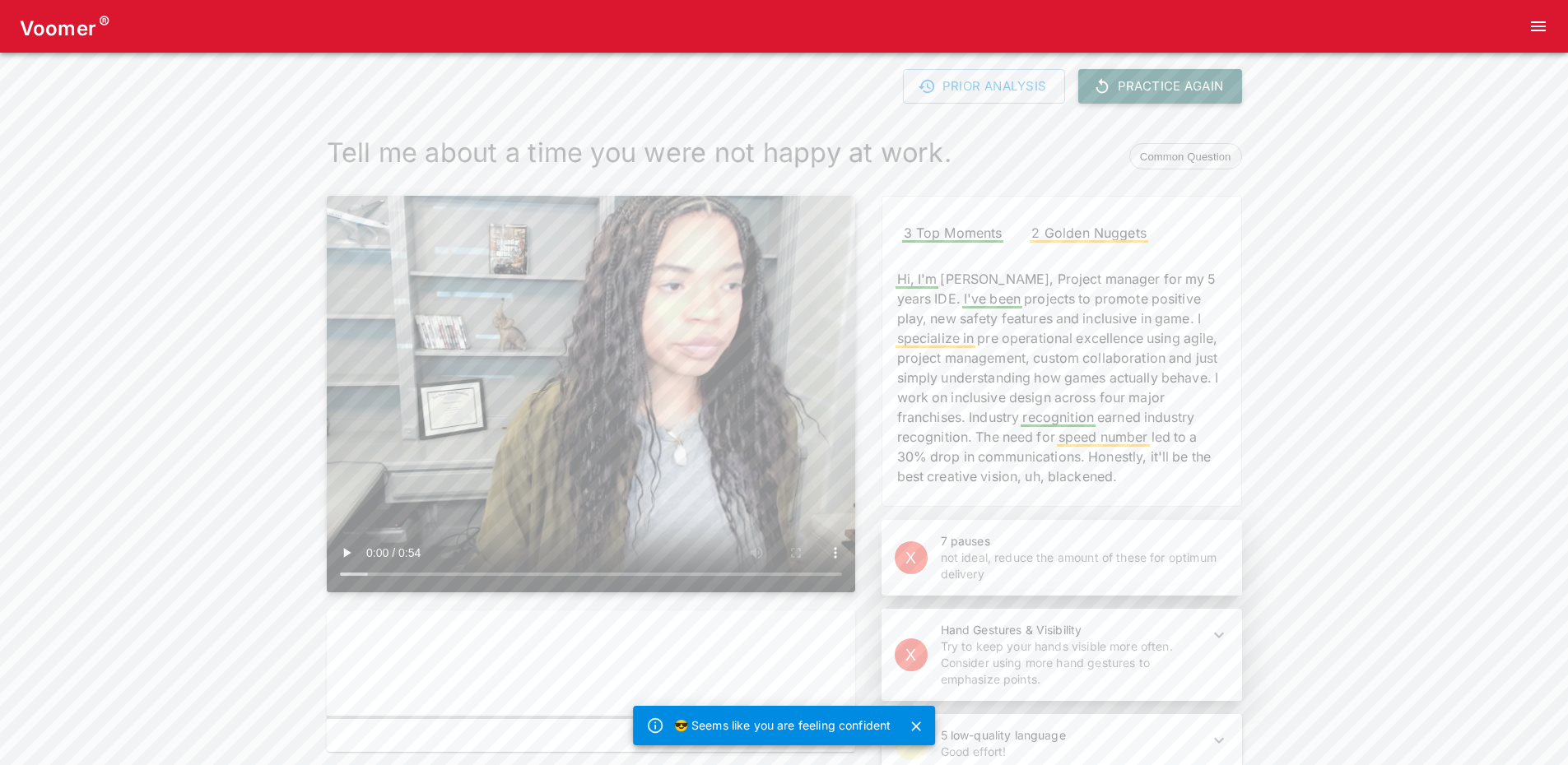 click on "Practice Again" at bounding box center [1160, 86] 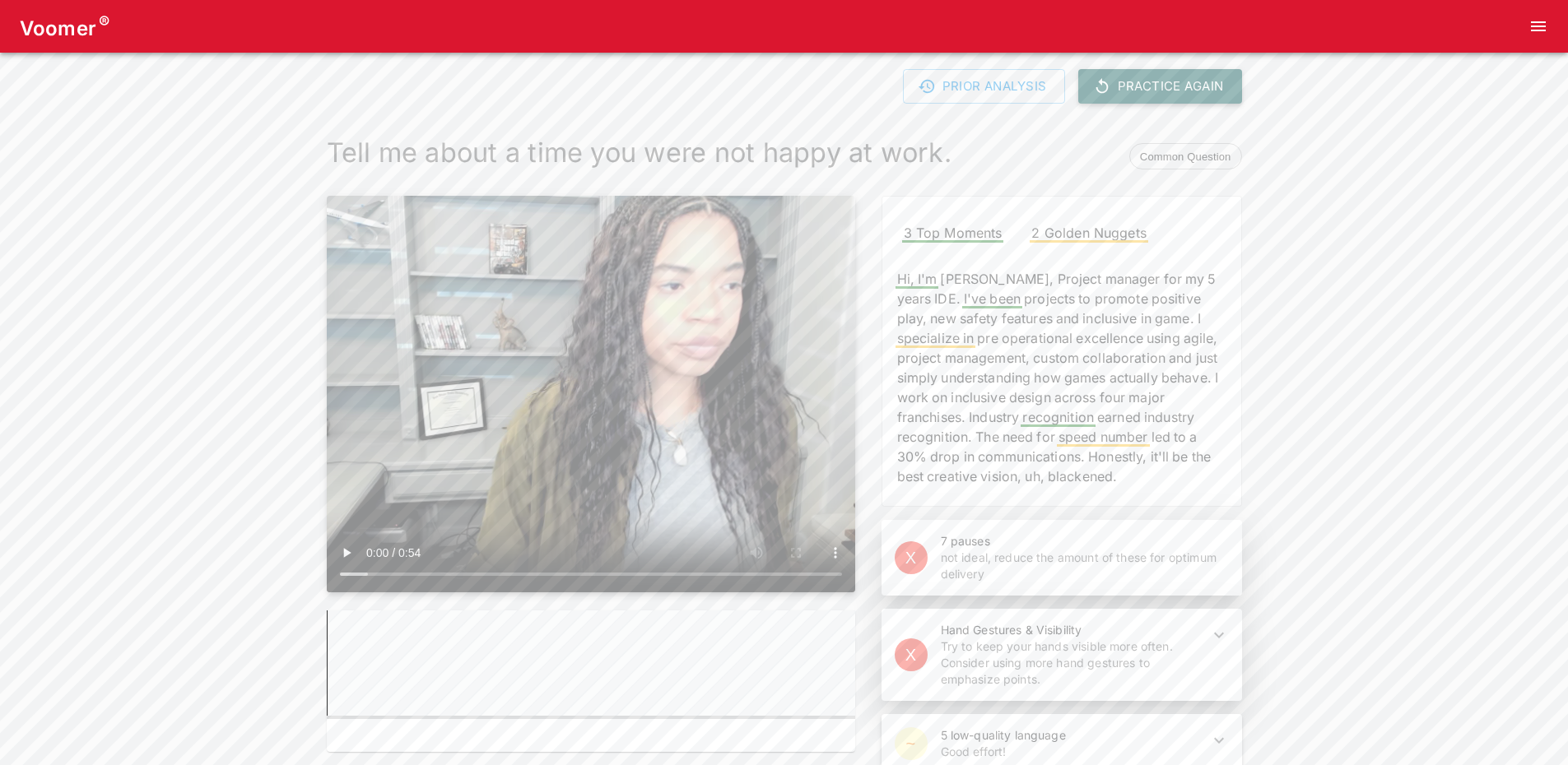click on "Practice Again" at bounding box center (1160, 86) 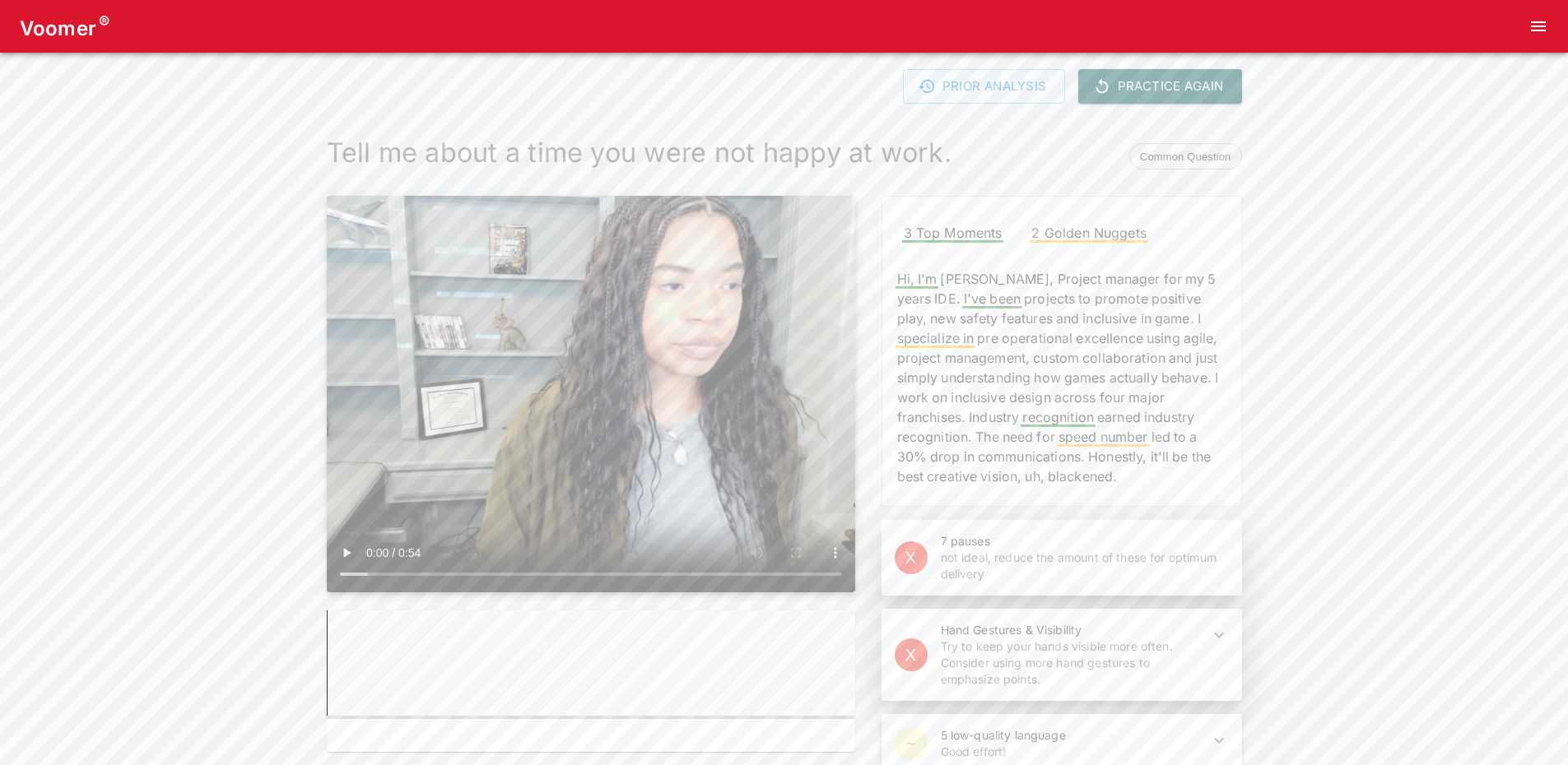 click on "Voomer ®" at bounding box center (64, 26) 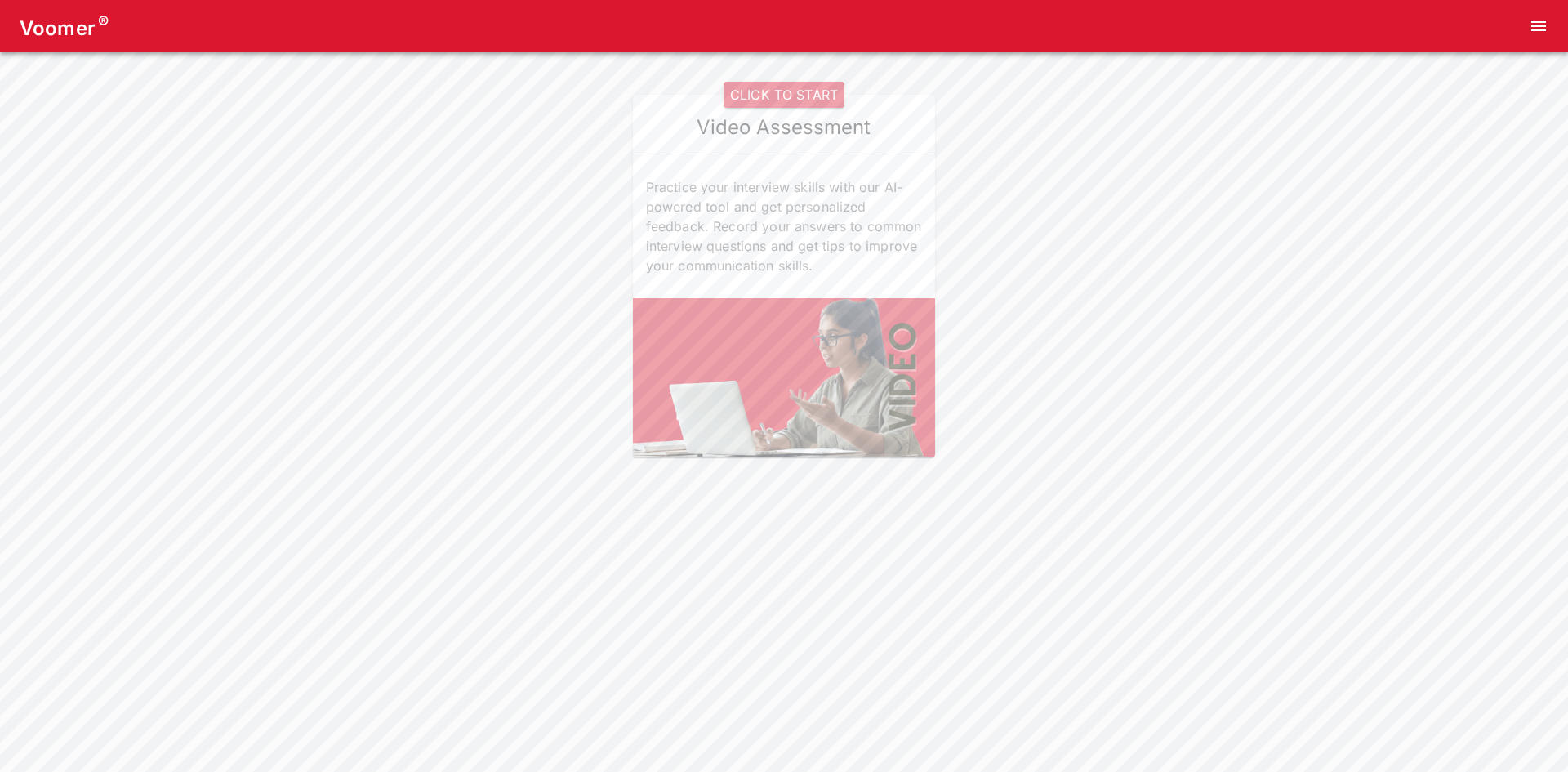 click on "CLICK TO START" at bounding box center [784, 95] 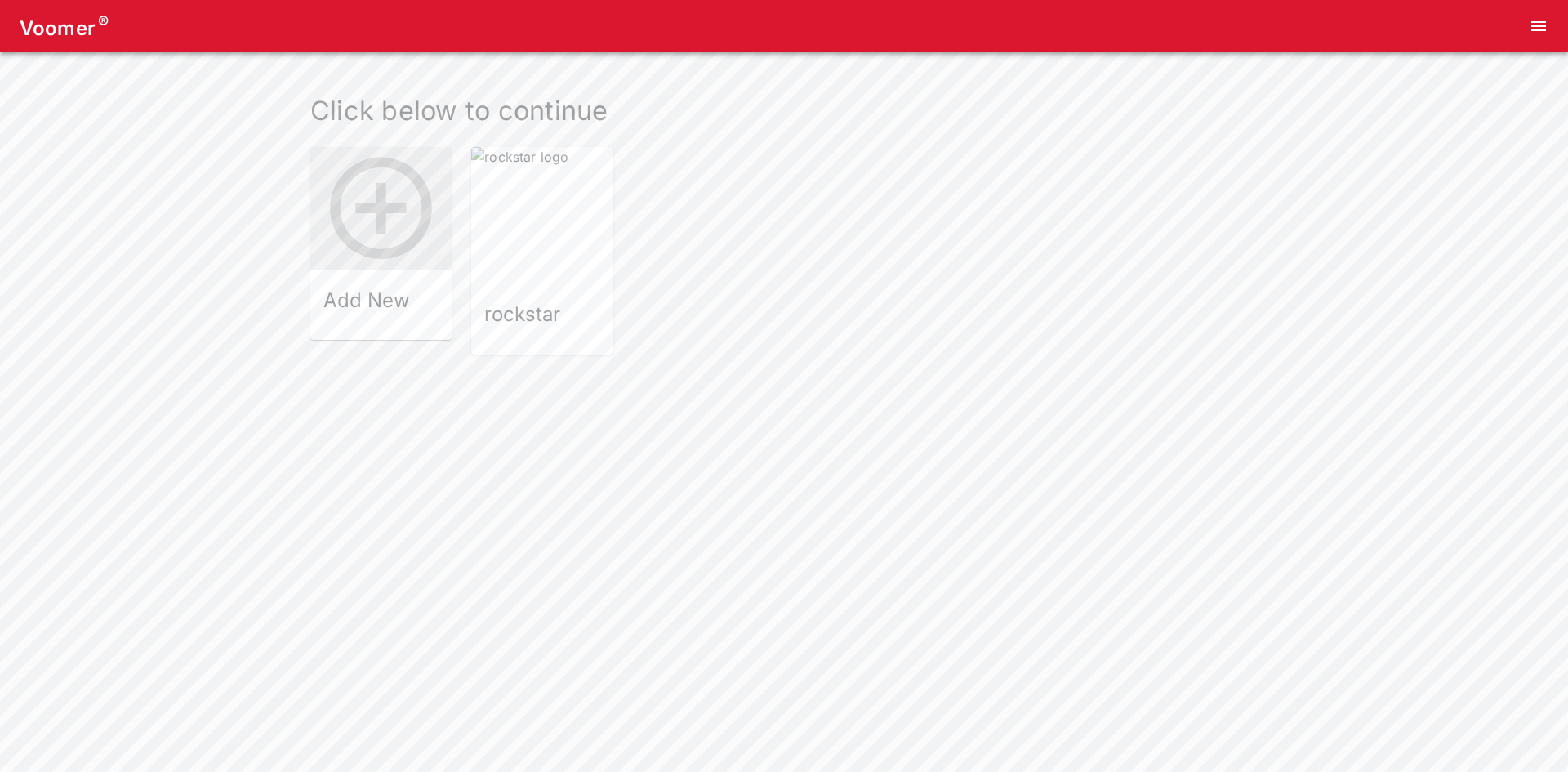 click at bounding box center [541, 217] 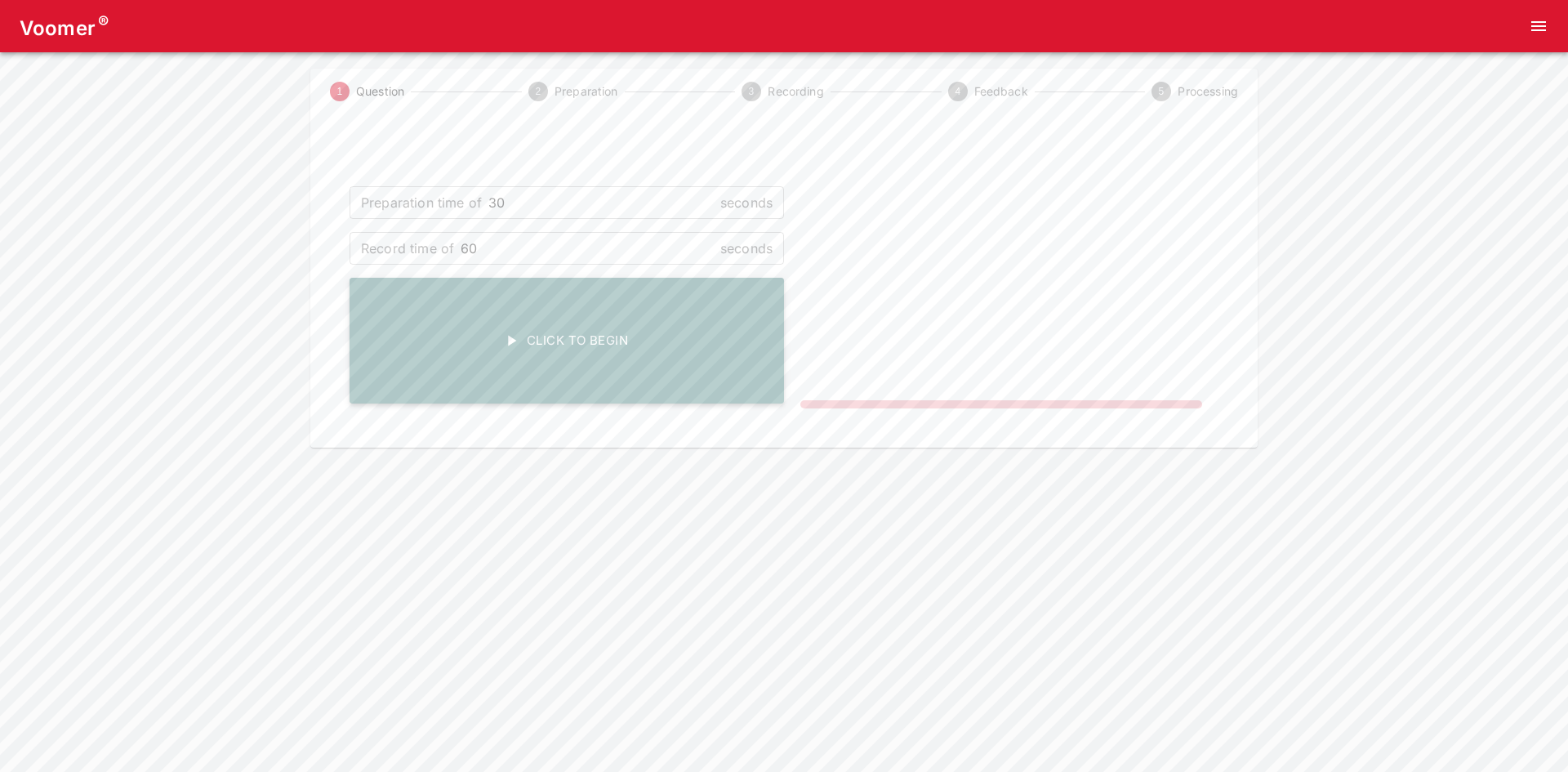 click on "Click To Begin" at bounding box center (567, 341) 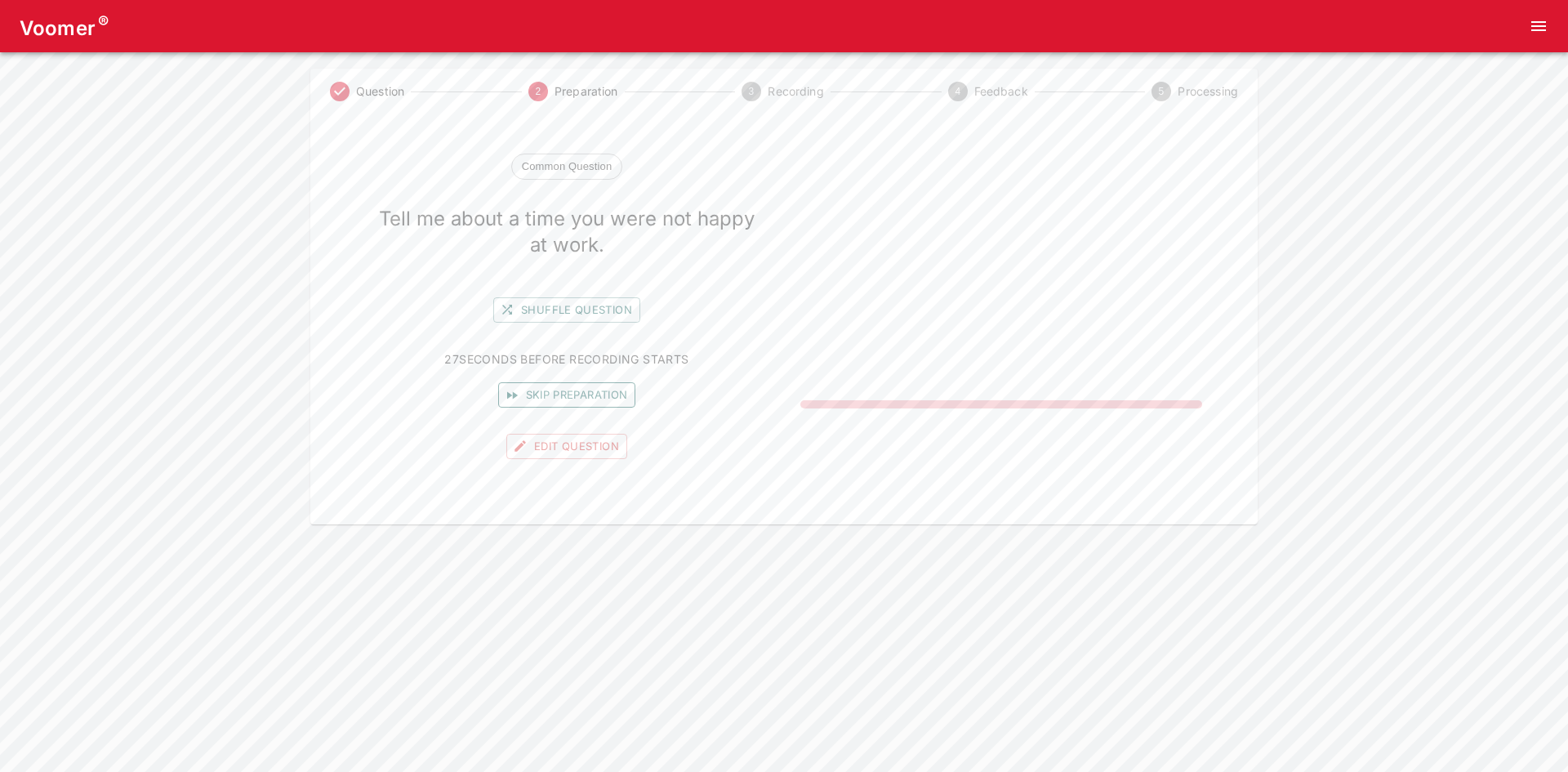 click on "Skip preparation" at bounding box center [567, 395] 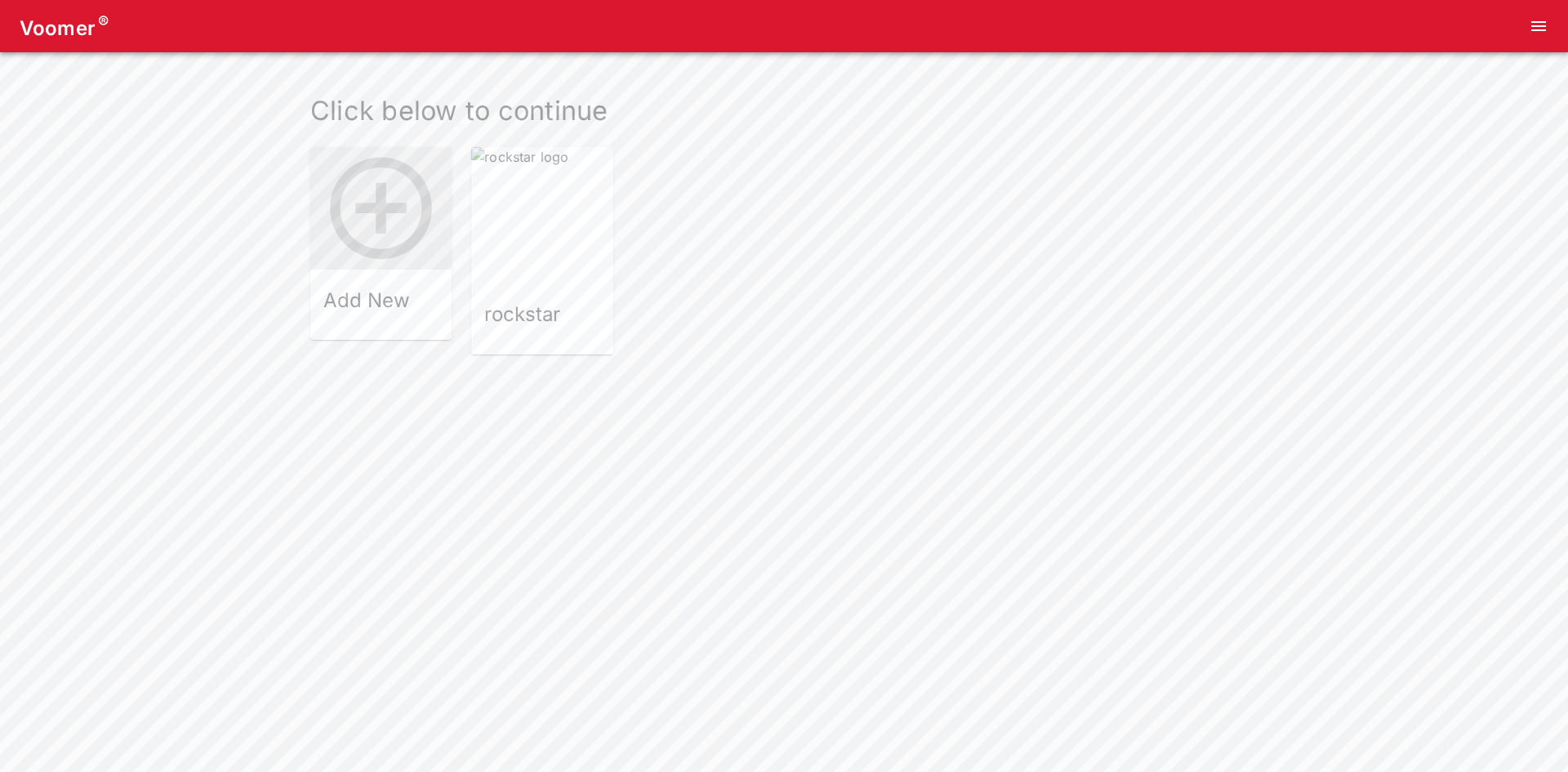 click at bounding box center (541, 217) 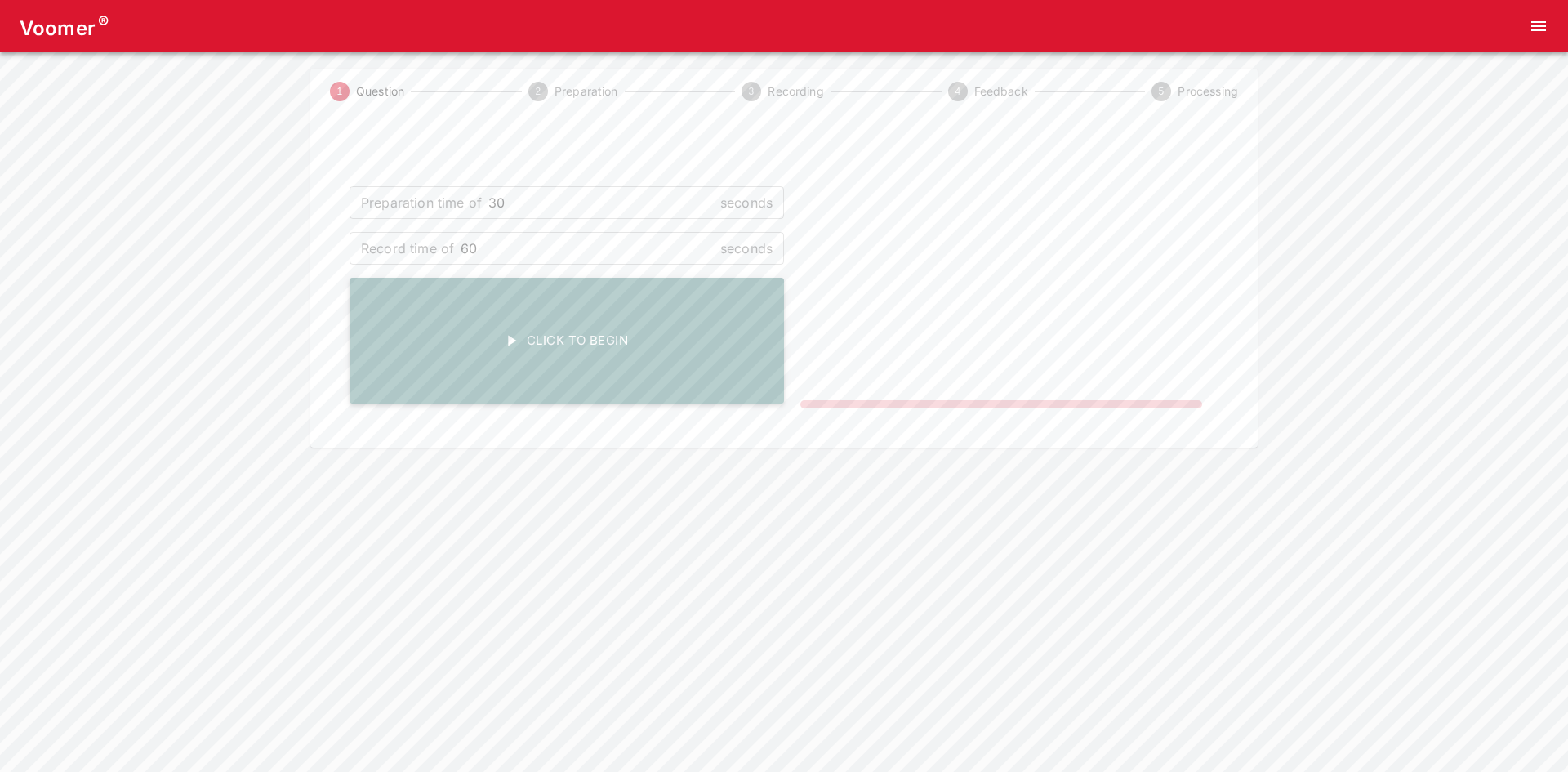 click on "Click To Begin" at bounding box center (567, 341) 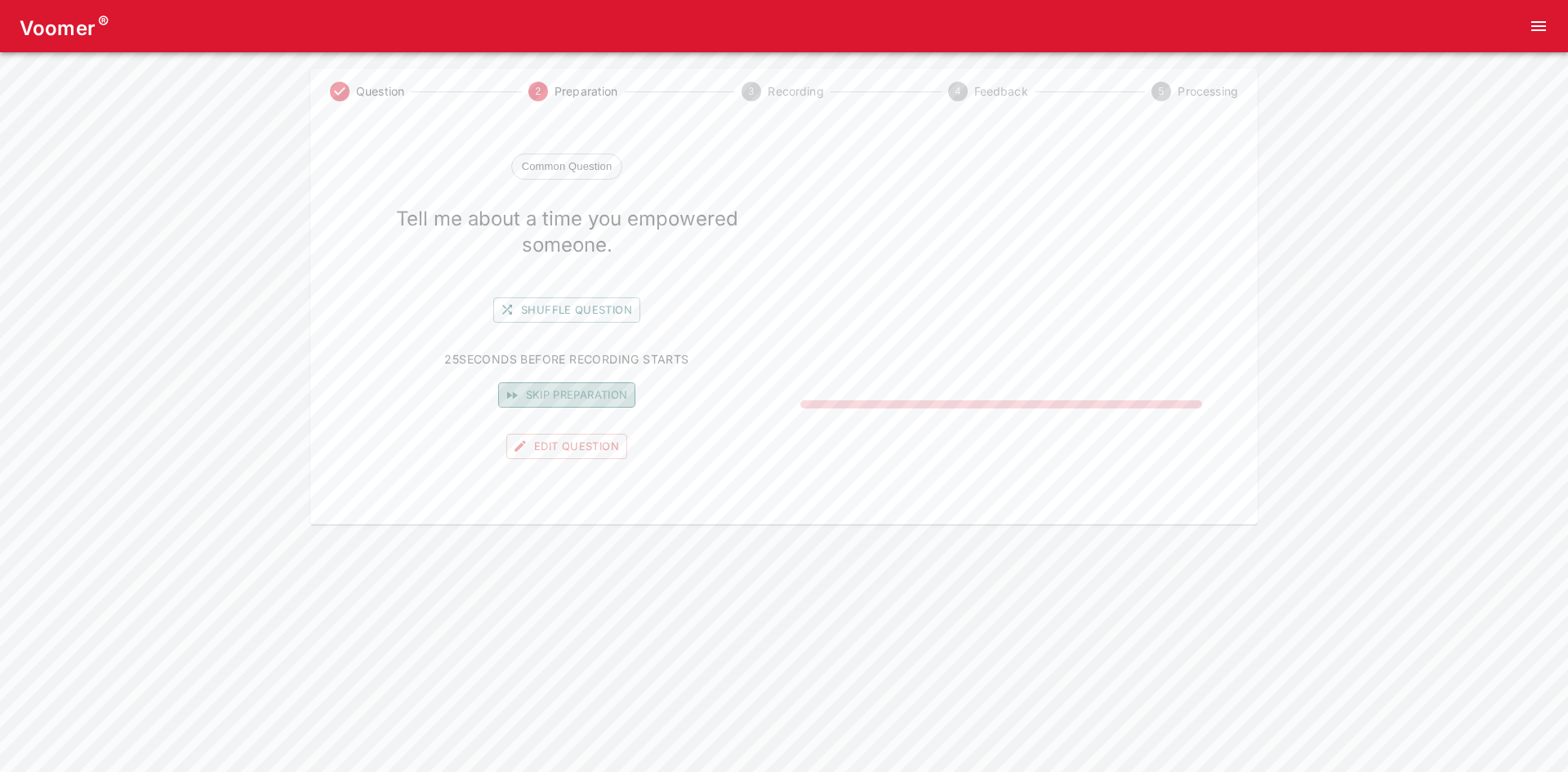 click on "Skip preparation" at bounding box center (567, 395) 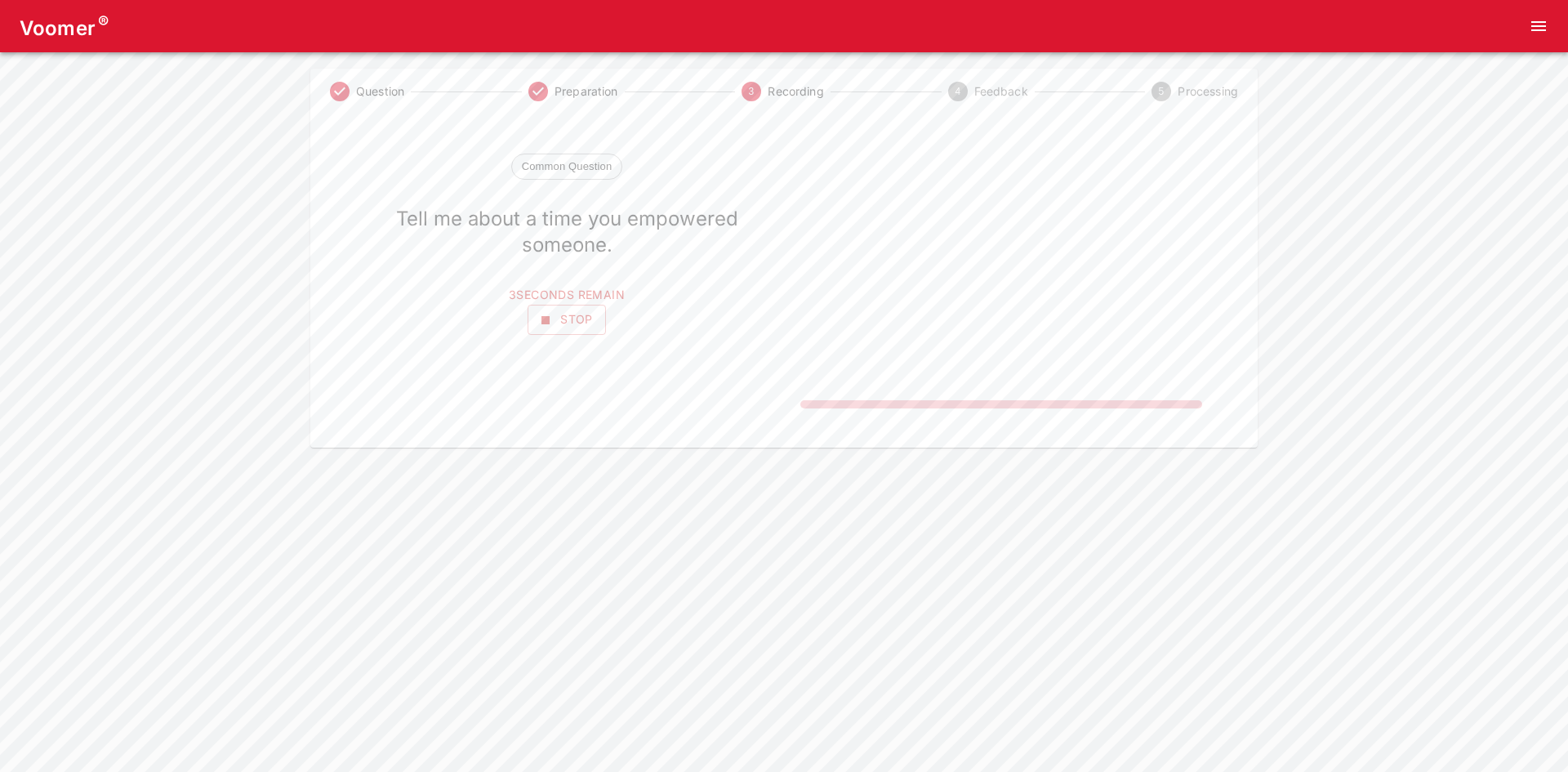 click on "Stop" at bounding box center [567, 319] 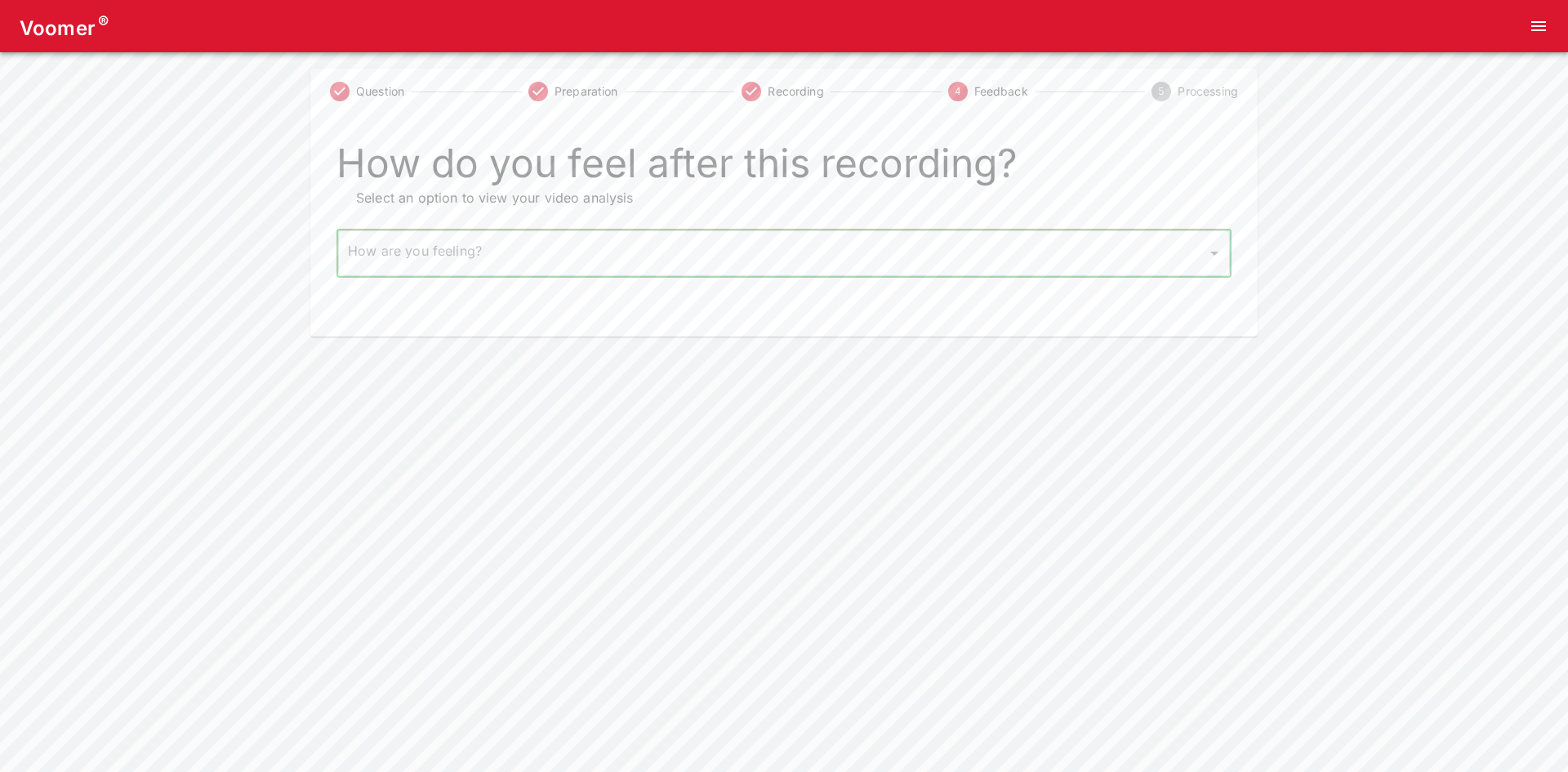click on "Voomer ® Question Preparation Recording 4 Feedback 5 Processing How do you feel after this recording? Select an option to view your video analysis How are you feeling? ​ How are you feeling? Home Analysis Tokens: ~ Pricing Log Out" at bounding box center [784, 168] 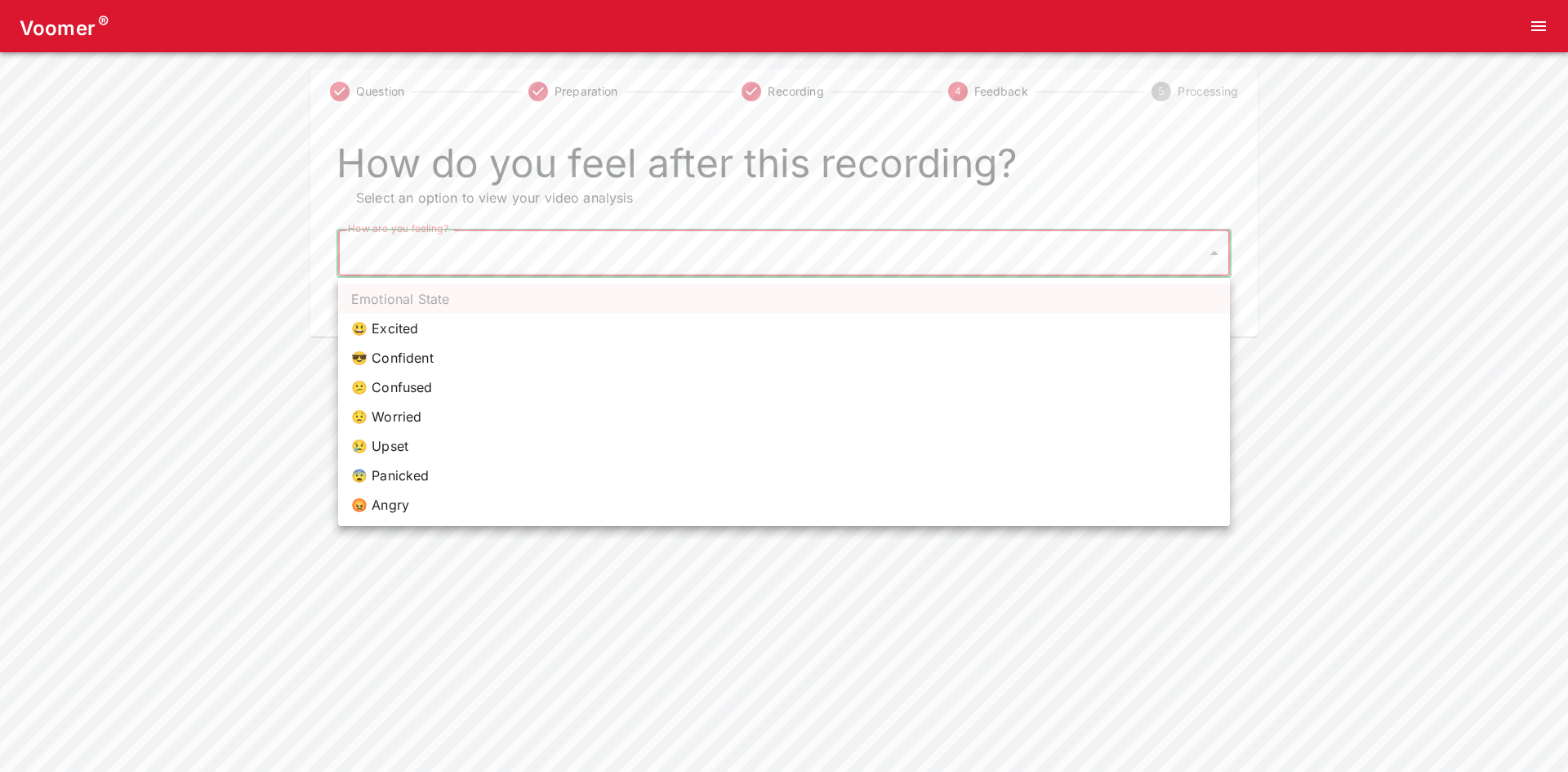 click on "😎 Confident" at bounding box center (784, 358) 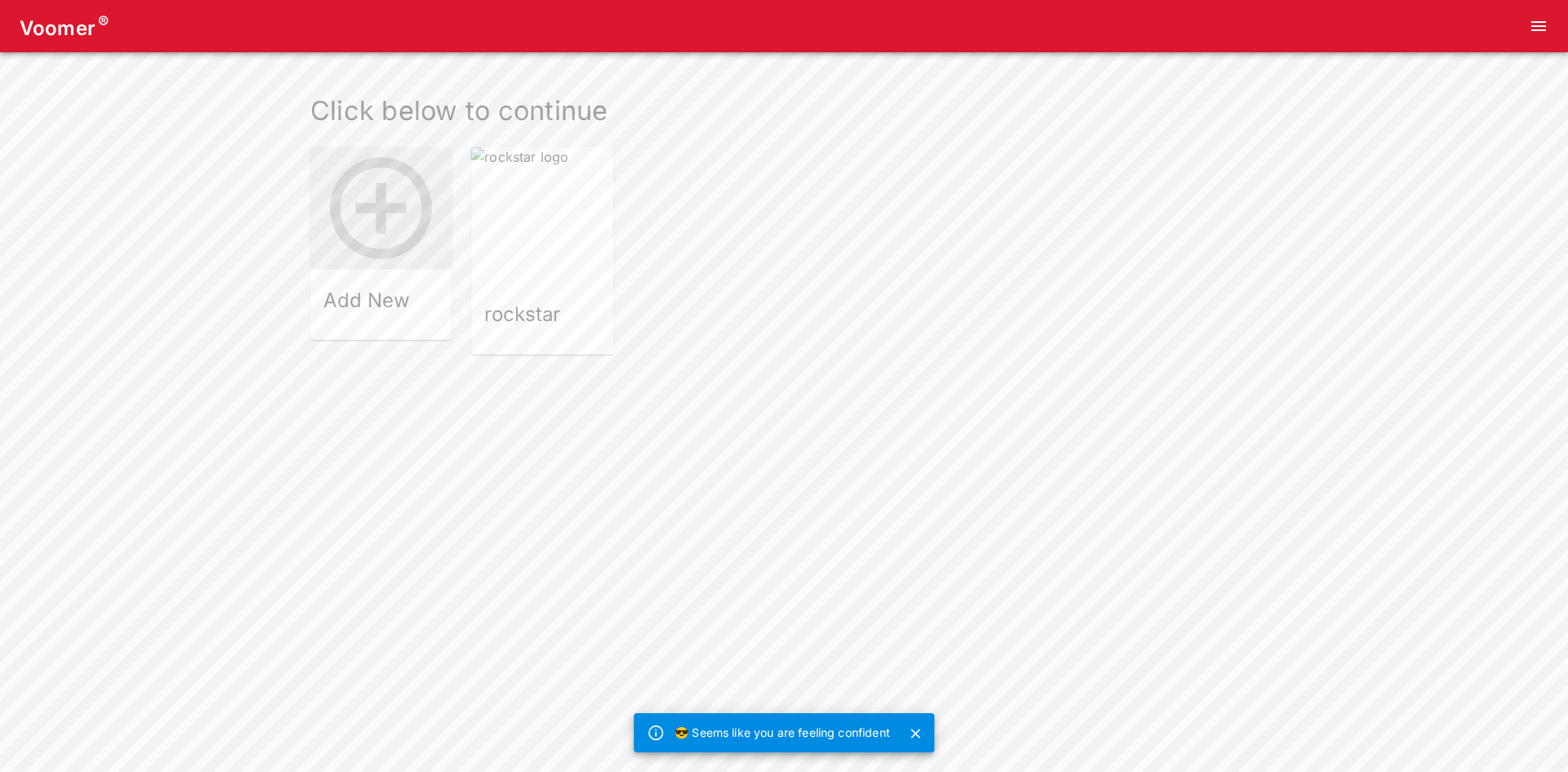 click at bounding box center (541, 217) 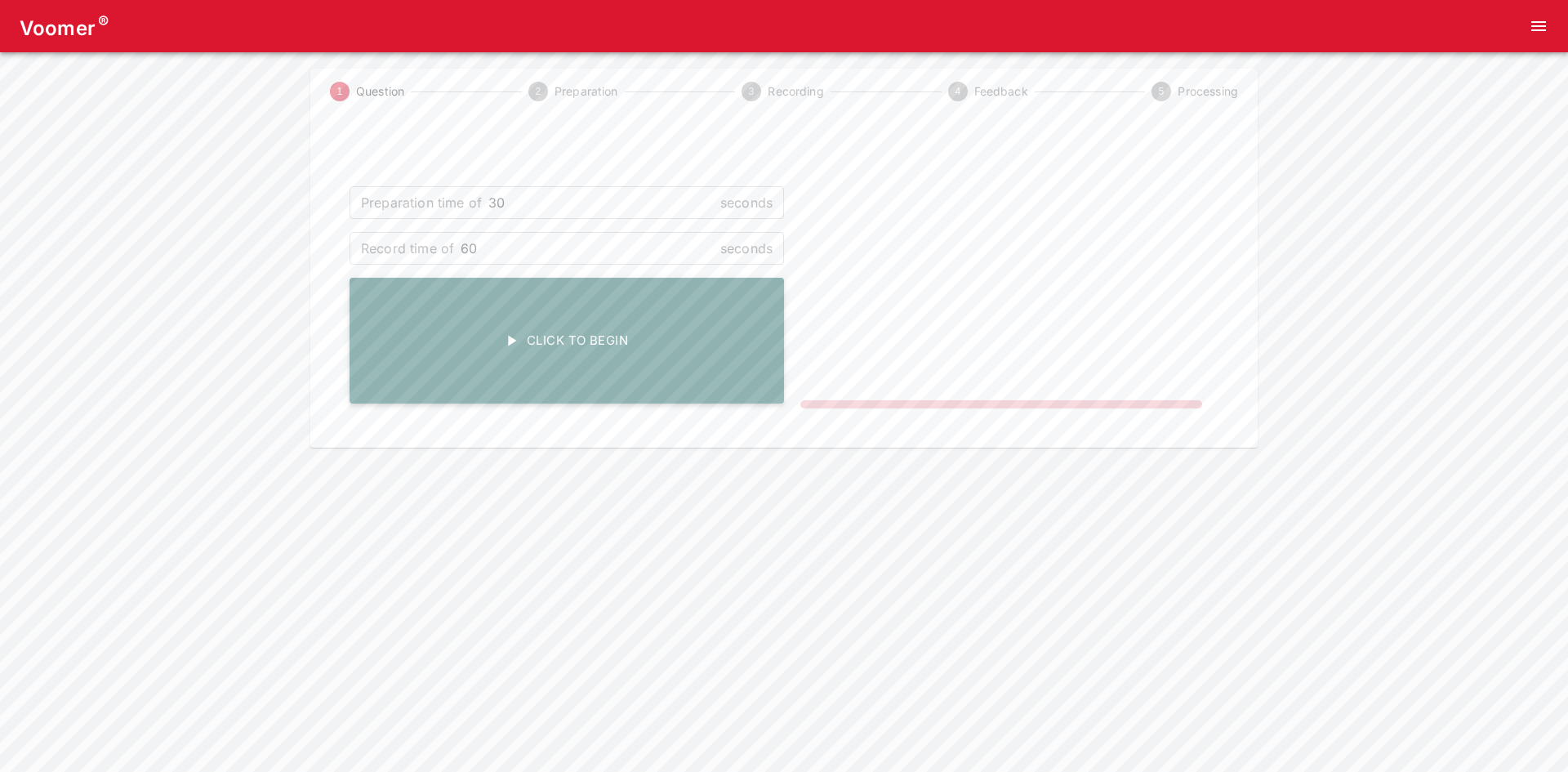 click on "Click To Begin" at bounding box center (567, 341) 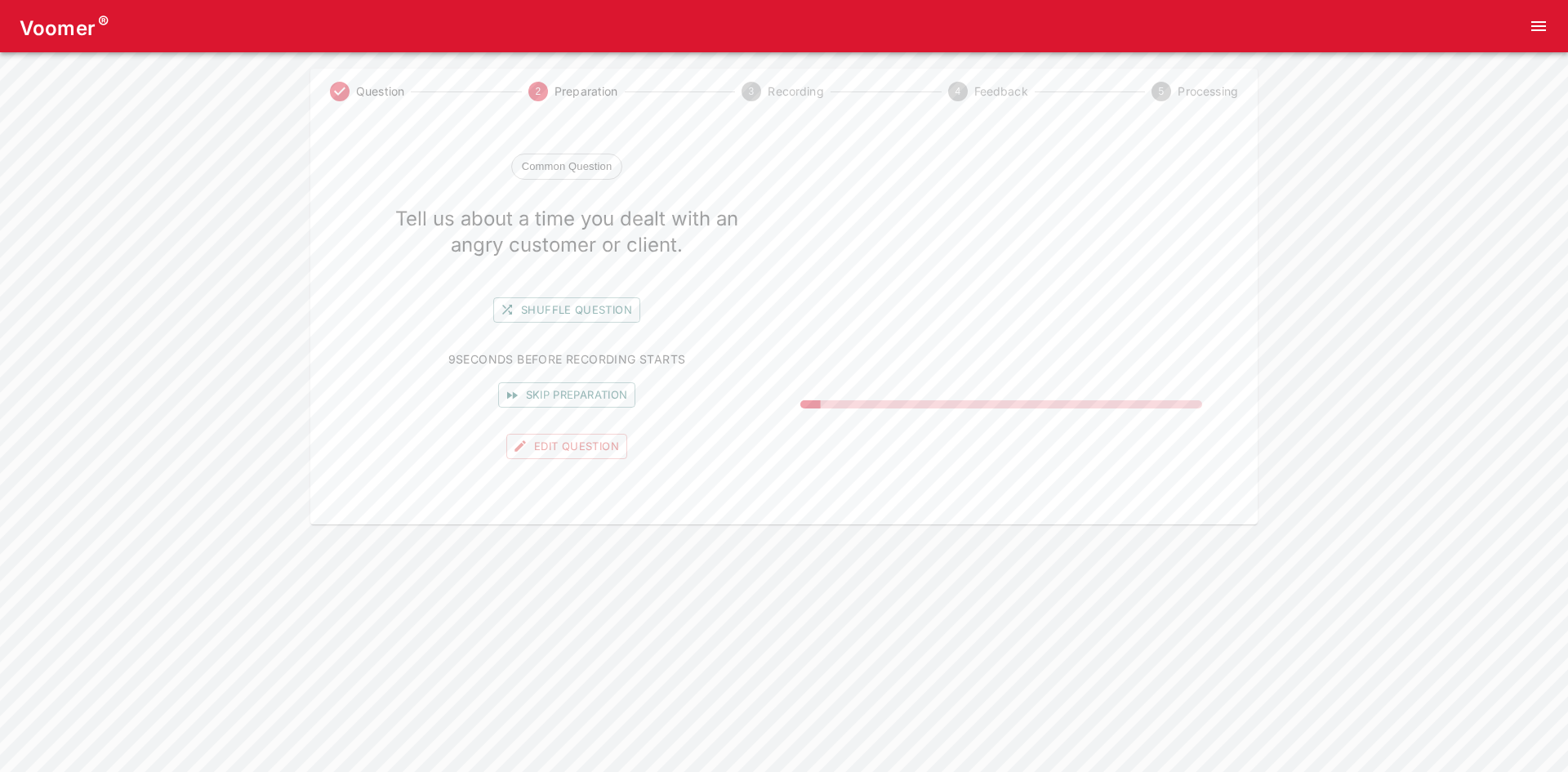click on "Skip preparation" at bounding box center (567, 395) 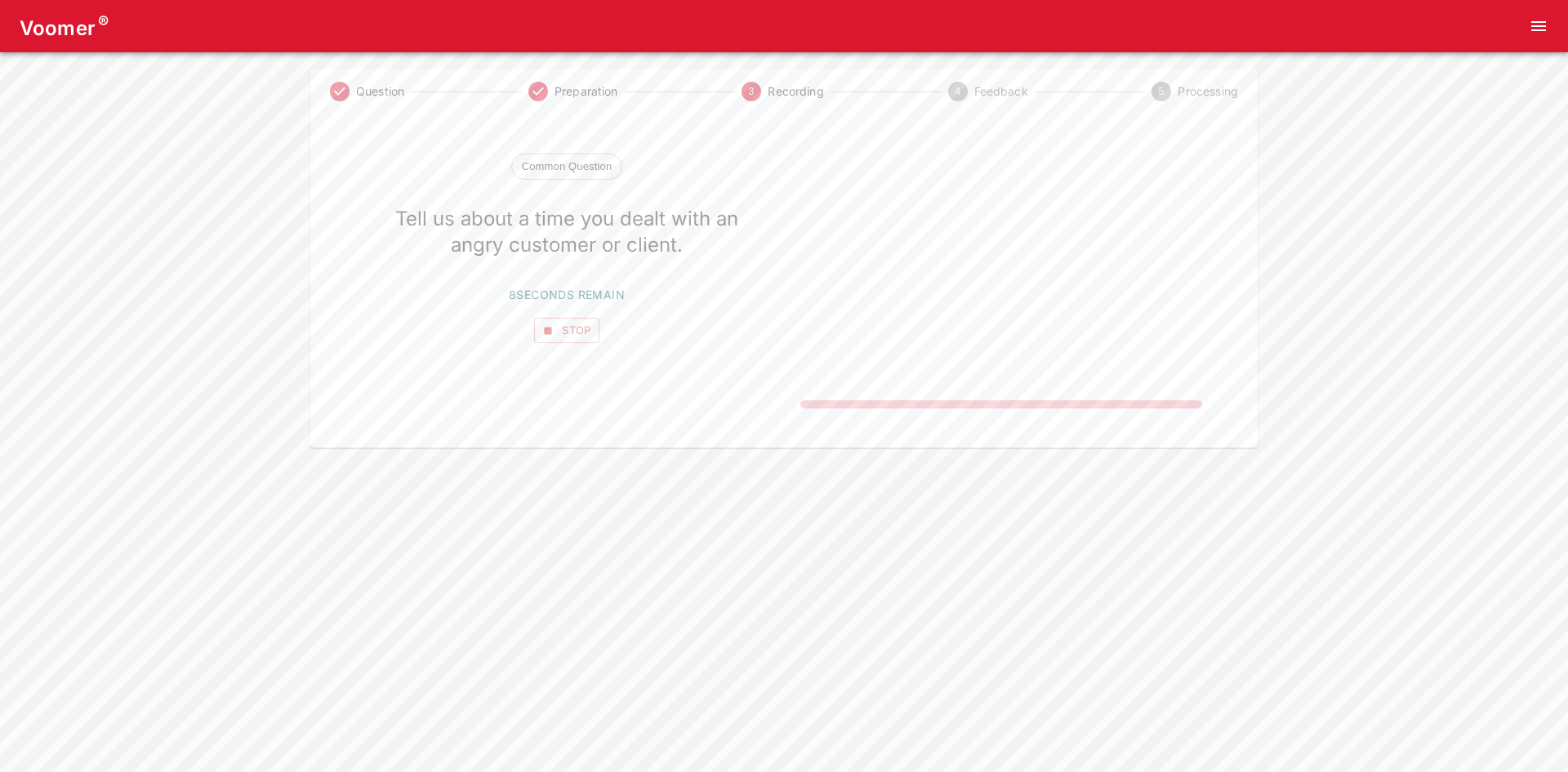 click on "Common Question Tell us about a time you dealt with an angry customer or client. 8  seconds remain Stop" at bounding box center (567, 281) 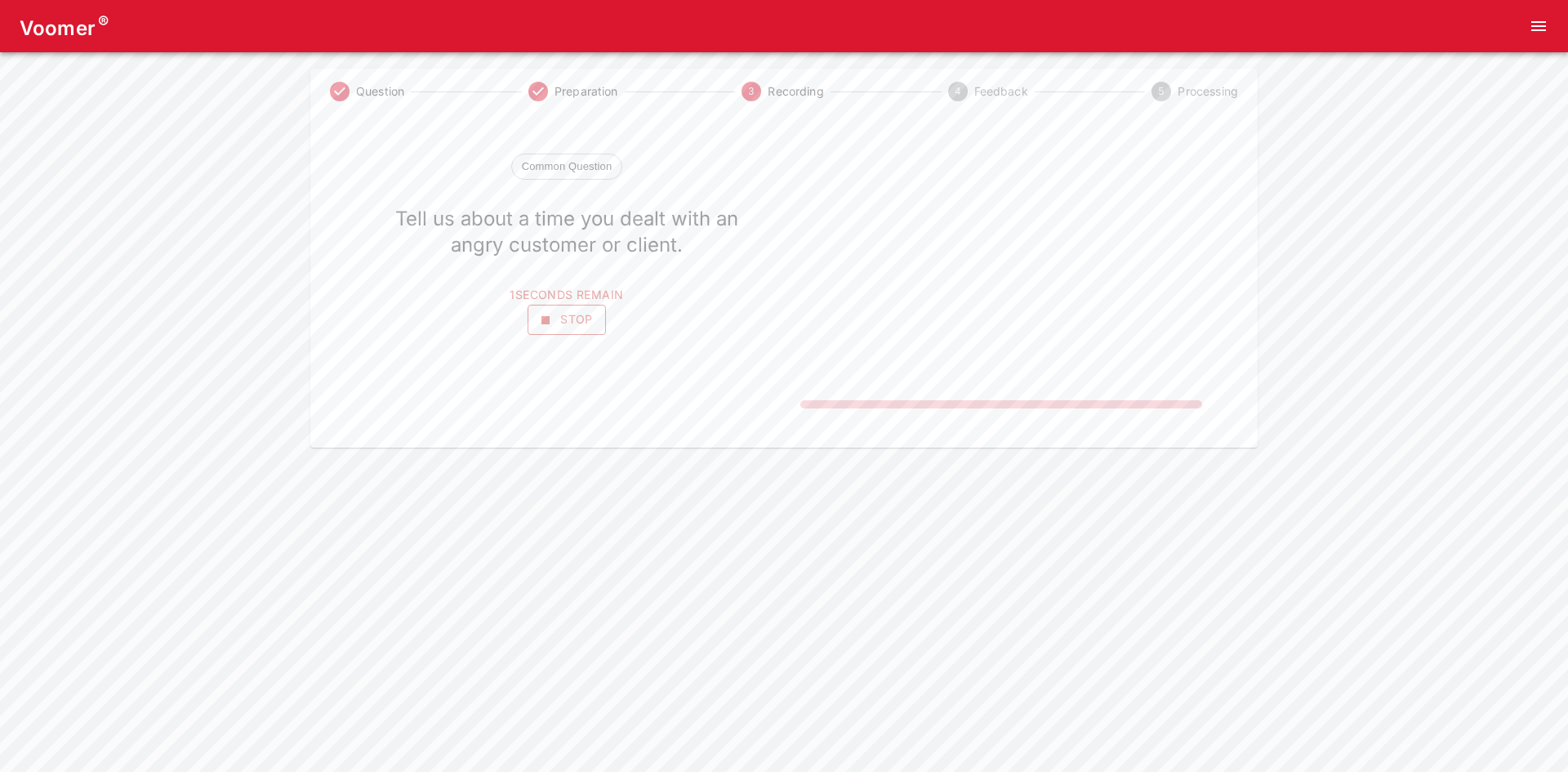 click on "Question Preparation 3 Recording 4 Feedback 5 Processing Common Question Tell us about a time you dealt with an angry customer or client. 1  seconds remain Stop" at bounding box center [784, 258] 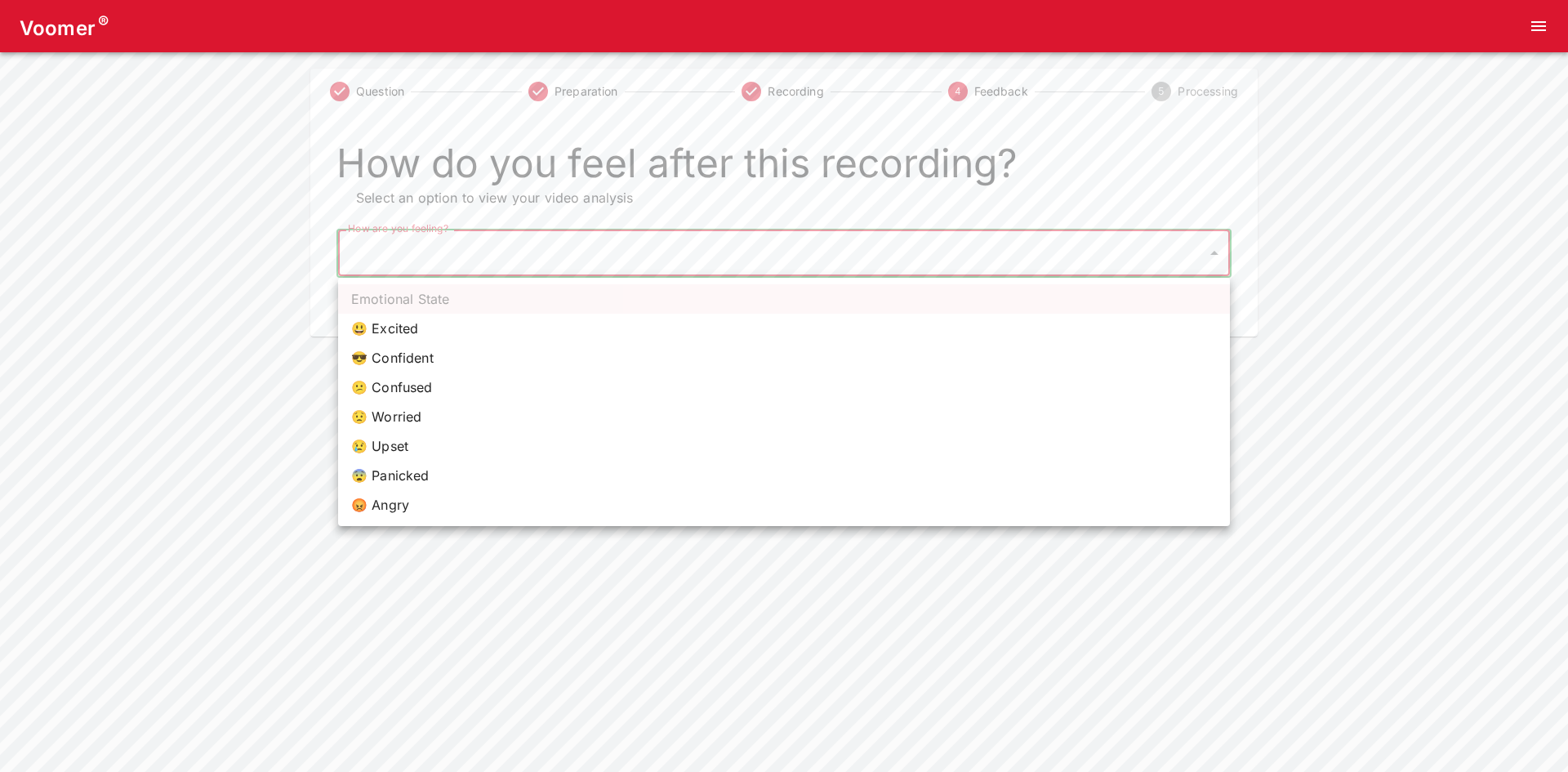 click on "Voomer ® Question Preparation Recording 4 Feedback 5 Processing How do you feel after this recording? Select an option to view your video analysis How are you feeling? ​ How are you feeling? Home Analysis Tokens: ~ Pricing Log Out Emotional State  😃 Excited  😎 Confident  😕 Confused 😟 Worried  😢 Upset  😨 Panicked  😡 Angry" at bounding box center (784, 168) 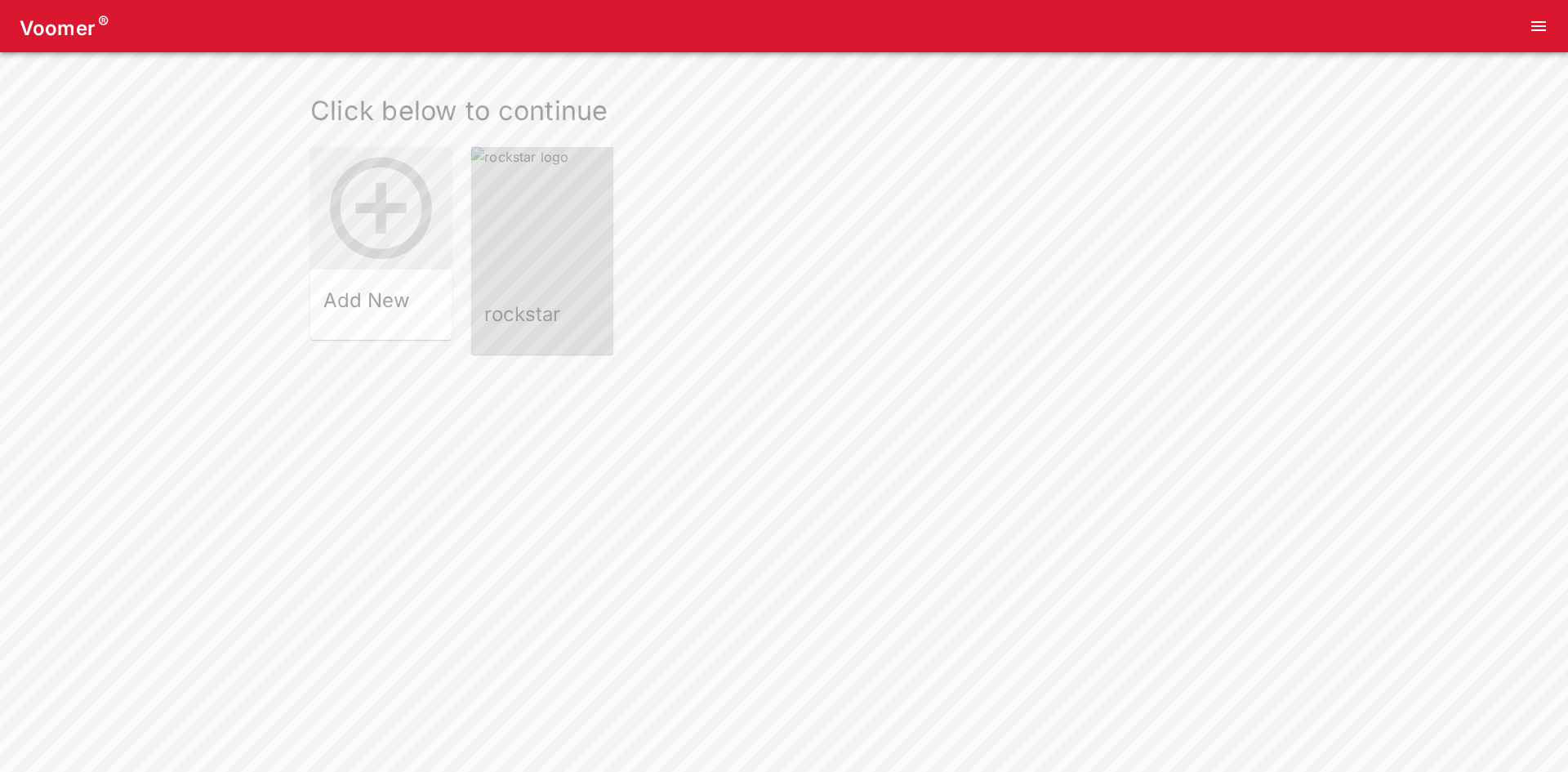 click at bounding box center [541, 217] 